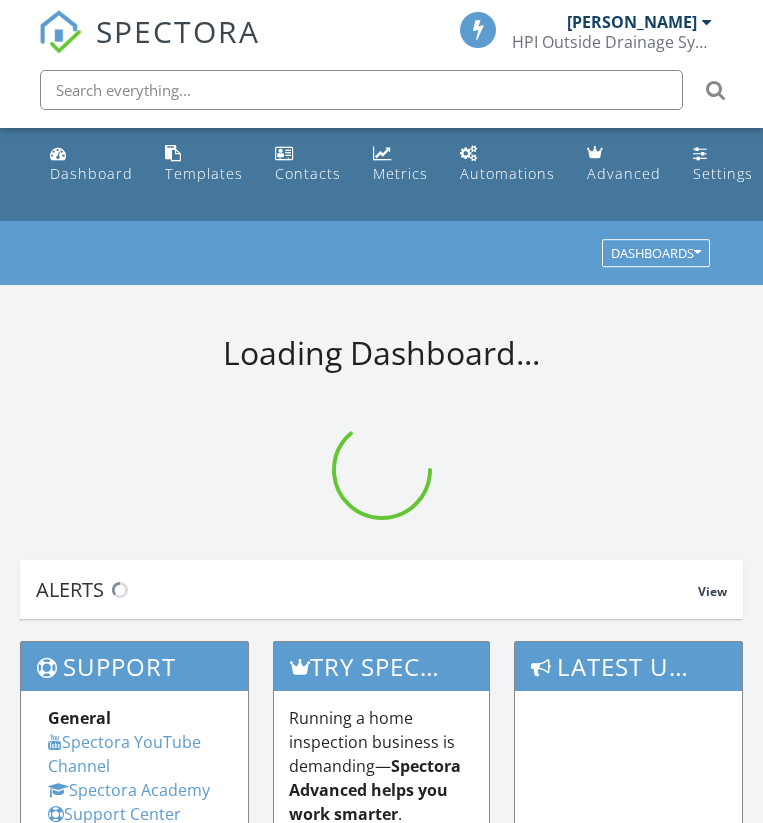 scroll, scrollTop: 0, scrollLeft: 0, axis: both 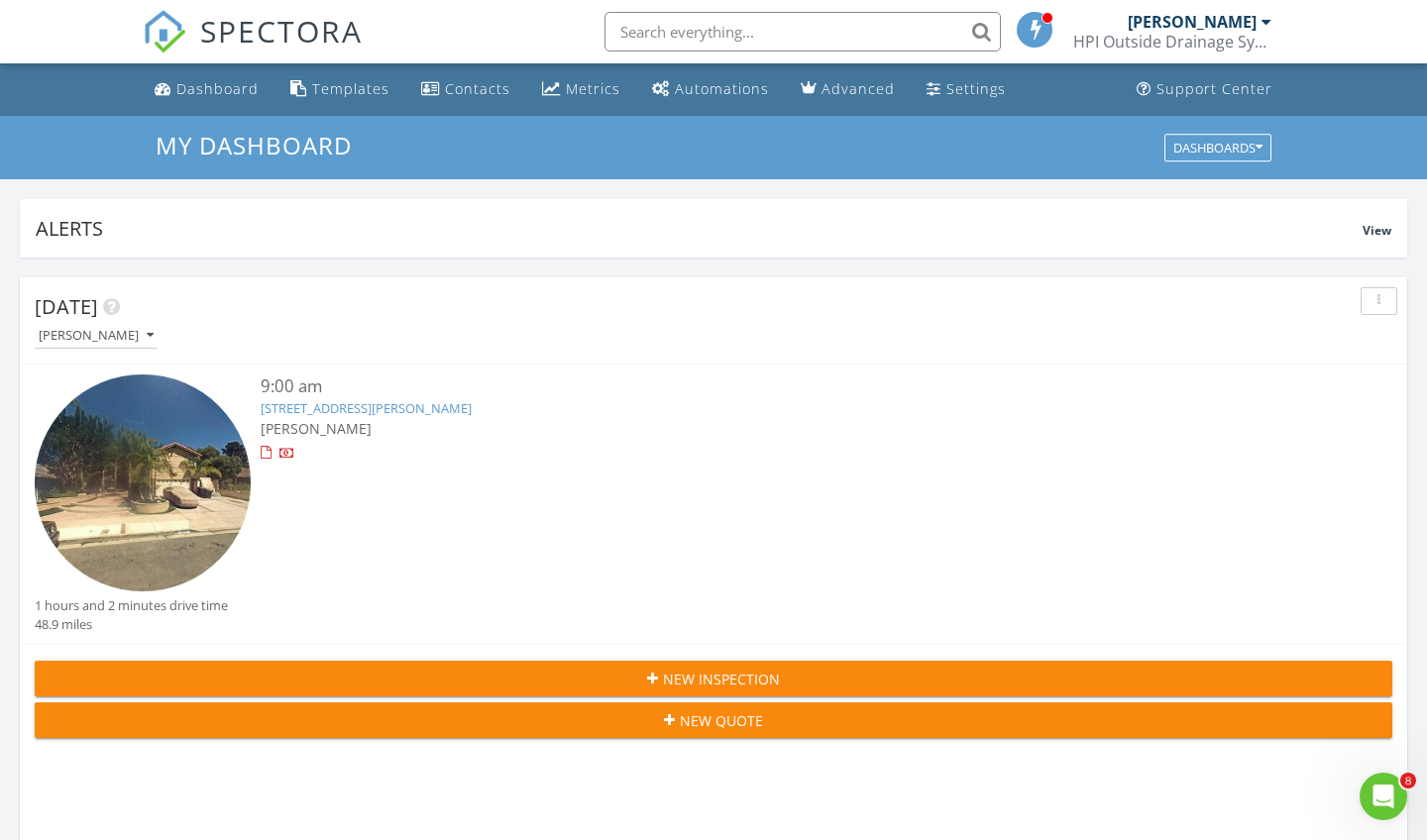 click on "Today
Scott Snow
9:00 am
25261 Grissom Rd, Laguna Hills, CA 92653
Scott Snow
1 hours and 2 minutes drive time   48.9 miles       New Inspection     New Quote         Map               1 + − San Diego Freeway, Paseo de Valencia 78.7 km, 1 h 2 min Head north on 3rd Street 100 m Turn right onto B Street 200 m Continue onto Encinitas Boulevard (S9) 800 m Take the ramp on the left towards I 5 North: Los Angeles 300 m Merge left onto San Diego Freeway (I 5) 70 km Keep left onto San Diego Freeway (I 5) 4.5 km Take the ramp towards Oso Parkway 700 m Turn left onto Oso Parkway 450 m Turn right onto Cabot Road 1 km Turn left onto Paseo de Valencia 1.5 km Turn right 60 m Turn right onto Grissom Road 200 m You have arrived at your destination, on the left 0 m Leaflet  |  © MapTiler   © OpenStreetMap contributors     In Progress
Scott Snow
07/08/25 11:30 am" at bounding box center (714, 1951) 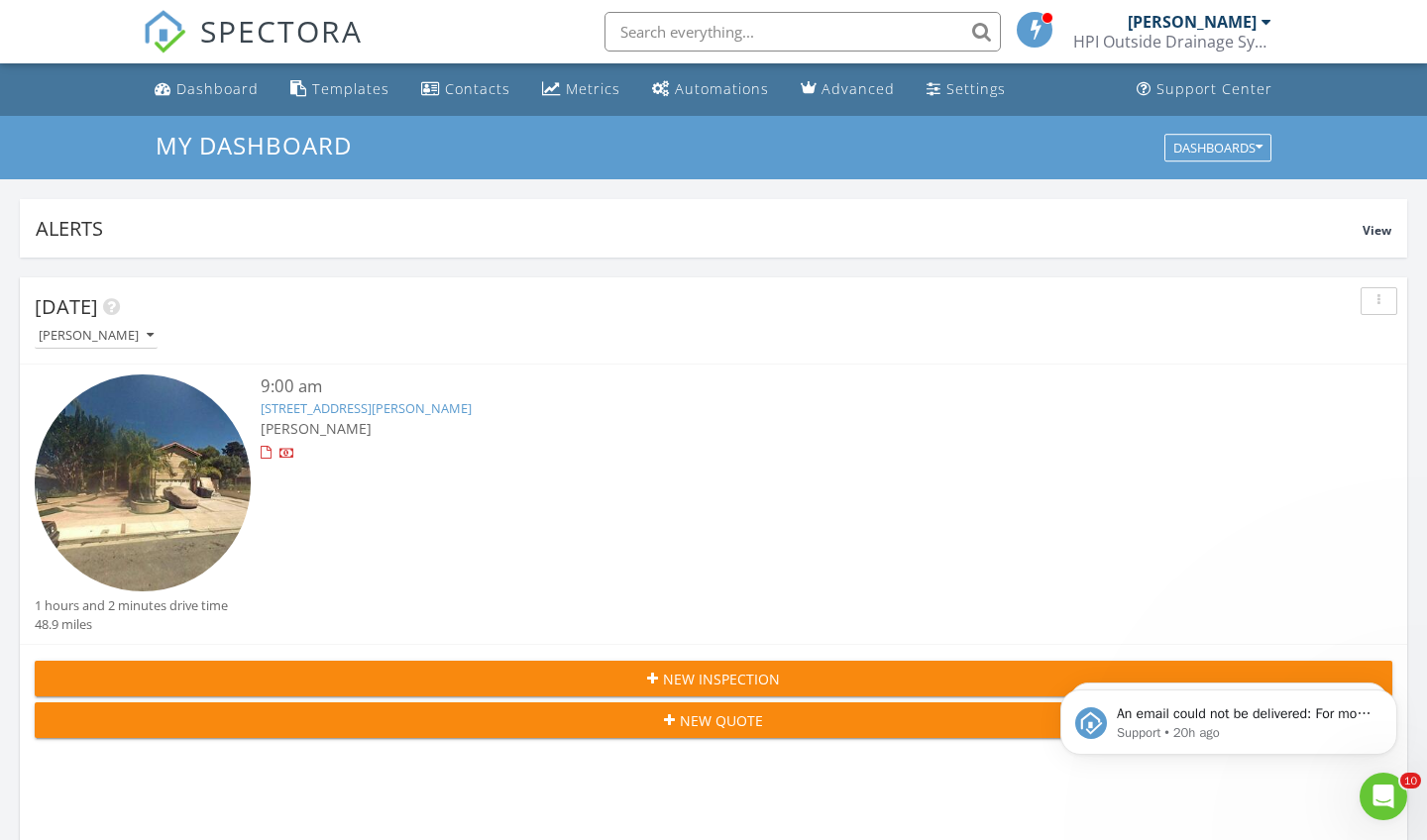 scroll, scrollTop: 0, scrollLeft: 0, axis: both 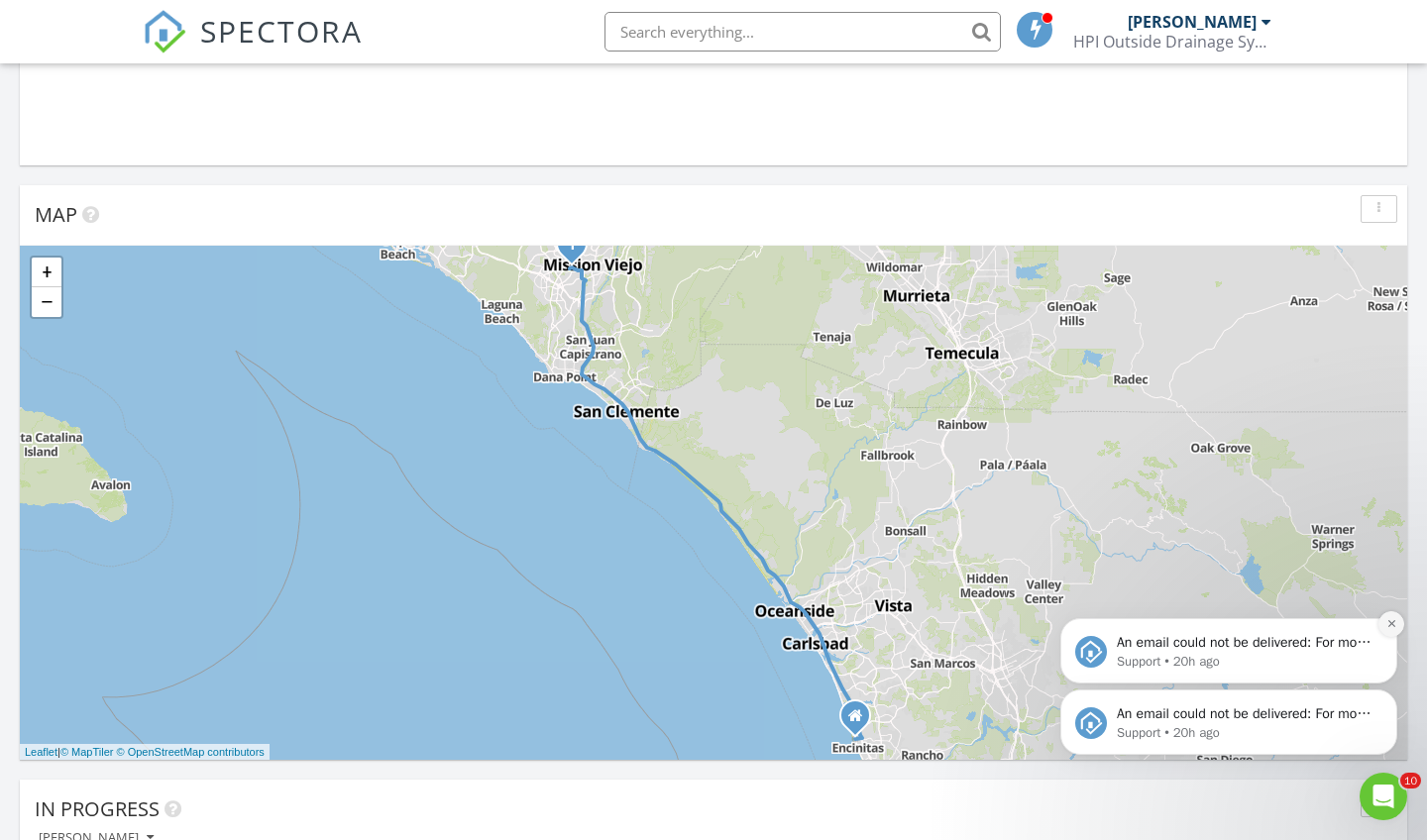 click 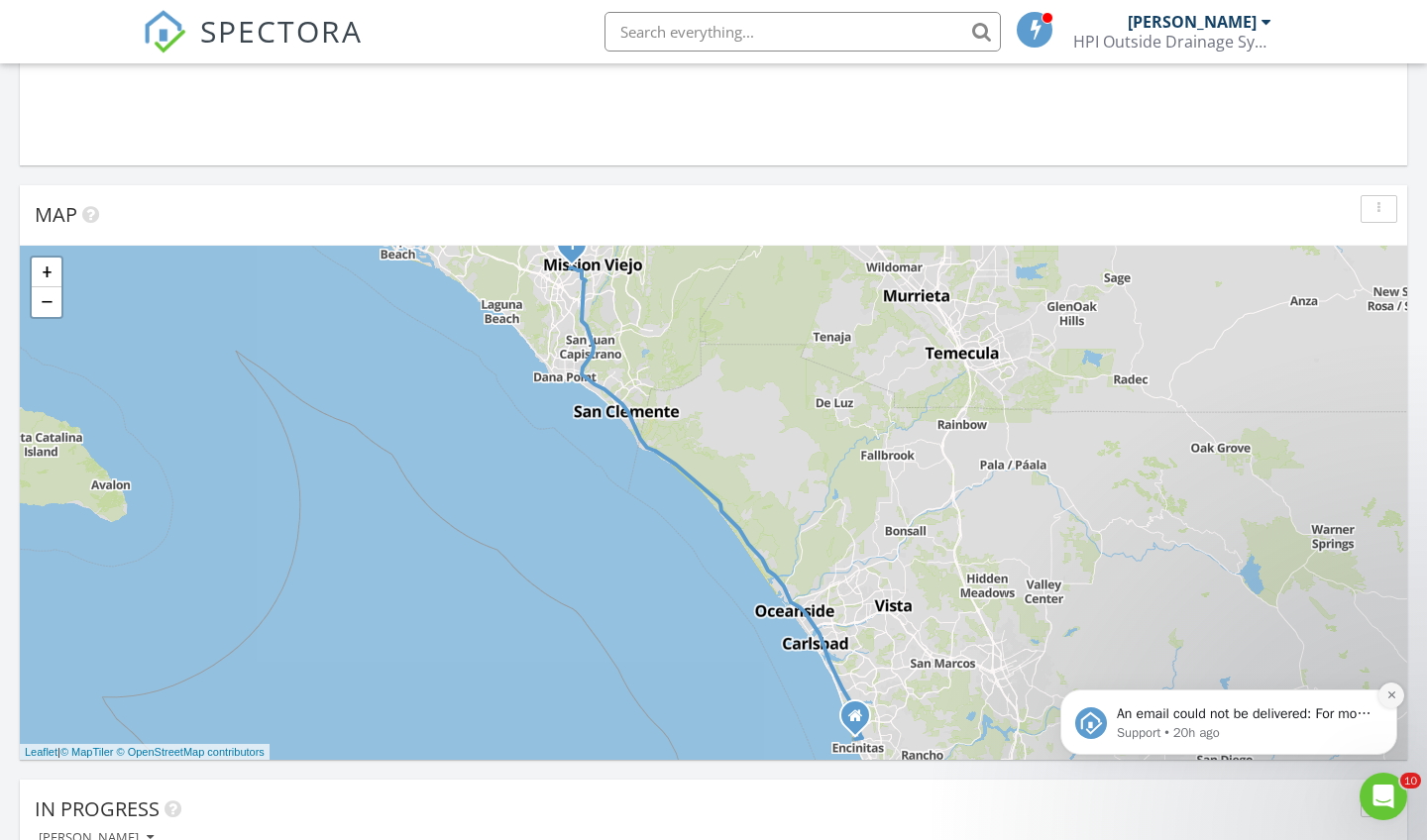 click 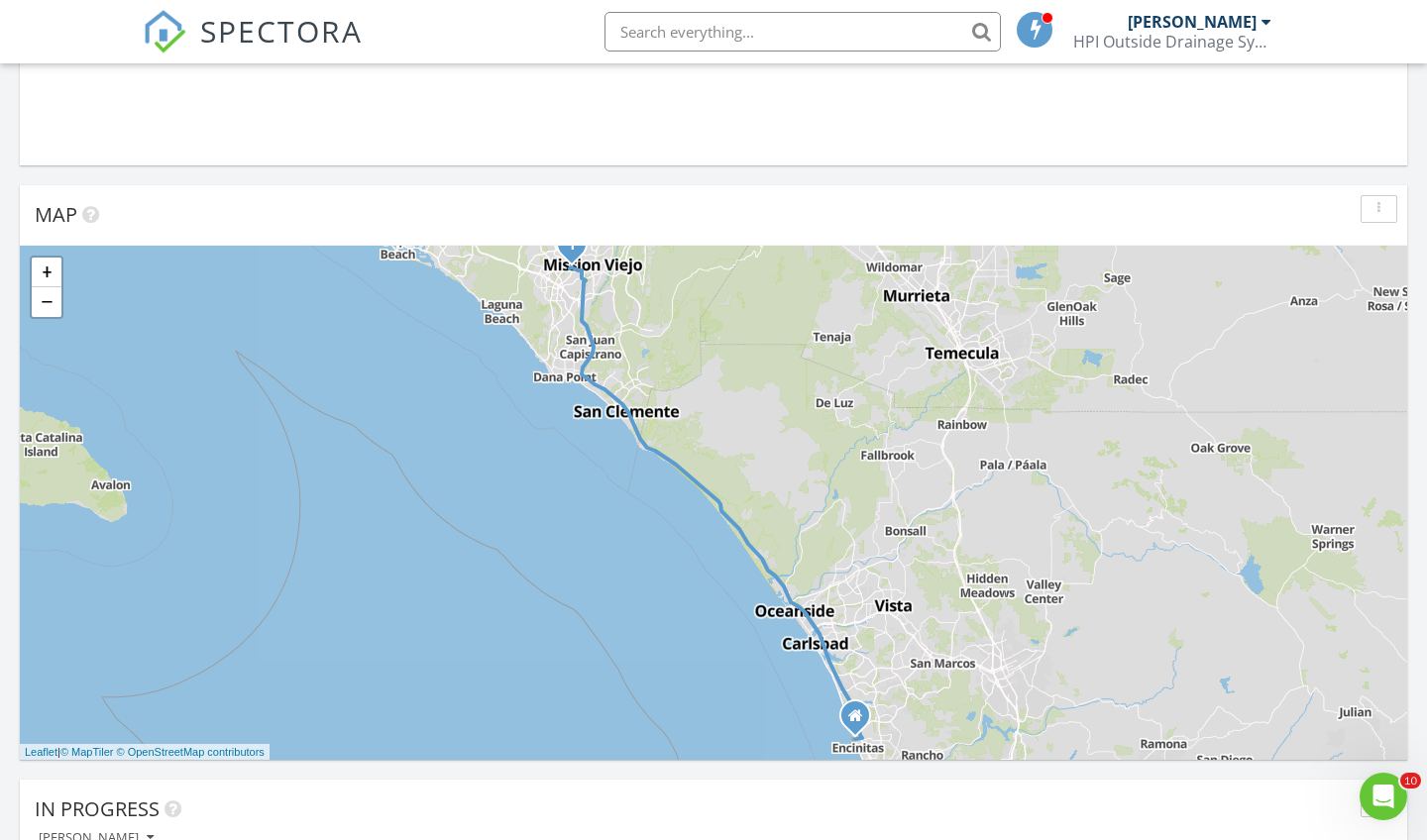 click on "Today
Scott Snow
9:00 am
25261 Grissom Rd, Laguna Hills, CA 92653
Scott Snow
1 hours and 2 minutes drive time   48.9 miles       New Inspection     New Quote         Map               1 + − San Diego Freeway, Paseo de Valencia 78.7 km, 1 h 2 min Head north on 3rd Street 100 m Turn right onto B Street 200 m Continue onto Encinitas Boulevard (S9) 800 m Take the ramp on the left towards I 5 North: Los Angeles 300 m Merge left onto San Diego Freeway (I 5) 70 km Keep left onto San Diego Freeway (I 5) 4.5 km Take the ramp towards Oso Parkway 700 m Turn left onto Oso Parkway 450 m Turn right onto Cabot Road 1 km Turn left onto Paseo de Valencia 1.5 km Turn right 60 m Turn right onto Grissom Road 200 m You have arrived at your destination, on the left 0 m Leaflet  |  © MapTiler   © OpenStreetMap contributors     In Progress
Scott Snow
07/08/25 11:30 am" at bounding box center [714, 1265] 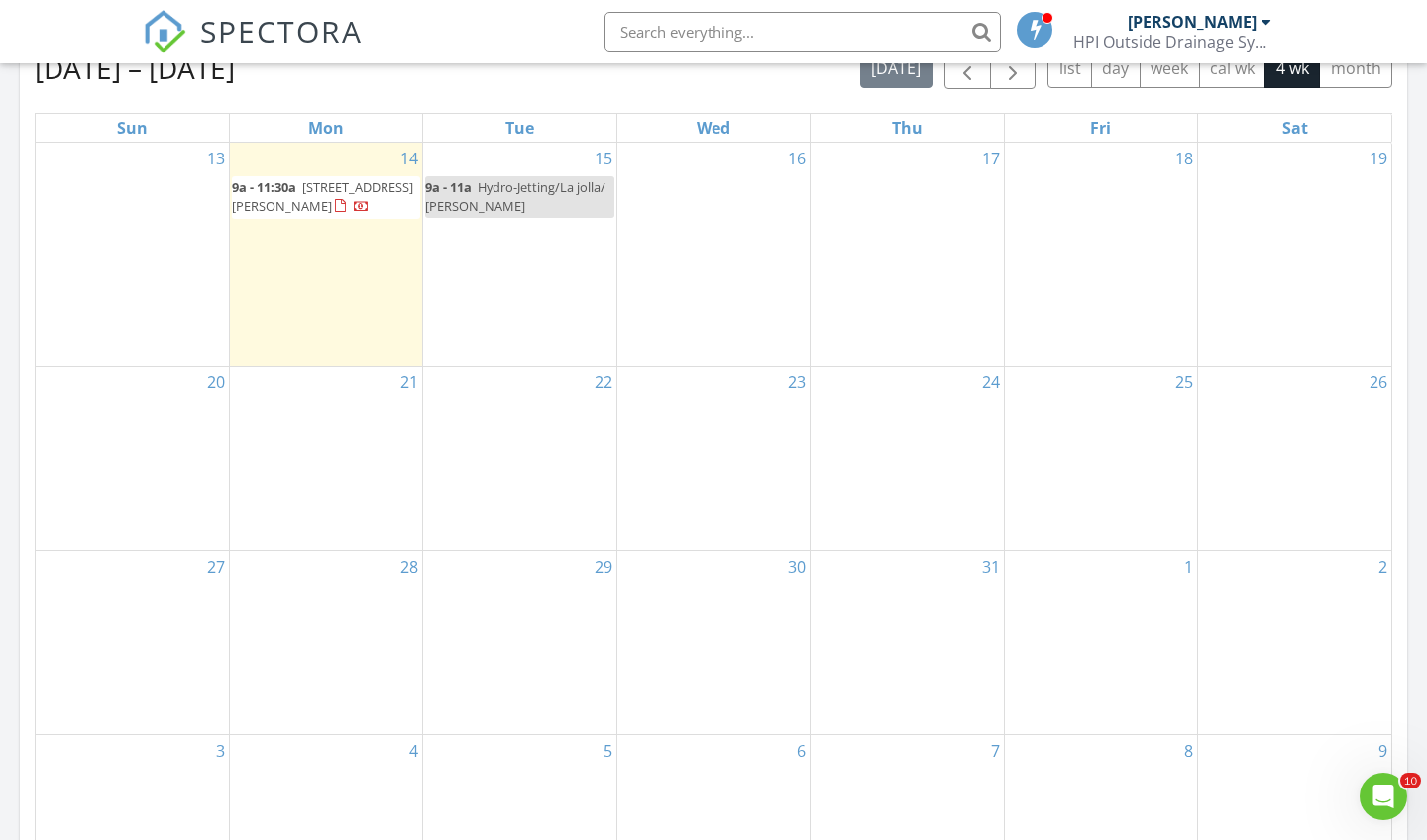 scroll, scrollTop: 2092, scrollLeft: 0, axis: vertical 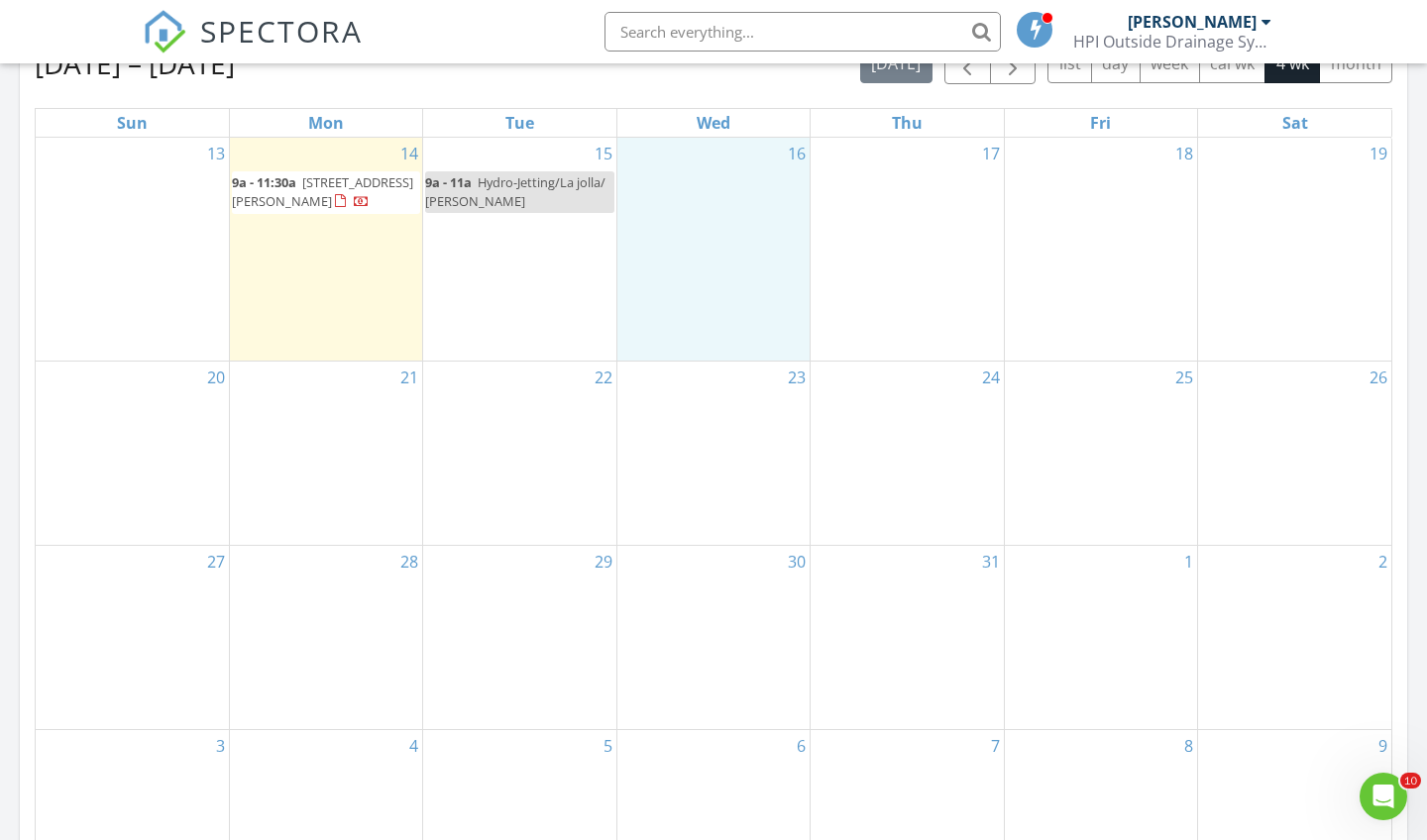 click on "16" at bounding box center (714, 249) 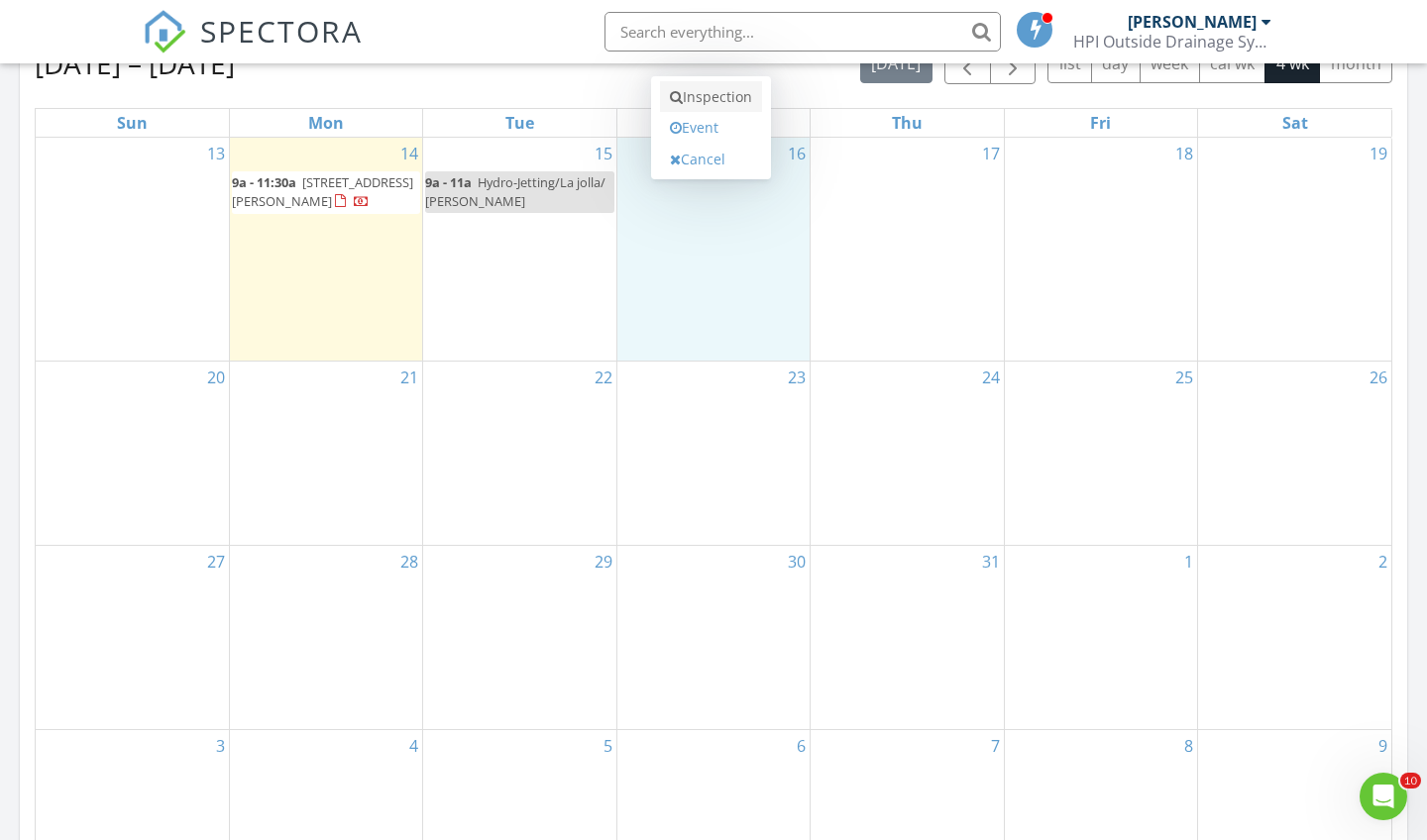 click on "Inspection" at bounding box center [711, 97] 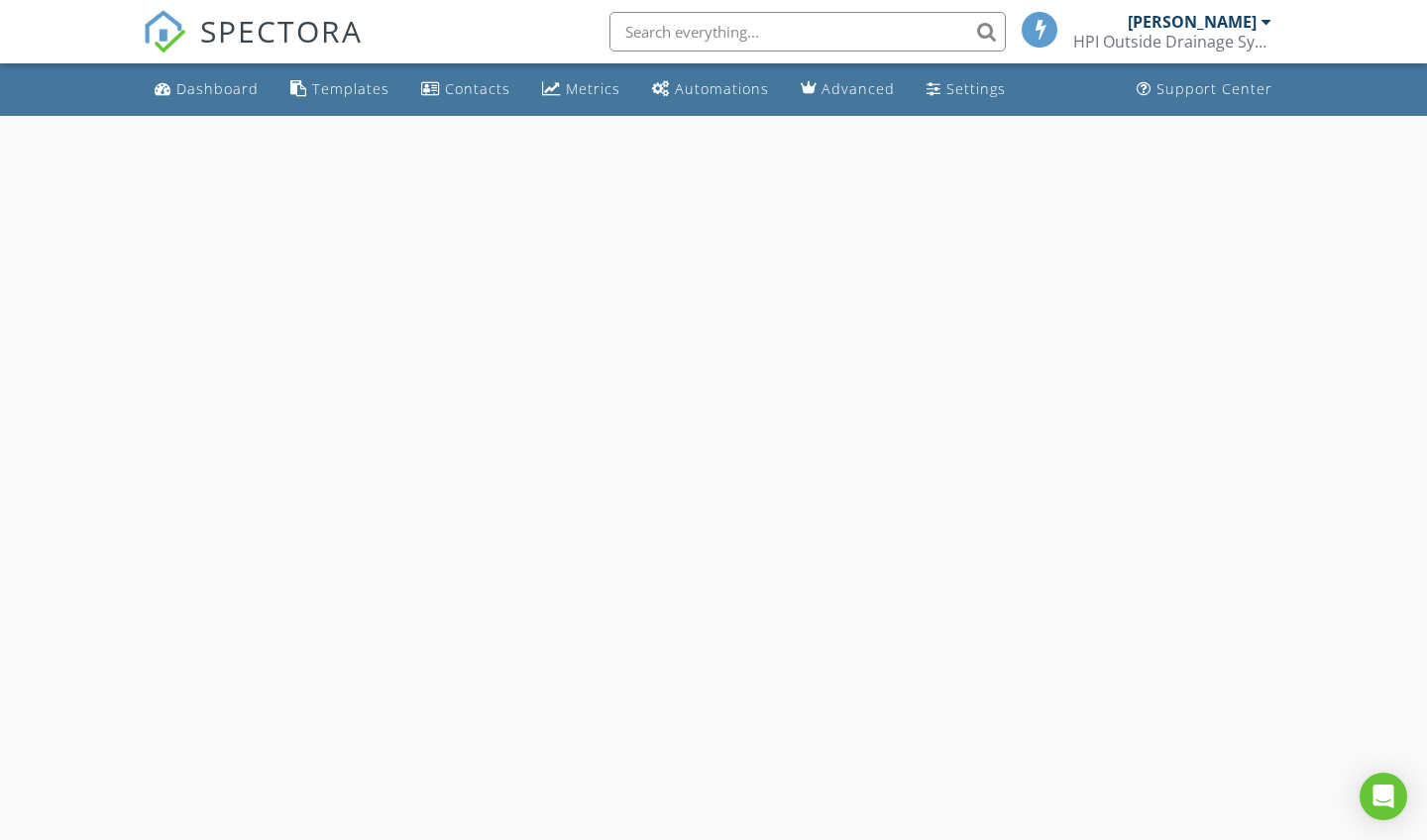scroll, scrollTop: 0, scrollLeft: 0, axis: both 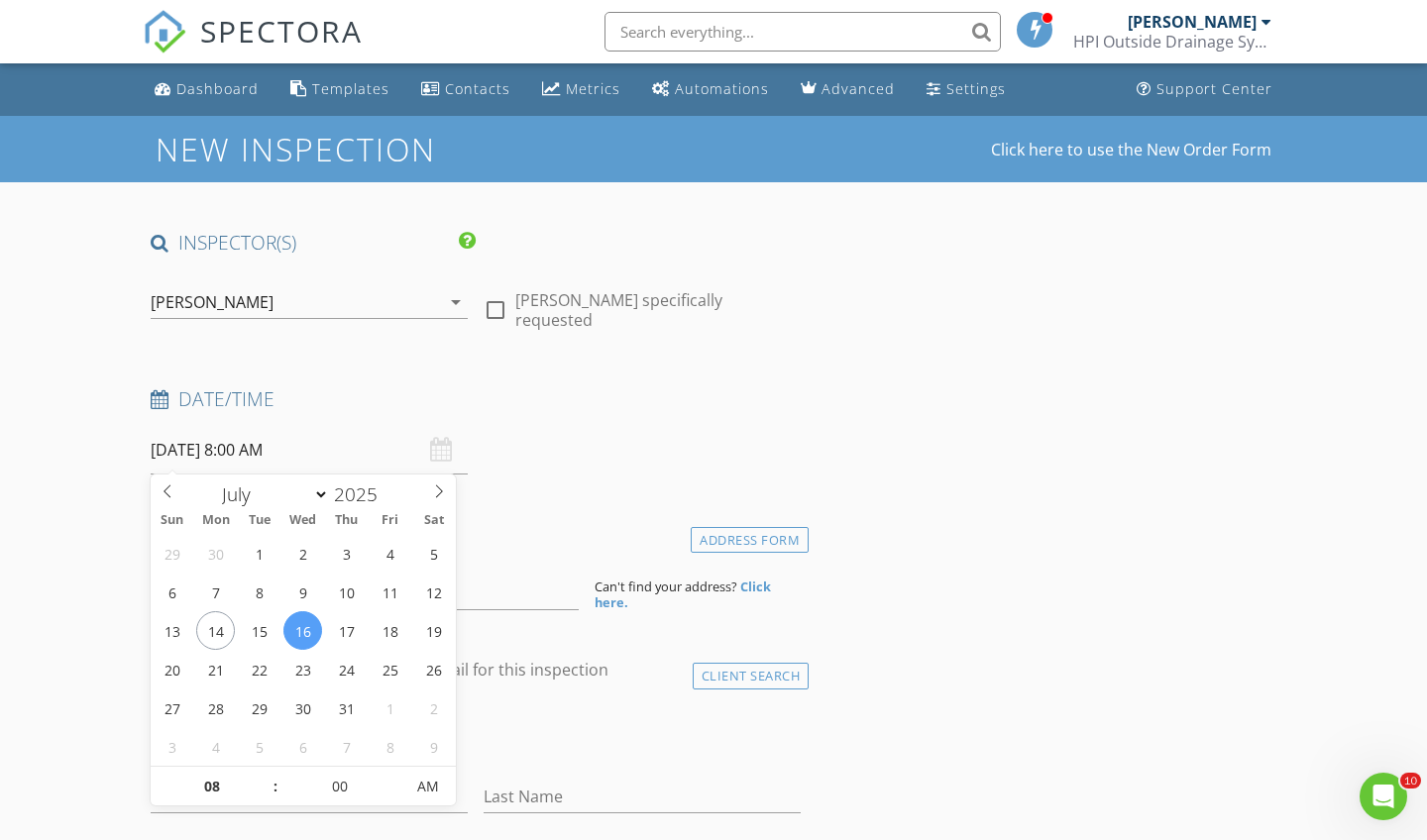 click on "07/16/2025 8:00 AM" at bounding box center [309, 450] 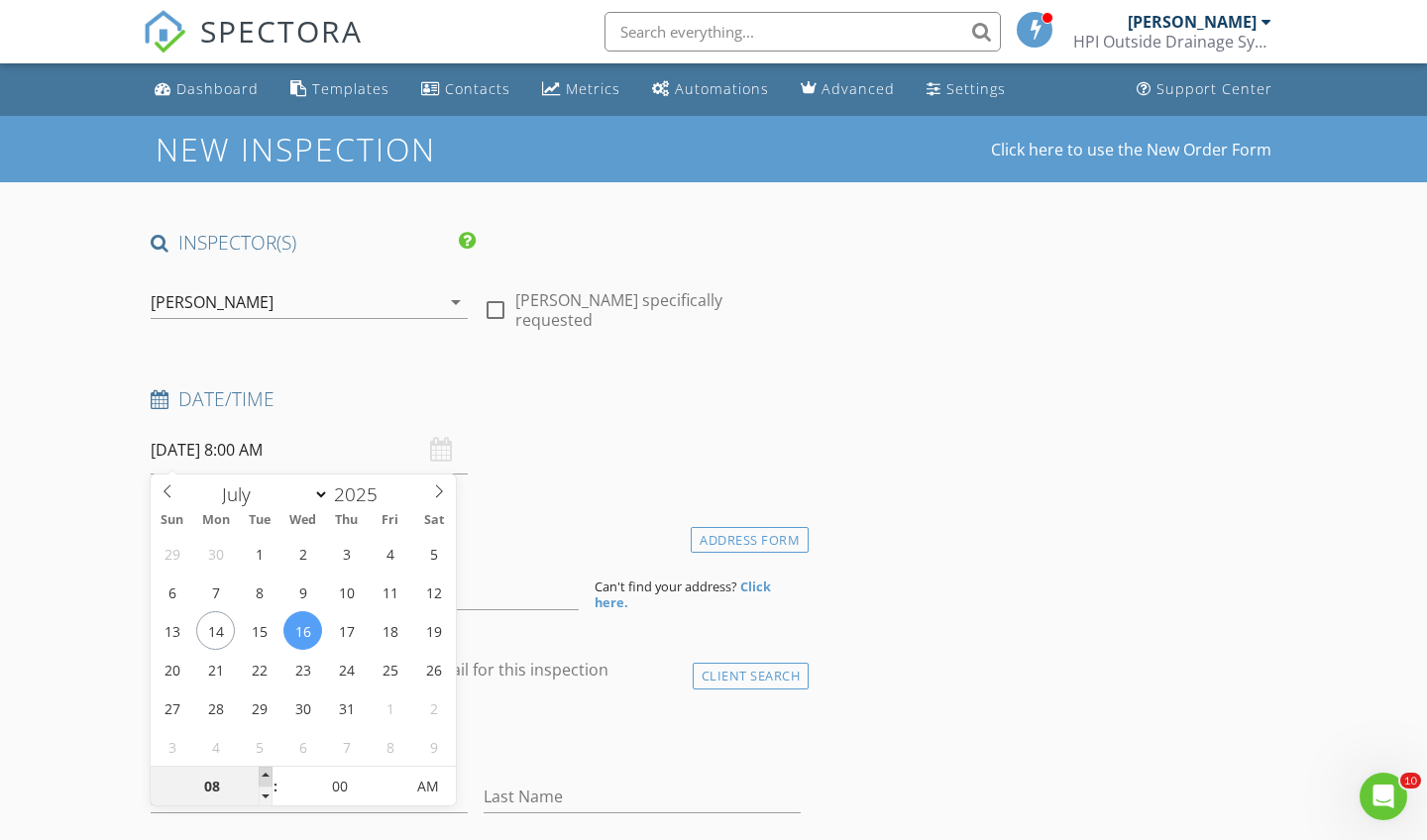 type on "09" 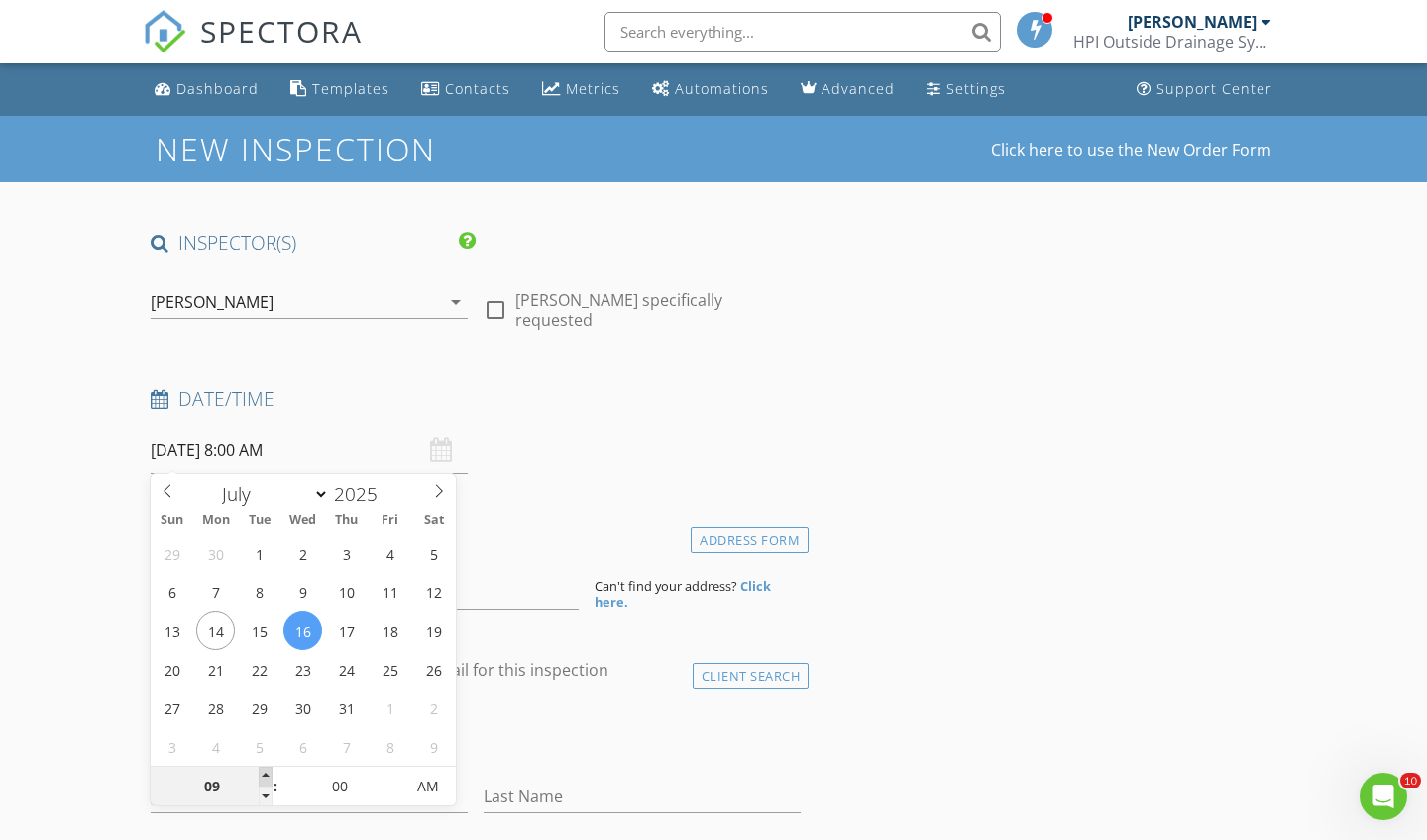 type on "[DATE] 9:00 AM" 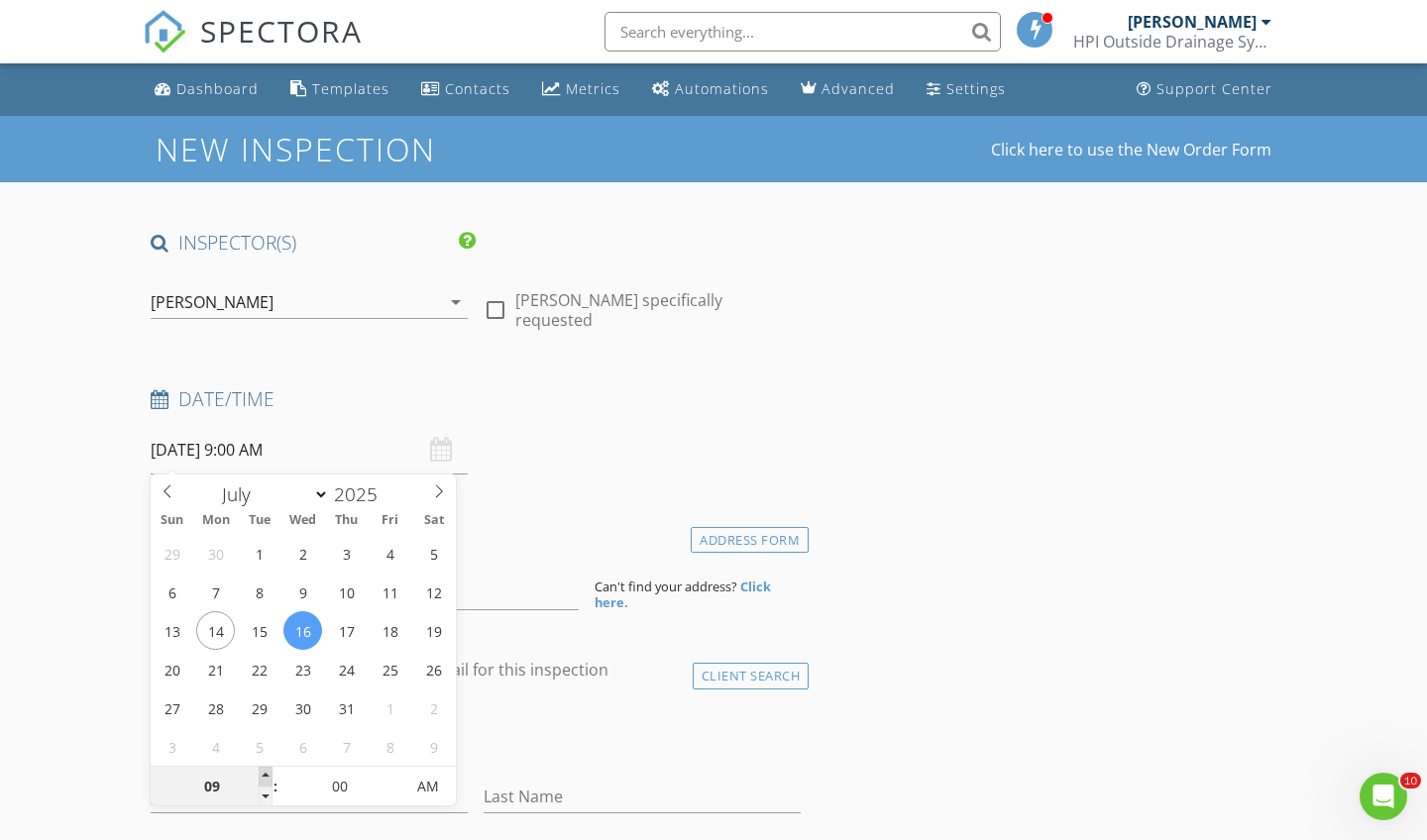 click at bounding box center (266, 777) 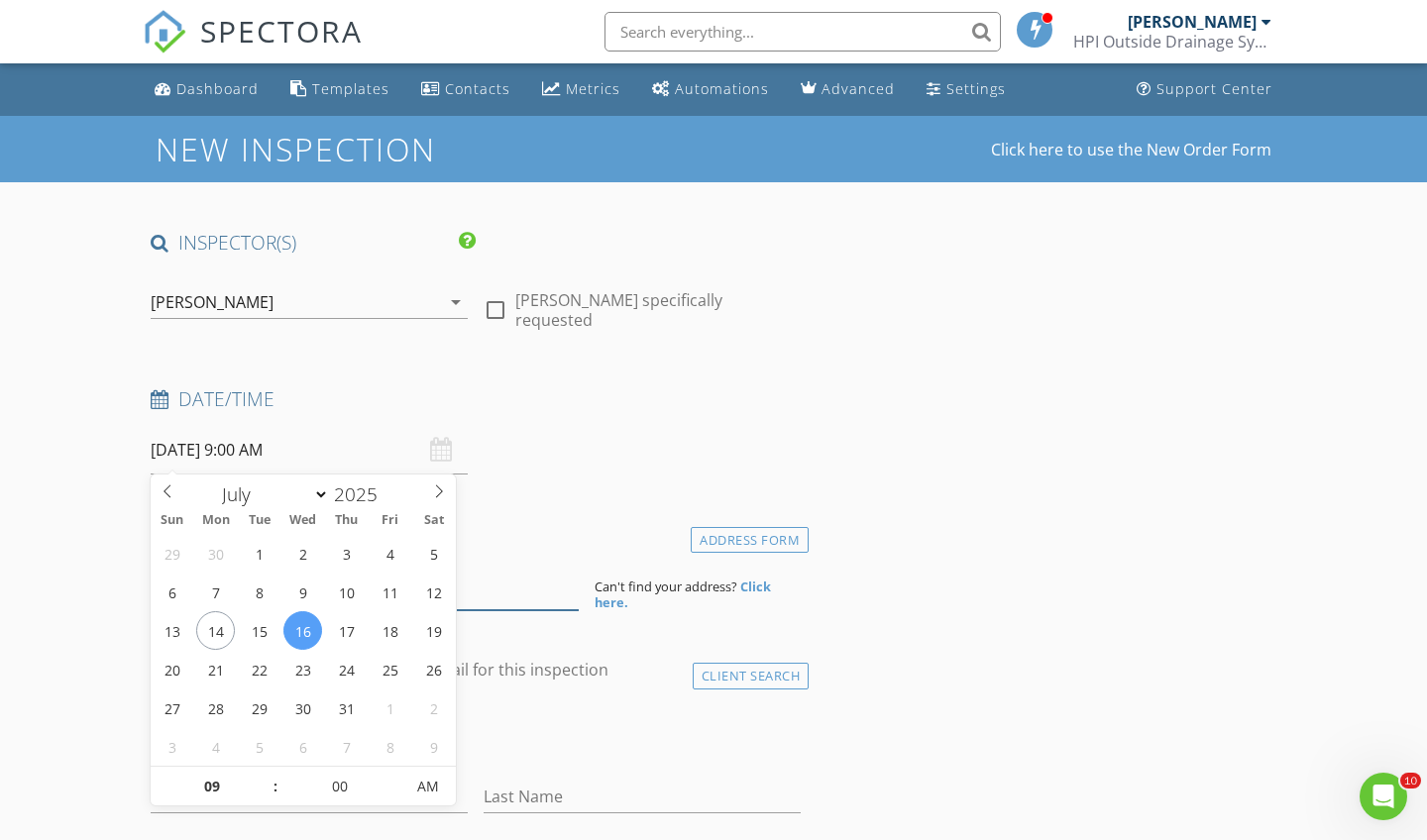 click at bounding box center (365, 585) 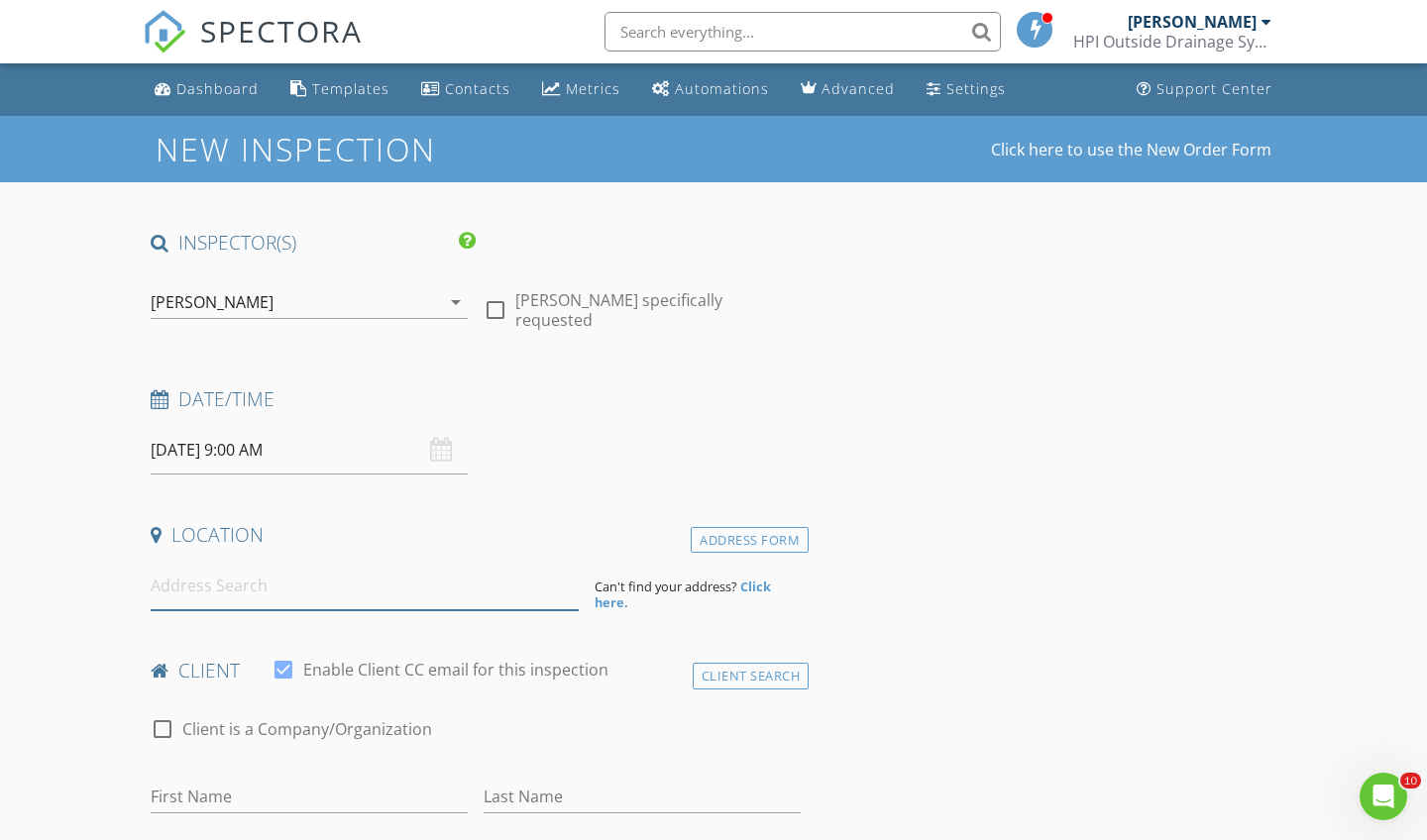 click at bounding box center [365, 585] 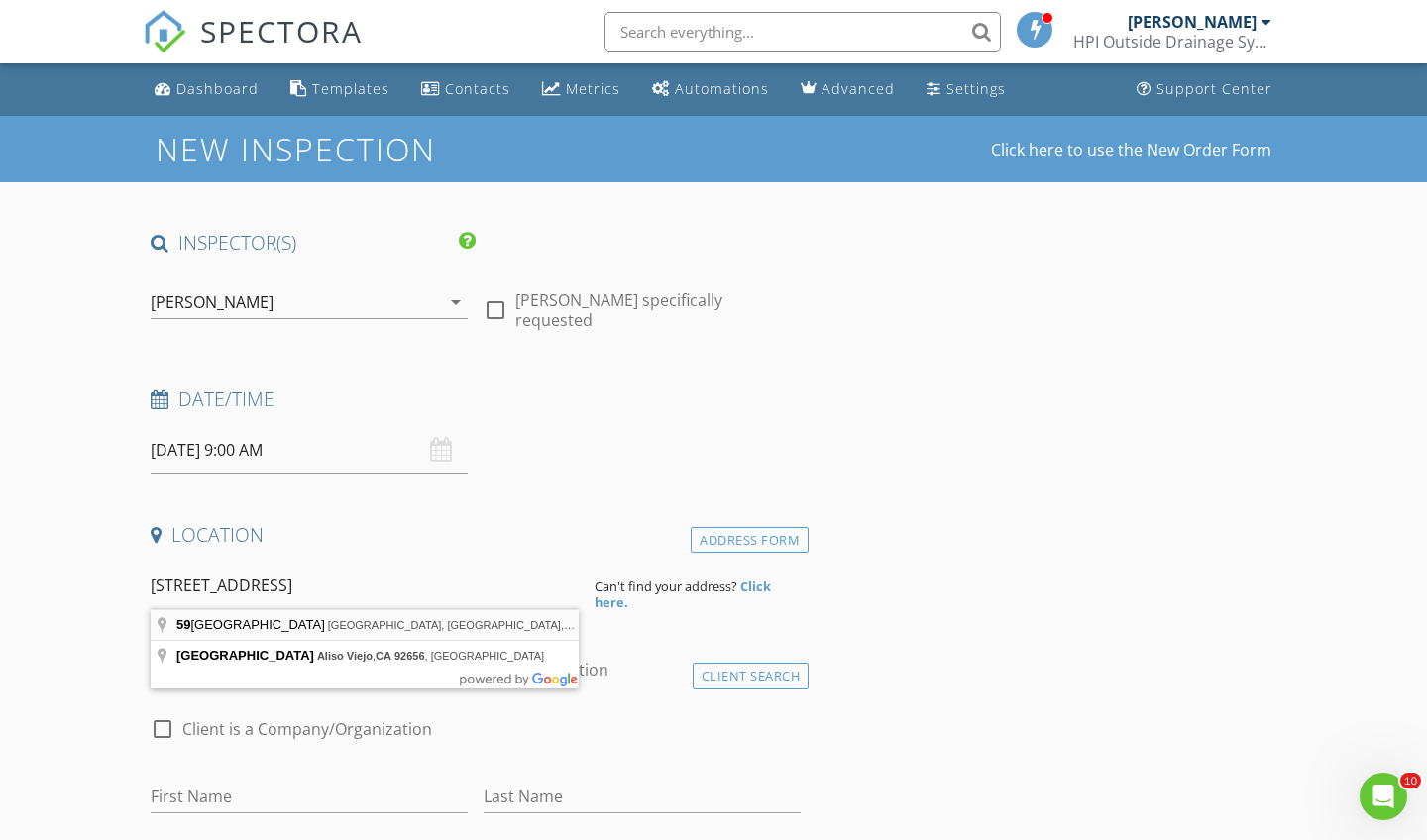 type on "59 Cape Victoria, Aliso Viejo, CA, USA" 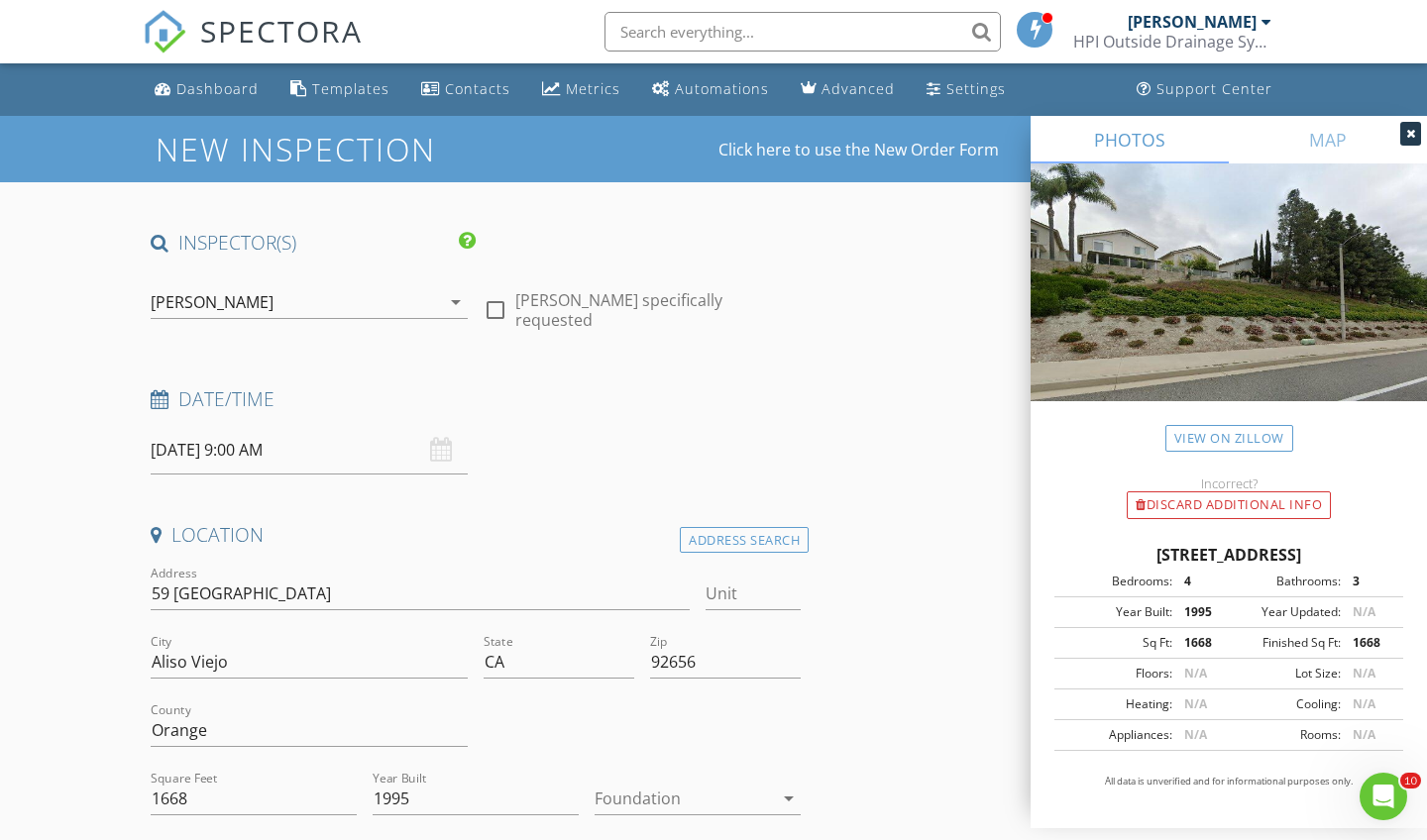 click on "INSPECTOR(S)
check_box   Scott Snow   PRIMARY   Scott Snow arrow_drop_down   check_box_outline_blank Scott Snow specifically requested
Date/Time
07/16/2025 9:00 AM
Location
Address Search       Address 59 Cape Victoria   Unit   City Aliso Viejo   State CA   Zip 92656   County Orange     Square Feet 1668   Year Built 1995   Foundation arrow_drop_down     Scott Snow     50.3 miles     (an hour)     exceeds travel range
client
check_box Enable Client CC email for this inspection   Client Search     check_box_outline_blank Client is a Company/Organization     First Name   Last Name   Email   CC Email   Phone           Notes   Private Notes
ADD ADDITIONAL client
SERVICES
check_box_outline_blank   External Drains   Drain Cleaning / Hydro Jetting  check_box_outline_blank" at bounding box center (714, 1896) 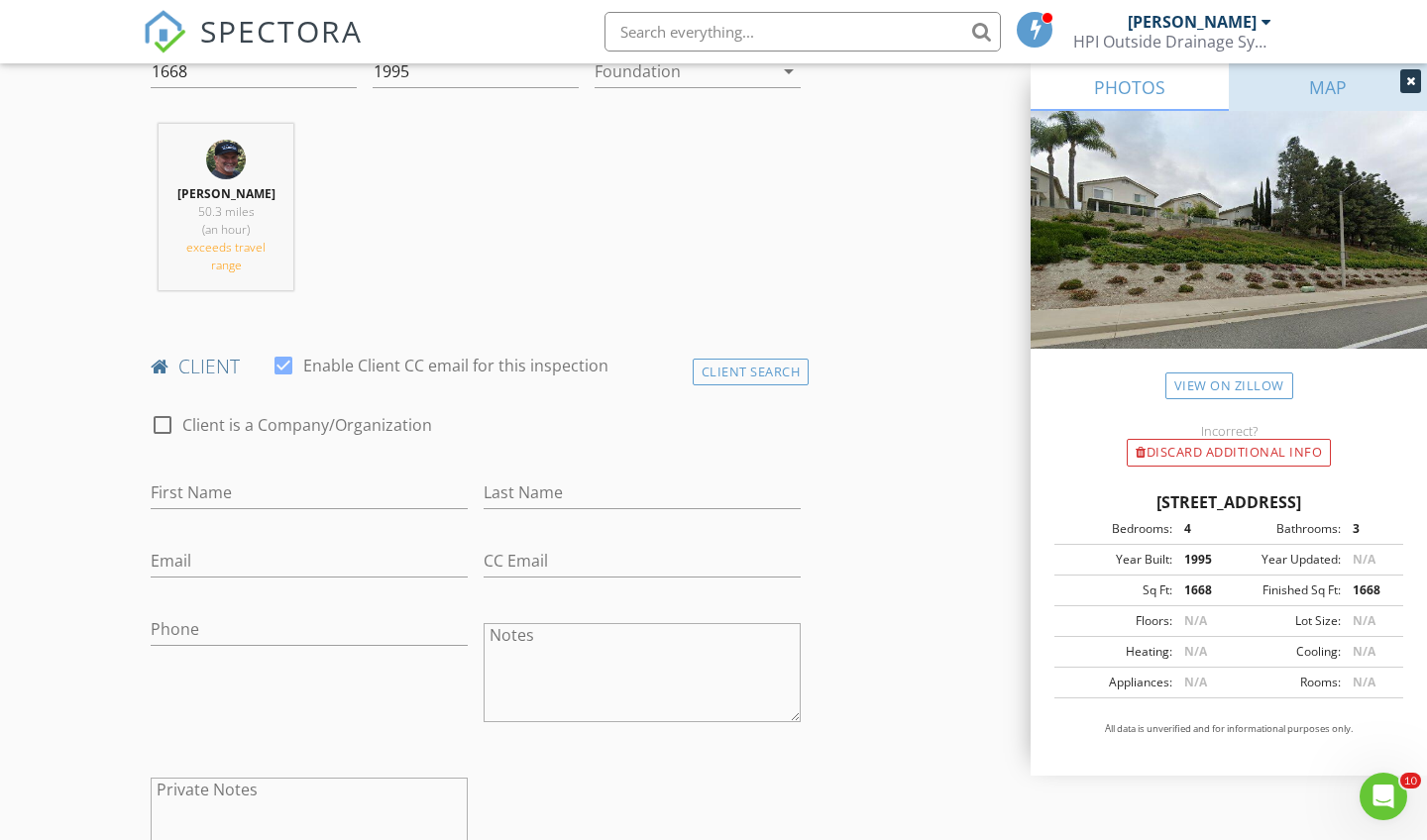 scroll, scrollTop: 752, scrollLeft: 0, axis: vertical 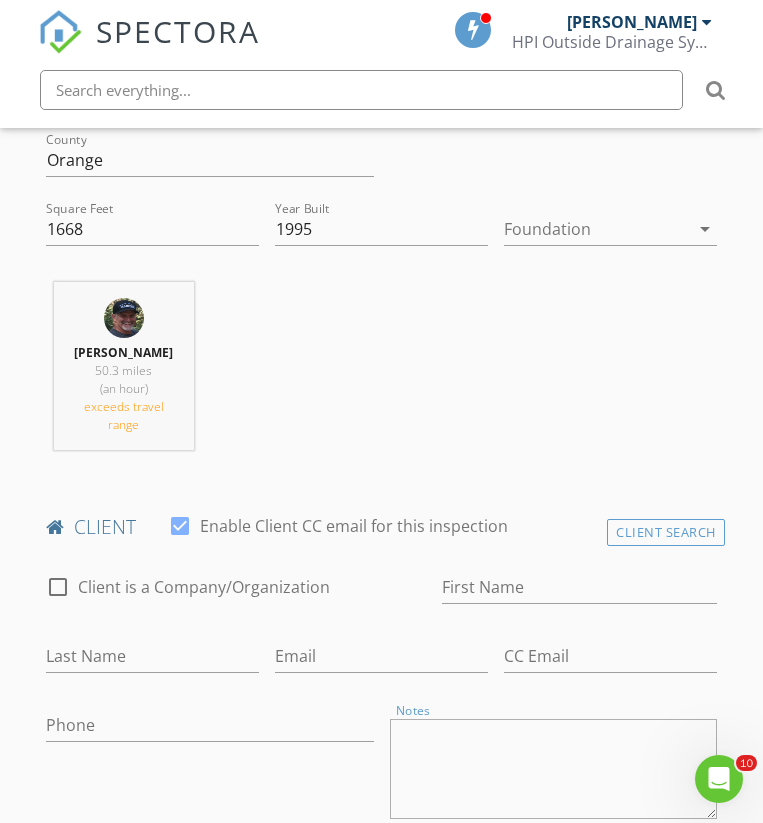 click on "Notes" at bounding box center (553, 769) 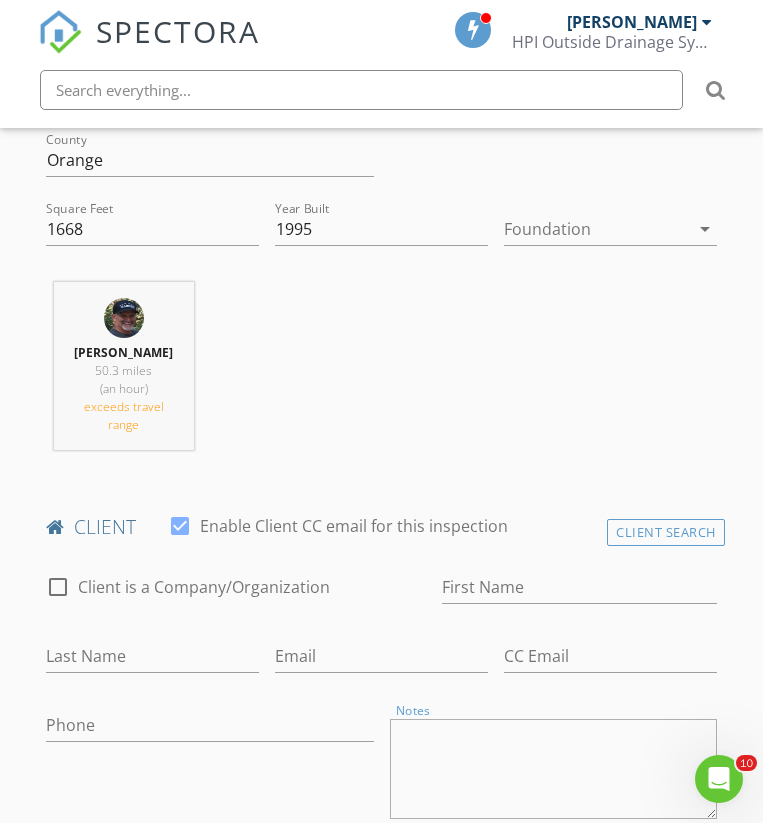 paste on "Community Gate Code: #8093" 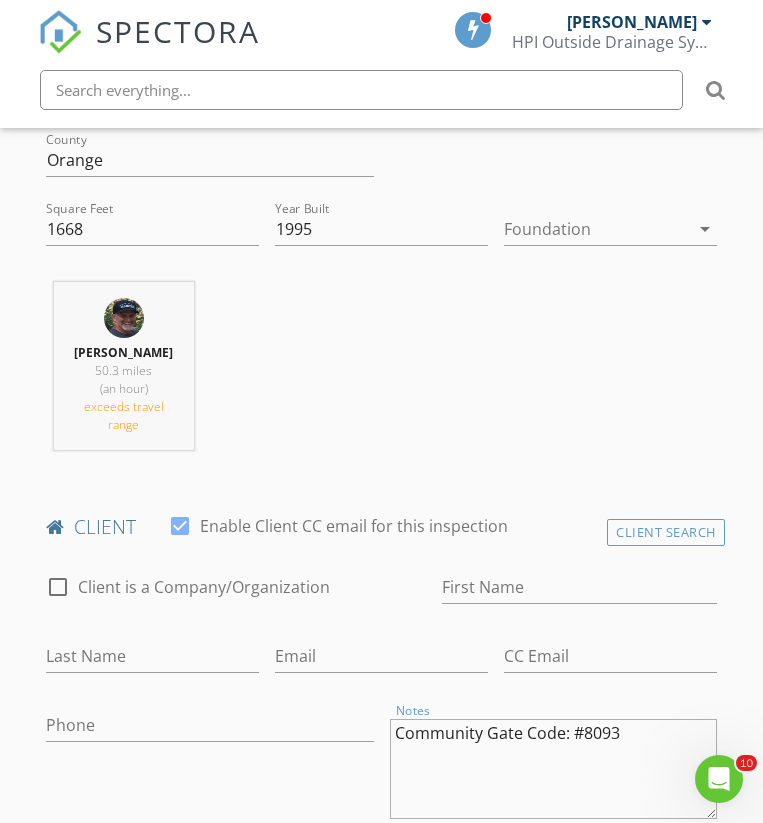 type on "Community Gate Code: #8093" 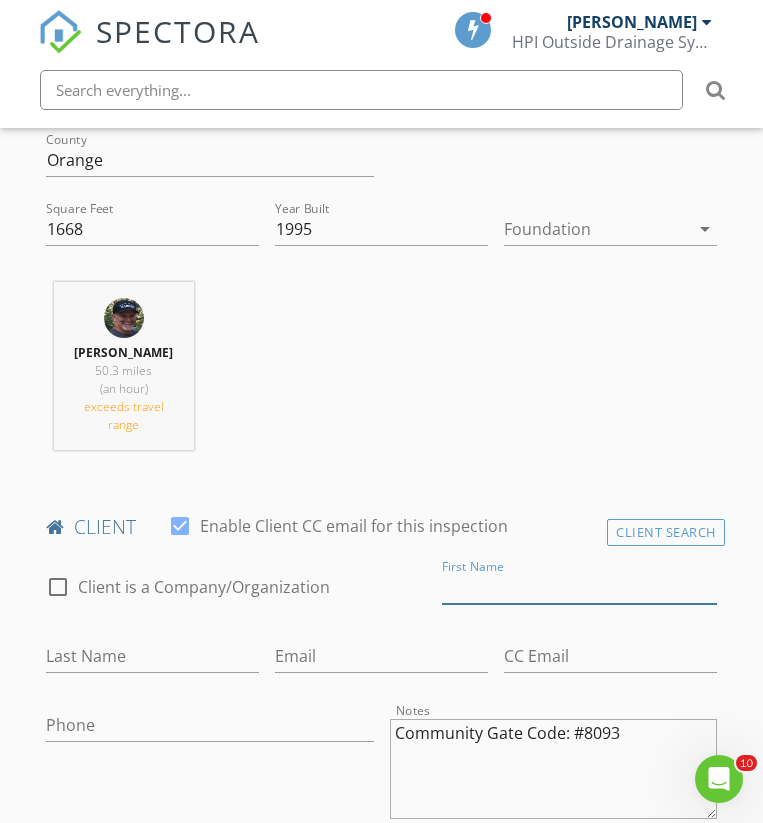 paste on "Suresh Venkatramani" 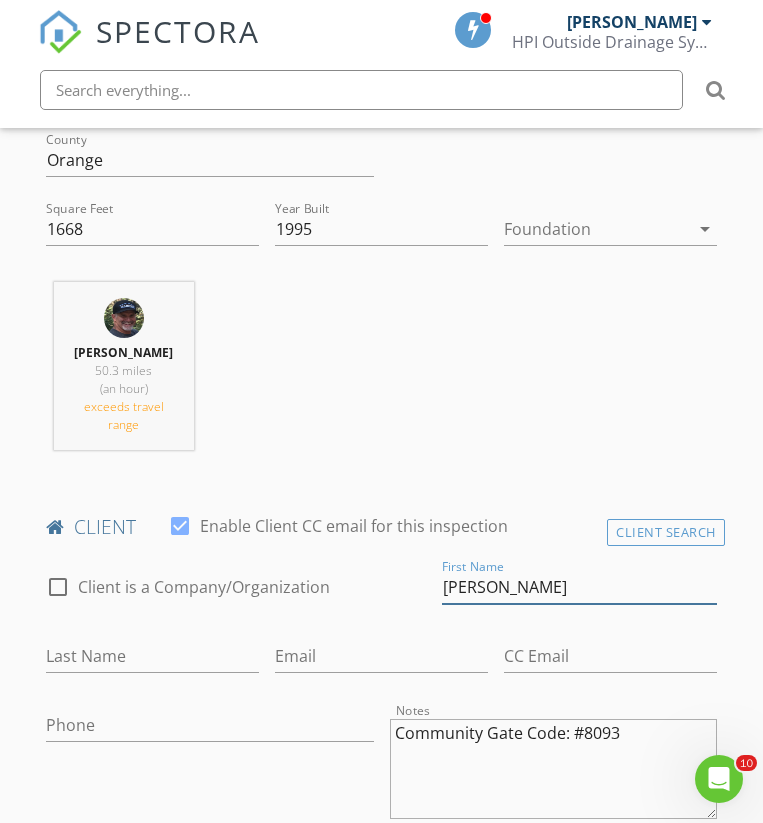 type on "Suresh" 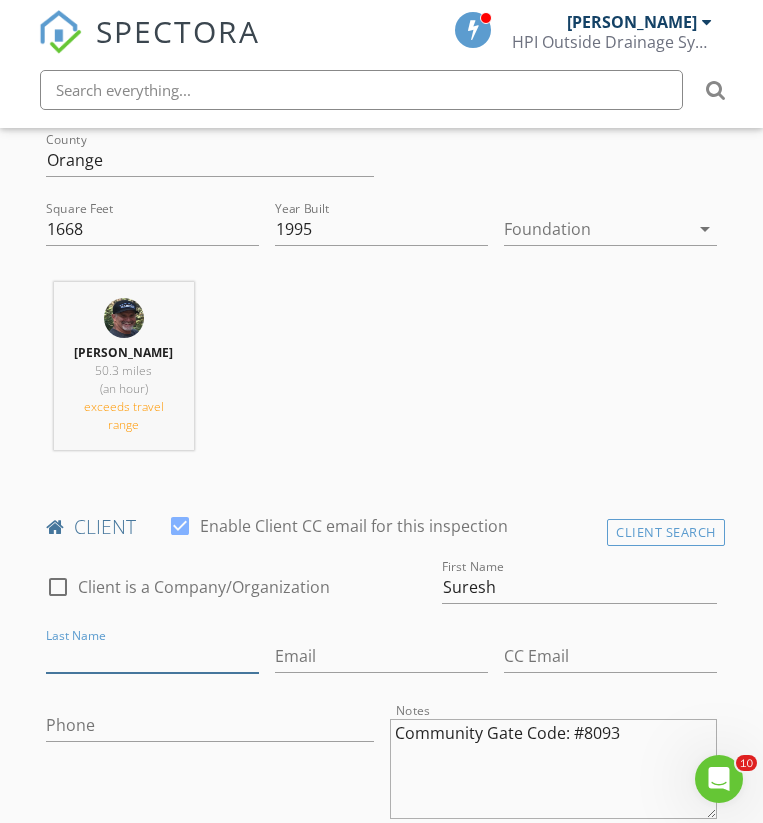 paste on "Suresh Venkatramani" 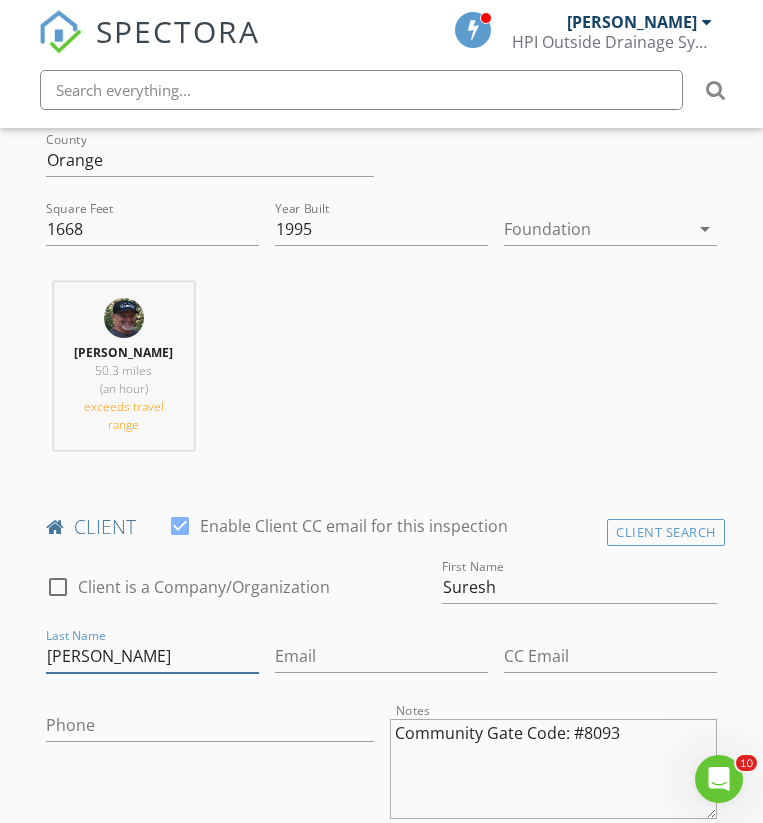 click on "Suresh Venkatramani" at bounding box center (152, 656) 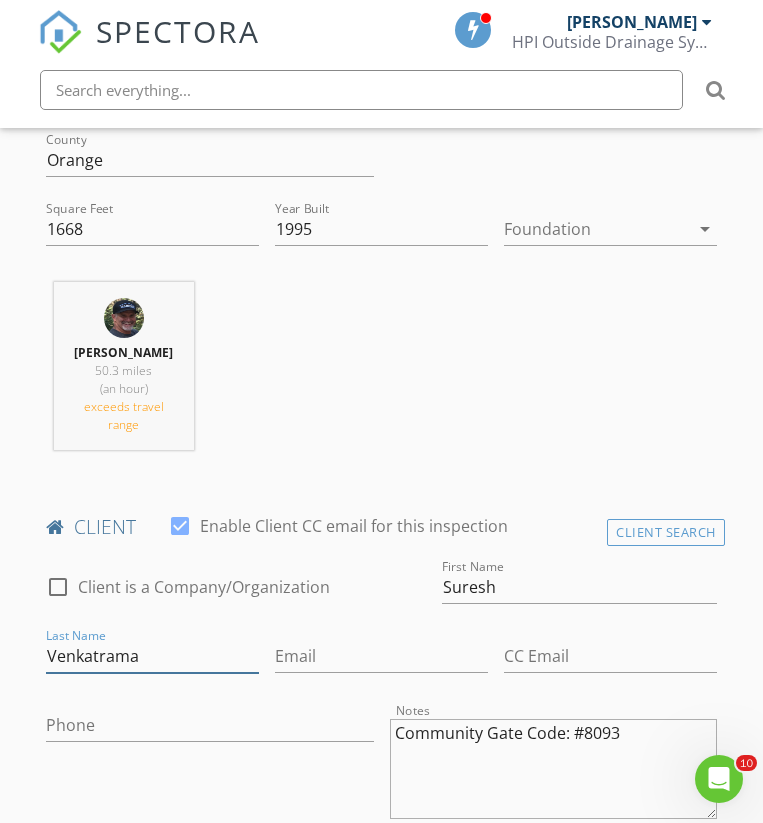 type on "Venkatram" 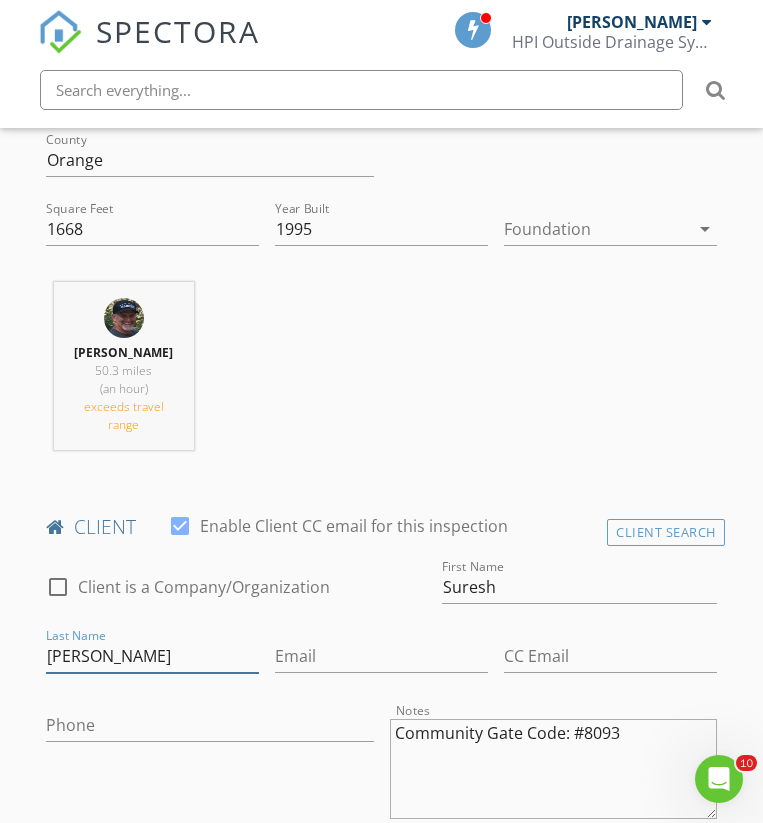 drag, startPoint x: 581, startPoint y: 586, endPoint x: 559, endPoint y: 582, distance: 22.36068 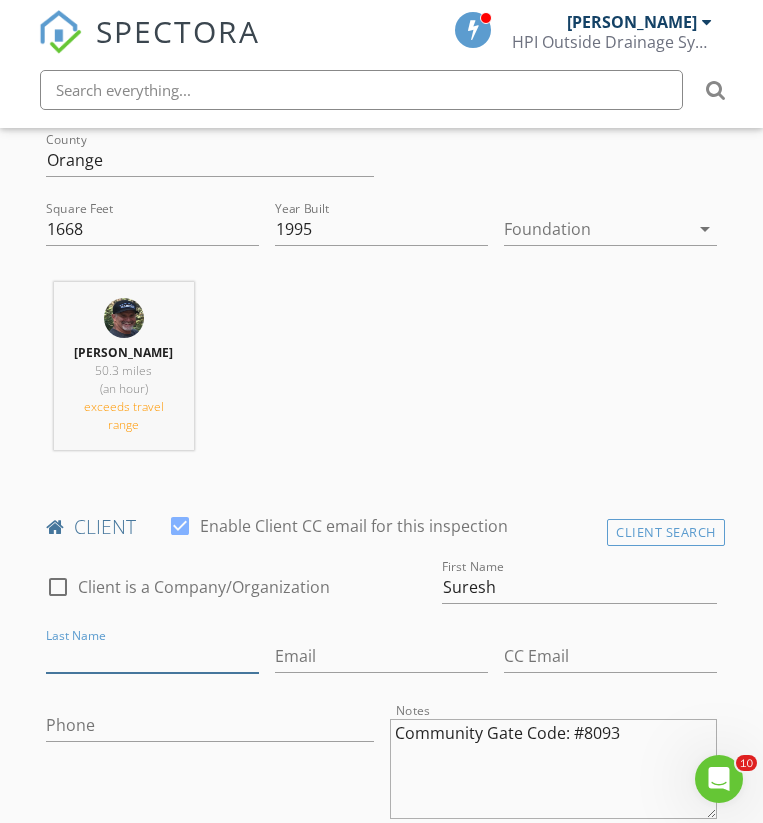 paste on "Suresh Venkatramani" 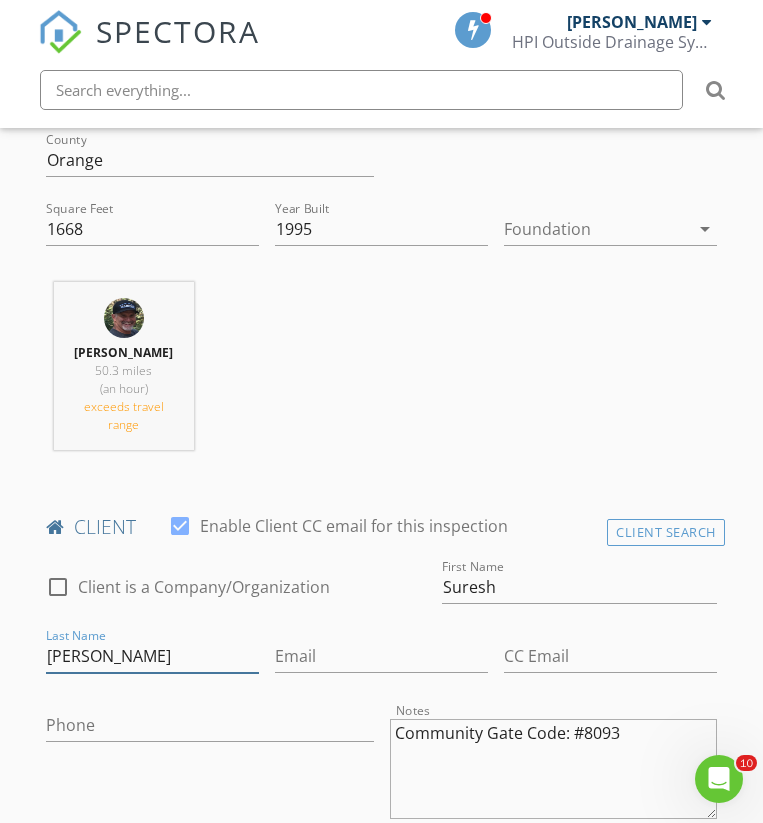 click on "Suresh Venkatramani" at bounding box center [152, 656] 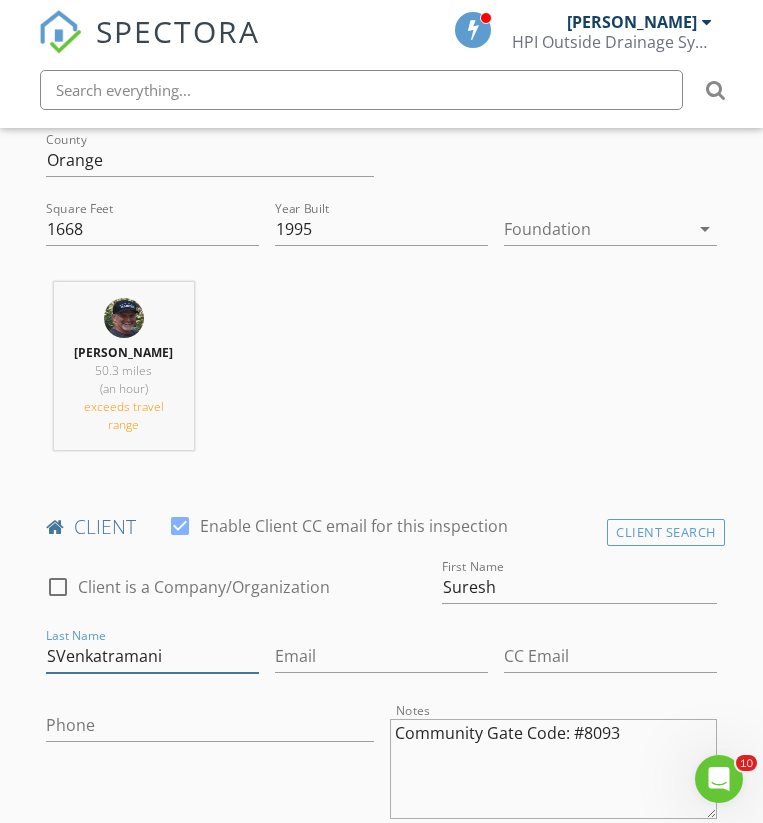 type on "Venkatramani" 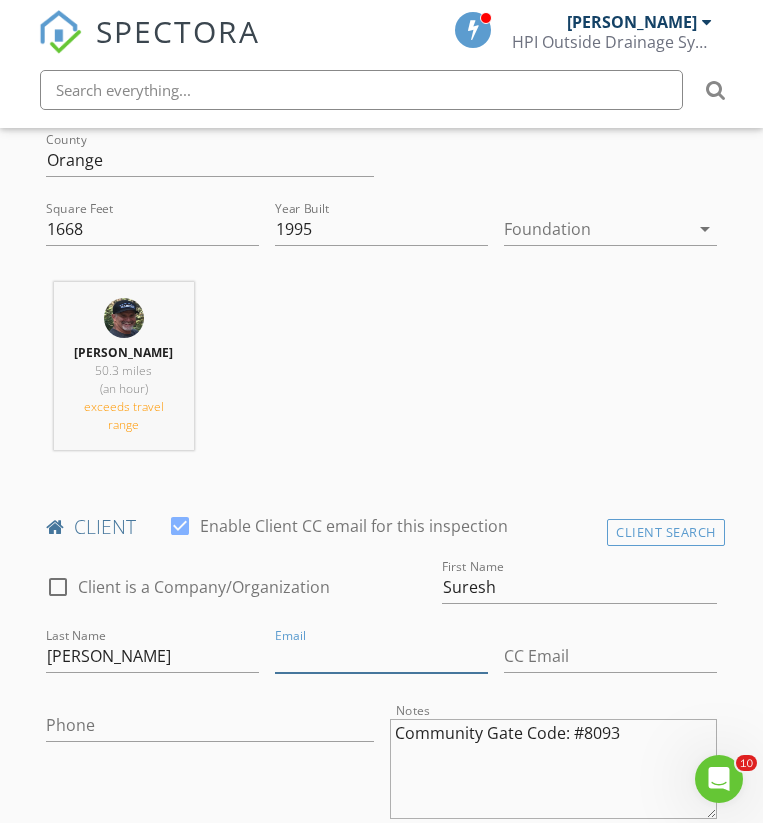 paste on "mailto:sureshvenks@gmail.com" 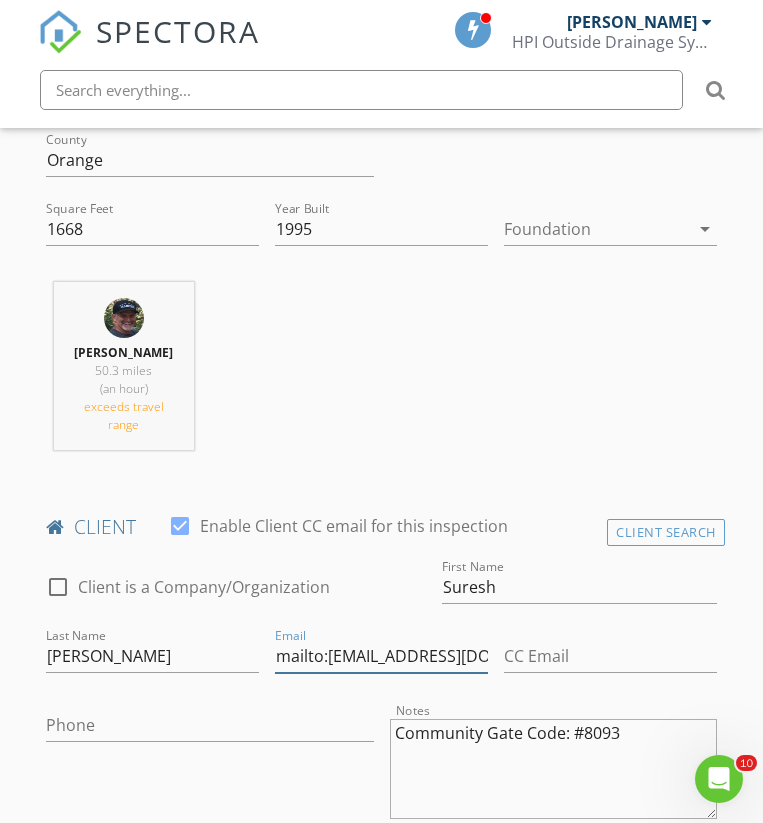 type on "mailto:sureshvenks@gmail.com" 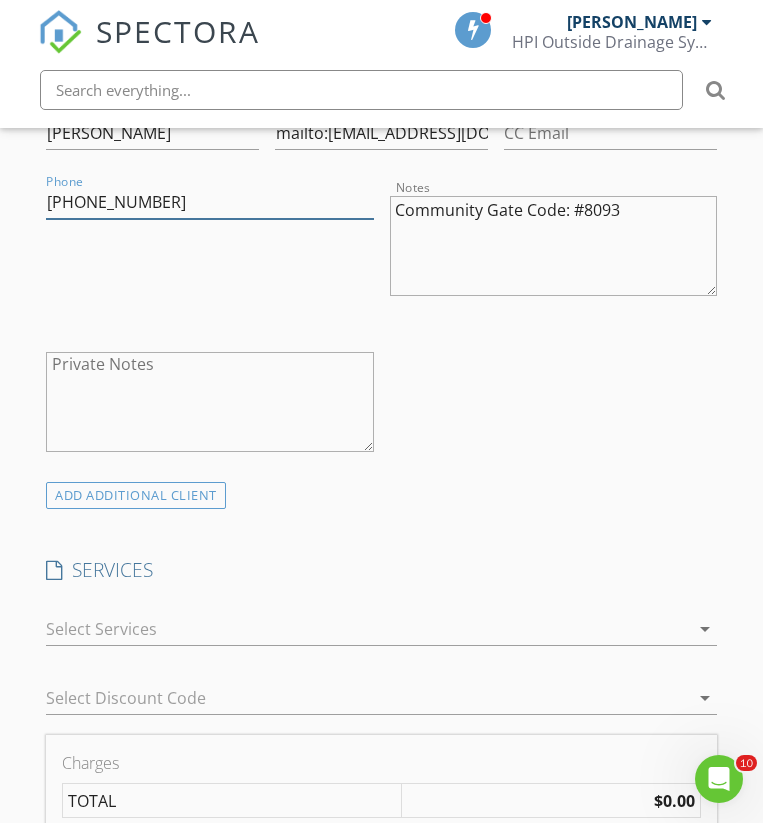 scroll, scrollTop: 1400, scrollLeft: 0, axis: vertical 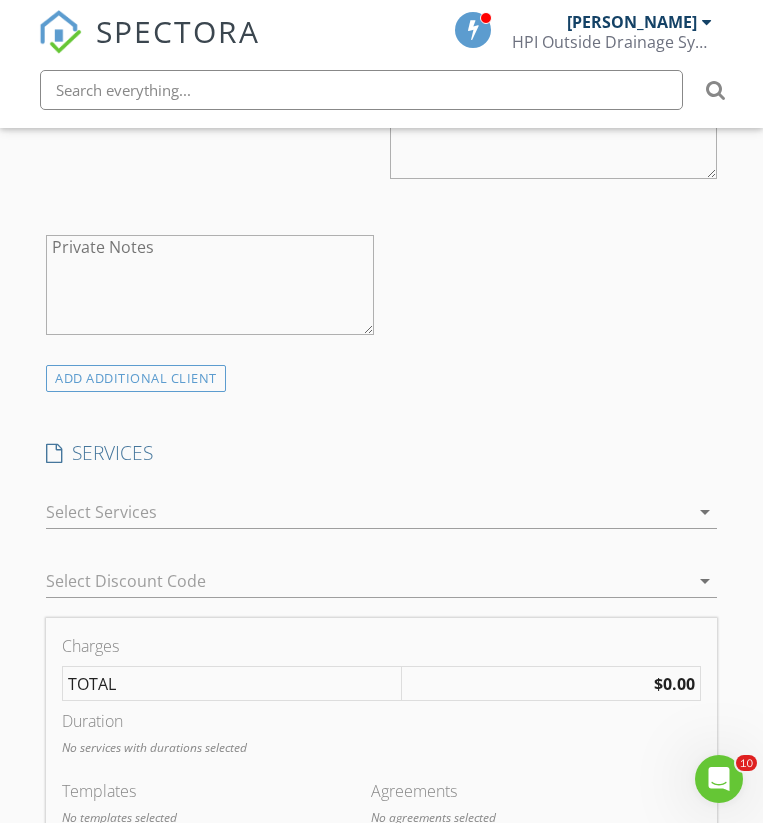 type on "628-246-7369" 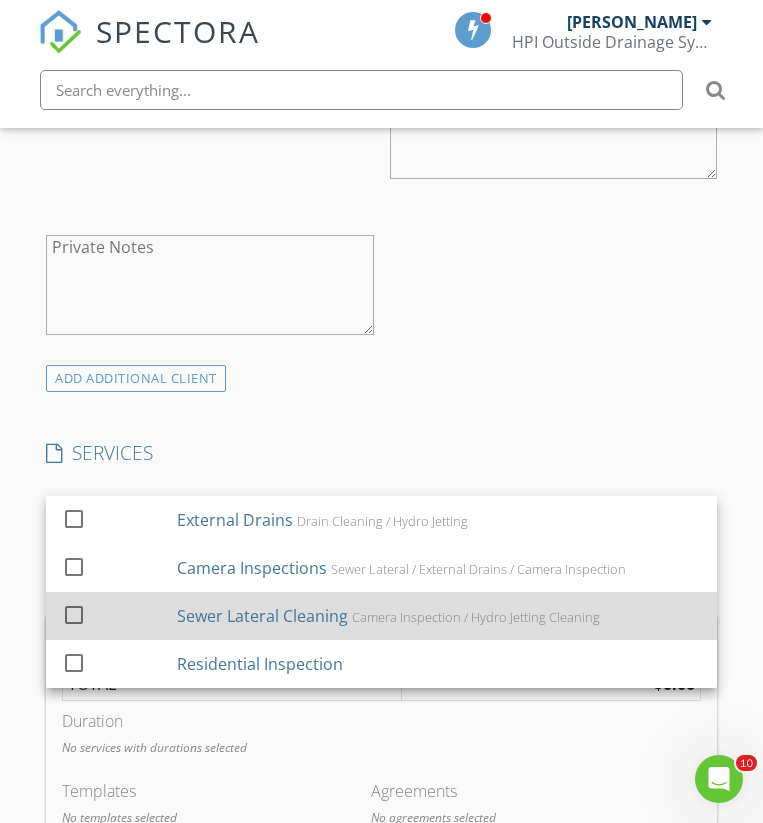click at bounding box center [74, 614] 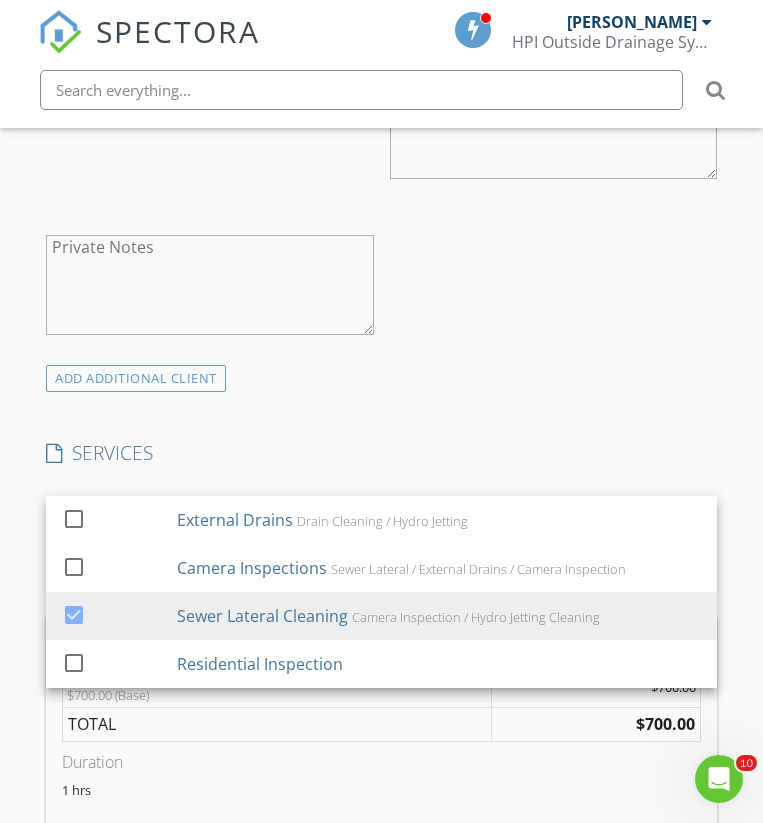click on "Manual Edit" at bounding box center (381, 892) 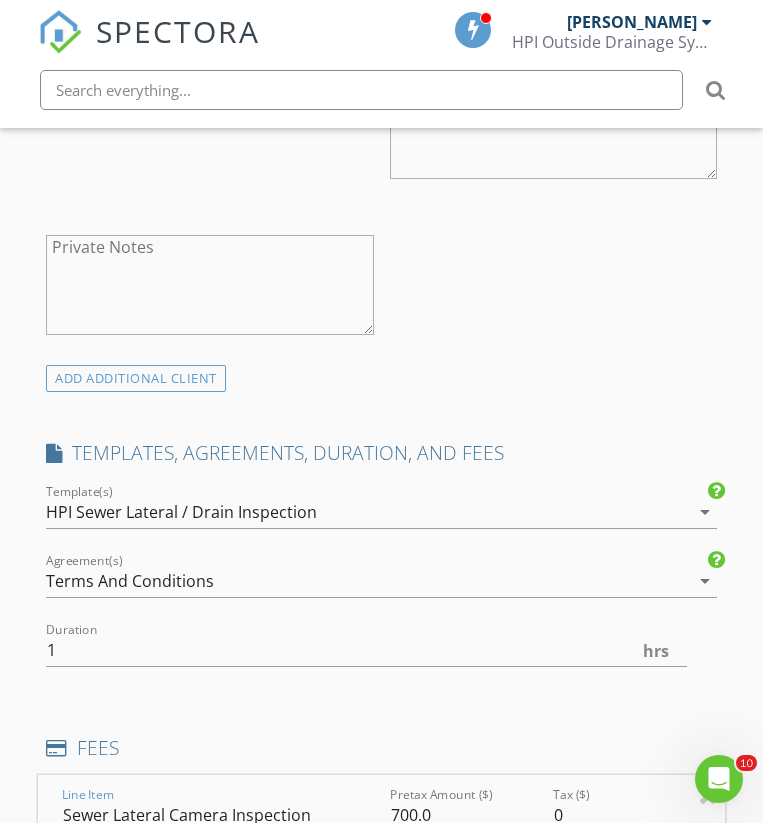 type on "Sewer Lateral Camera Inspection" 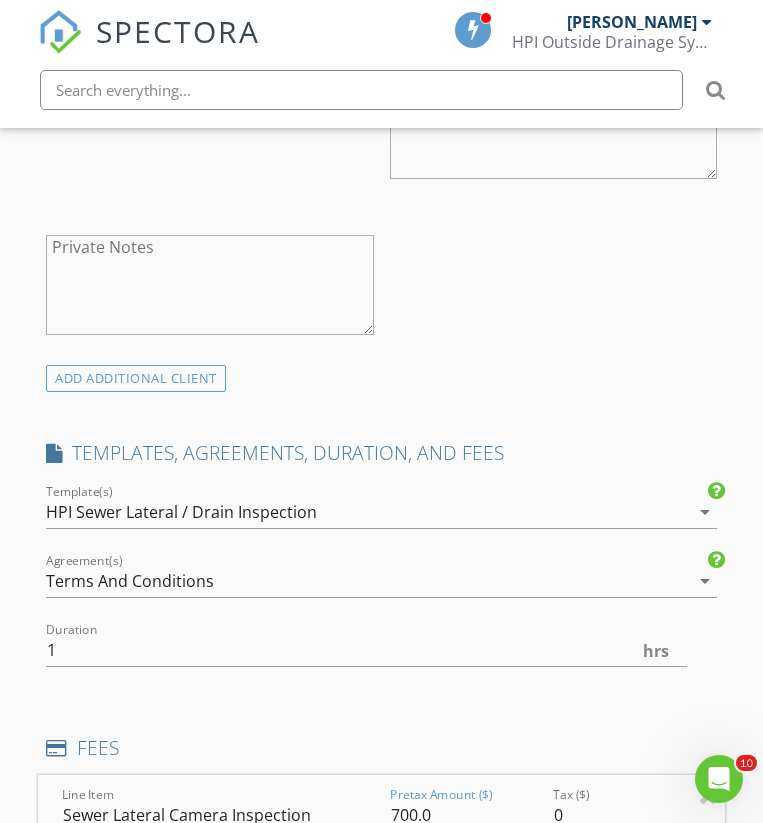 drag, startPoint x: 415, startPoint y: 653, endPoint x: 389, endPoint y: 650, distance: 26.172504 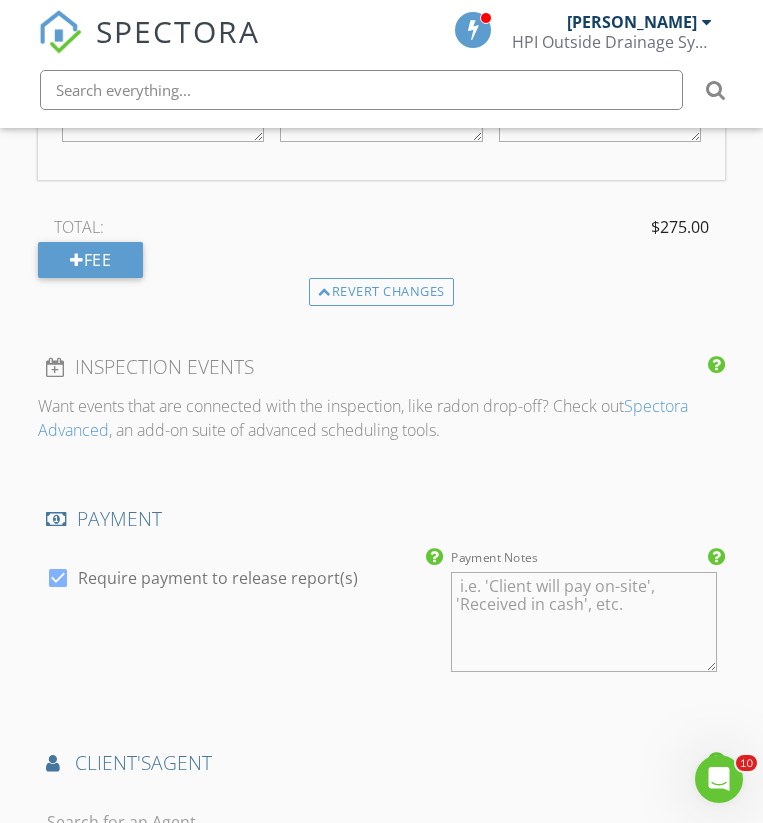 scroll, scrollTop: 2274, scrollLeft: 0, axis: vertical 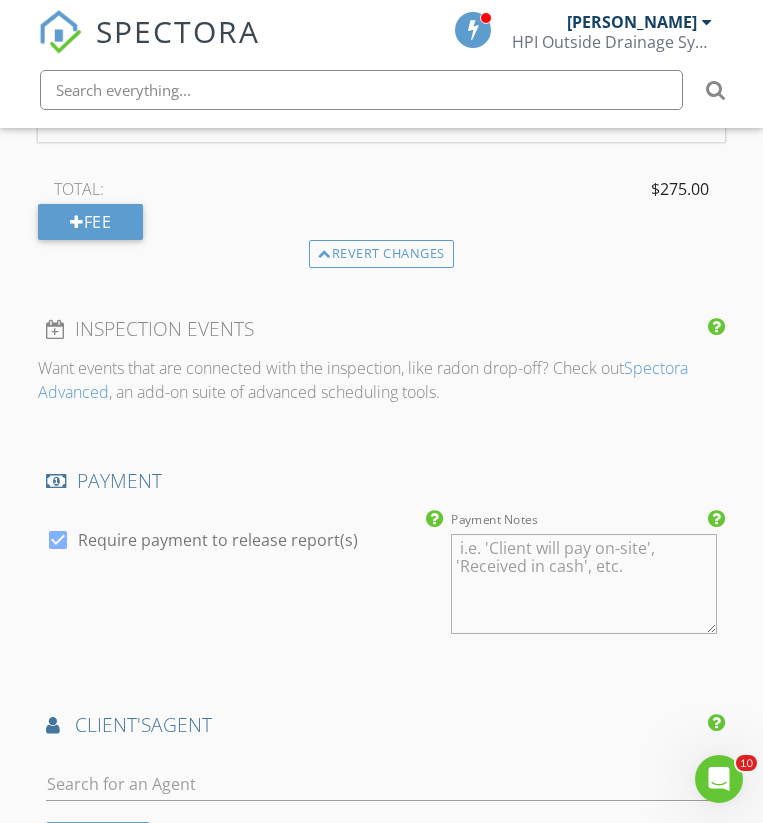 type on "275.0" 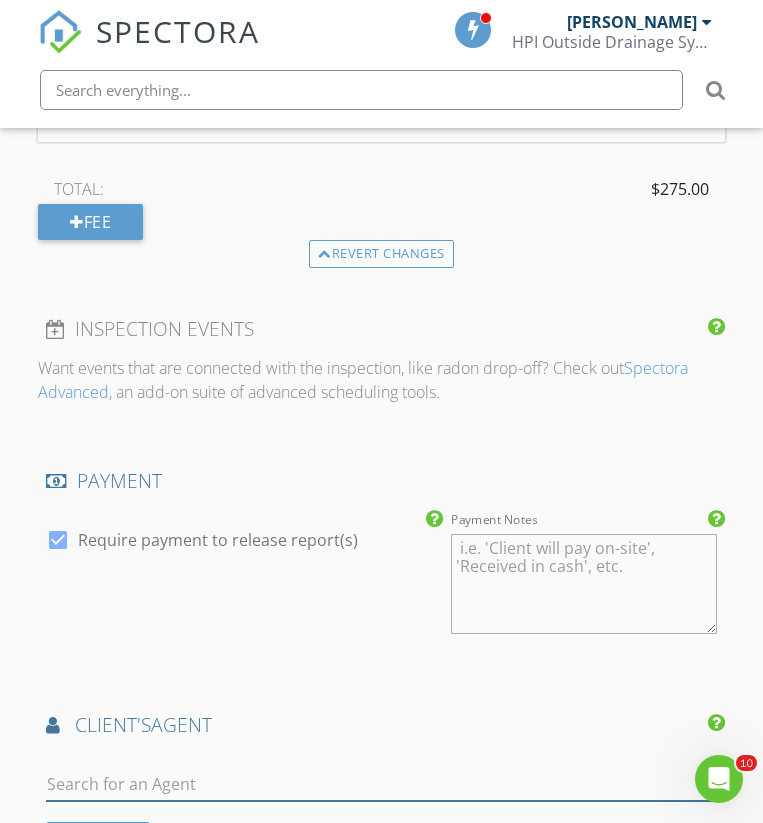 click at bounding box center [381, 784] 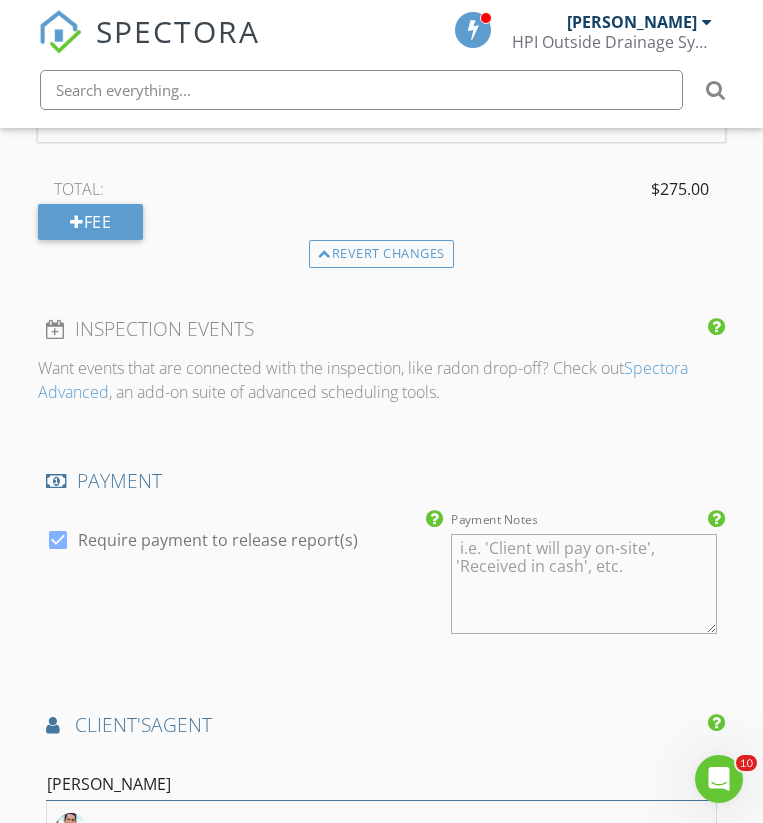 type on "Adam Tr" 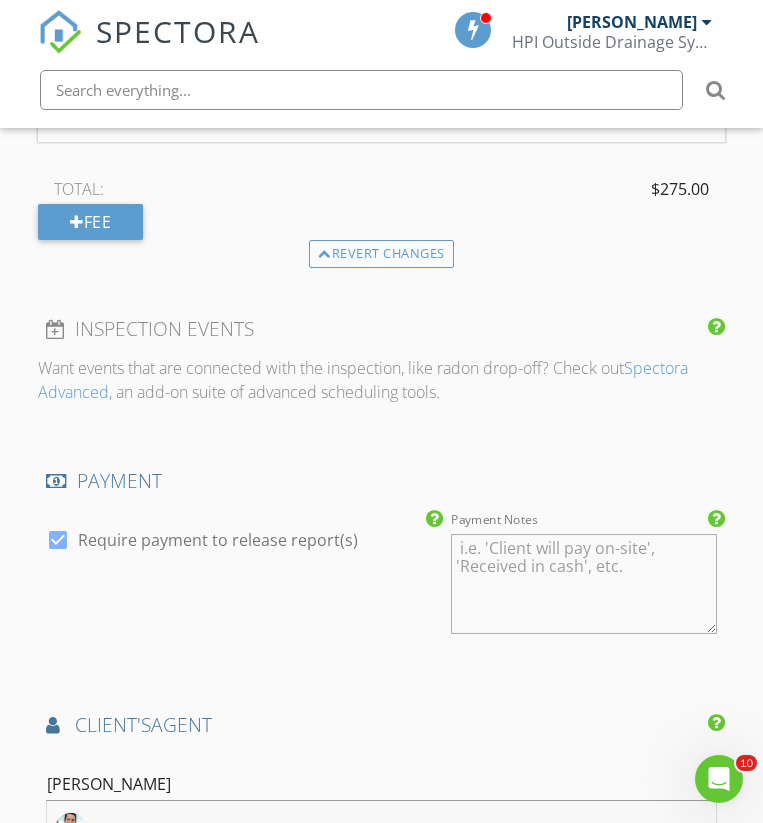 click on "Adam Trejo" at bounding box center (165, 829) 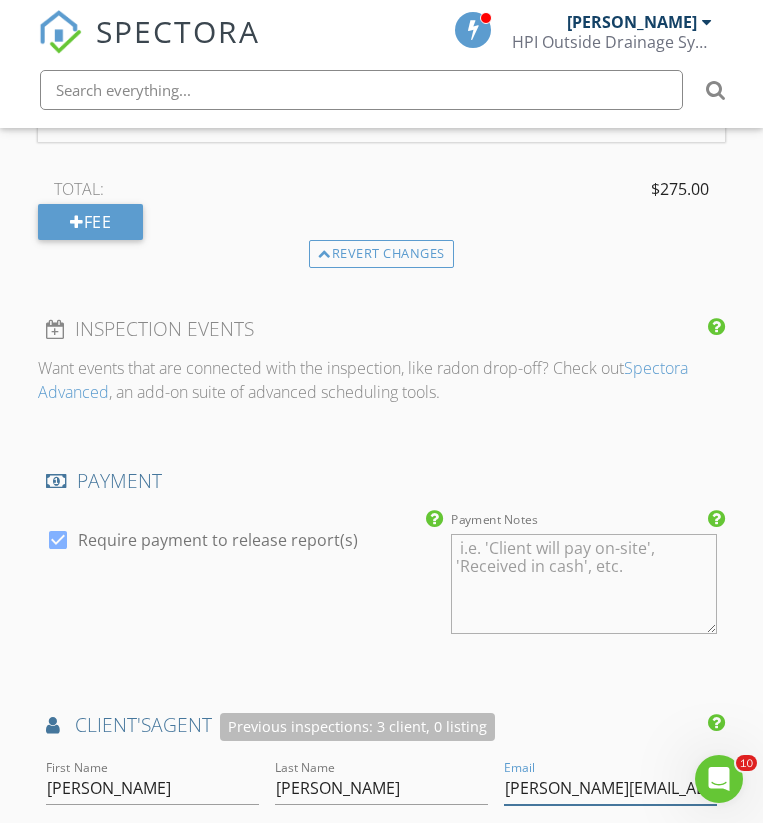 drag, startPoint x: 685, startPoint y: 631, endPoint x: 509, endPoint y: 623, distance: 176.18172 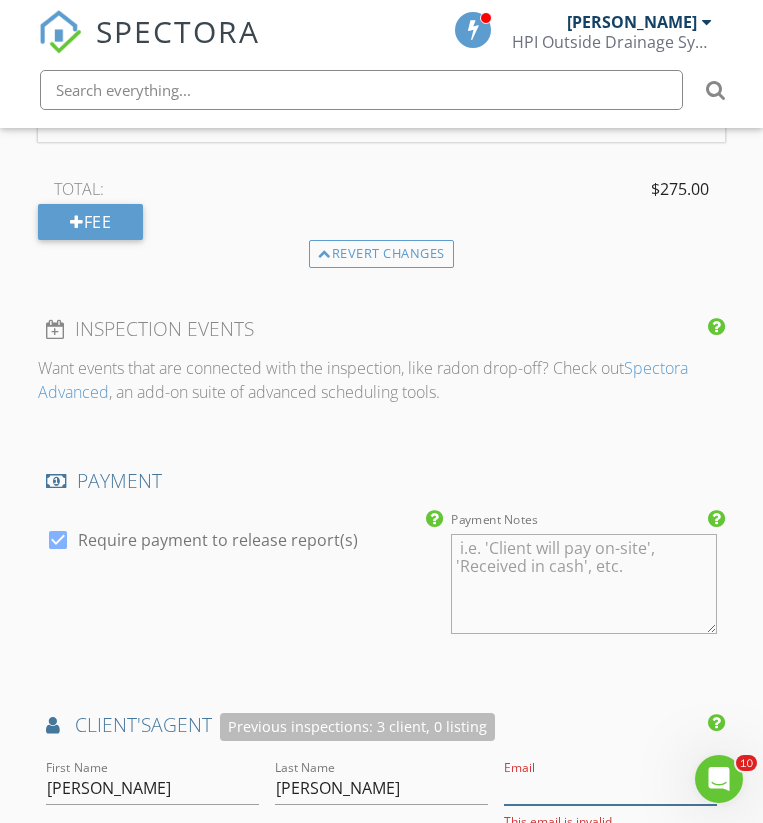 paste on "adam@inhabitrealestate.com" 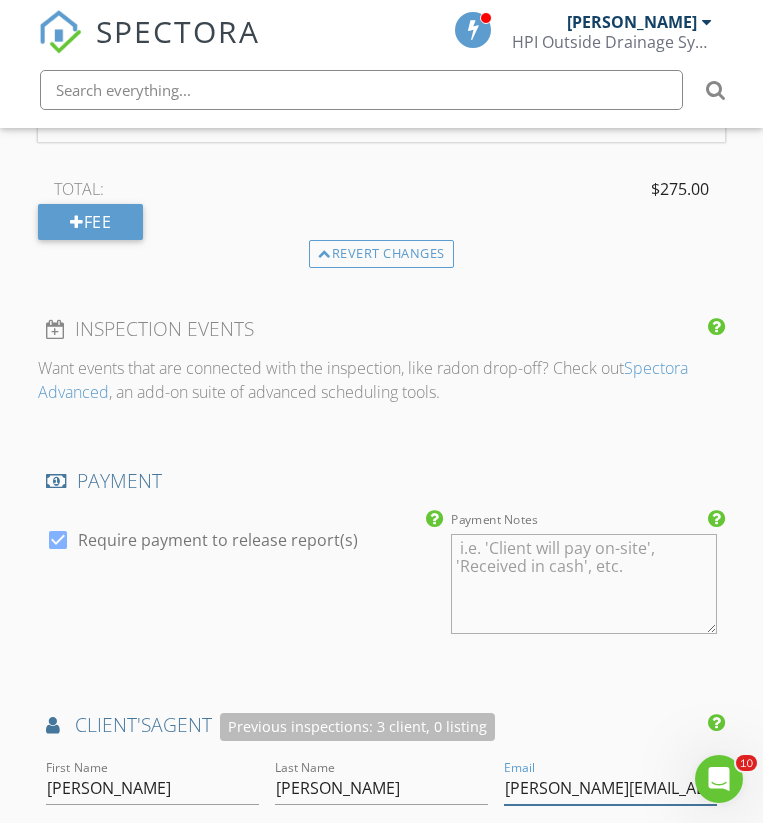 type on "adam@inhabitrealestate.com" 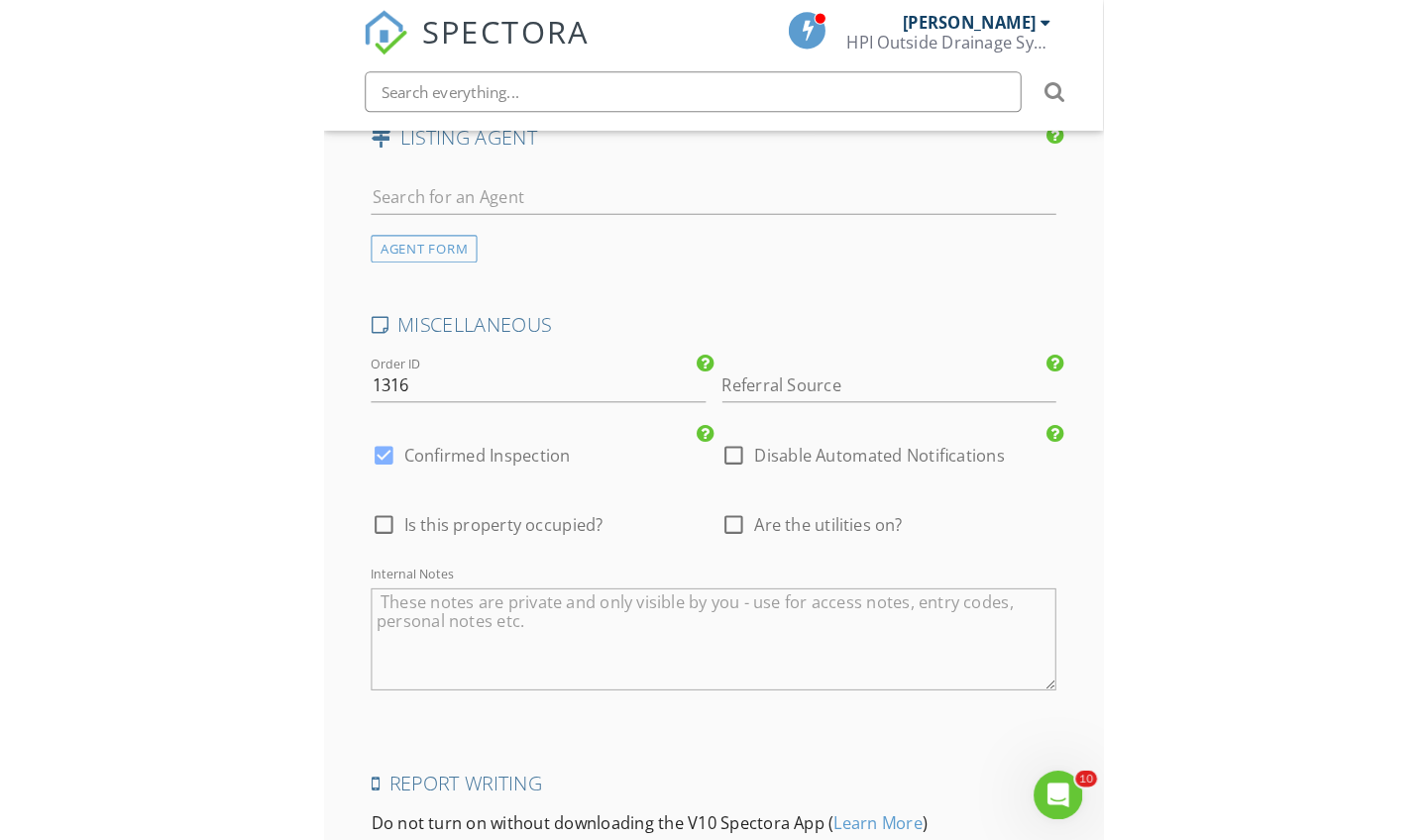 scroll, scrollTop: 3419, scrollLeft: 0, axis: vertical 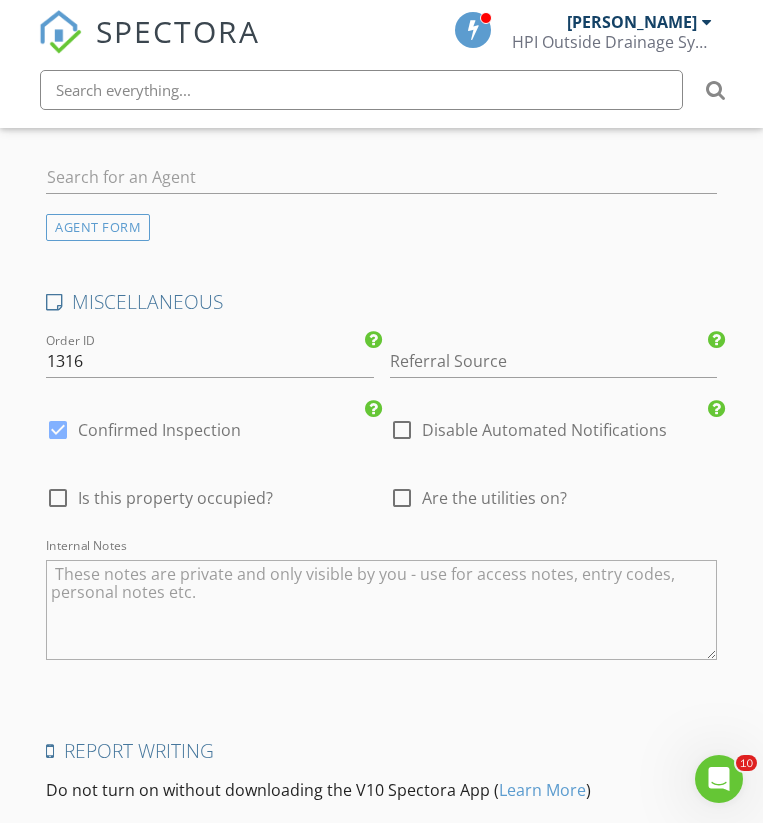 type on "Inhabit" 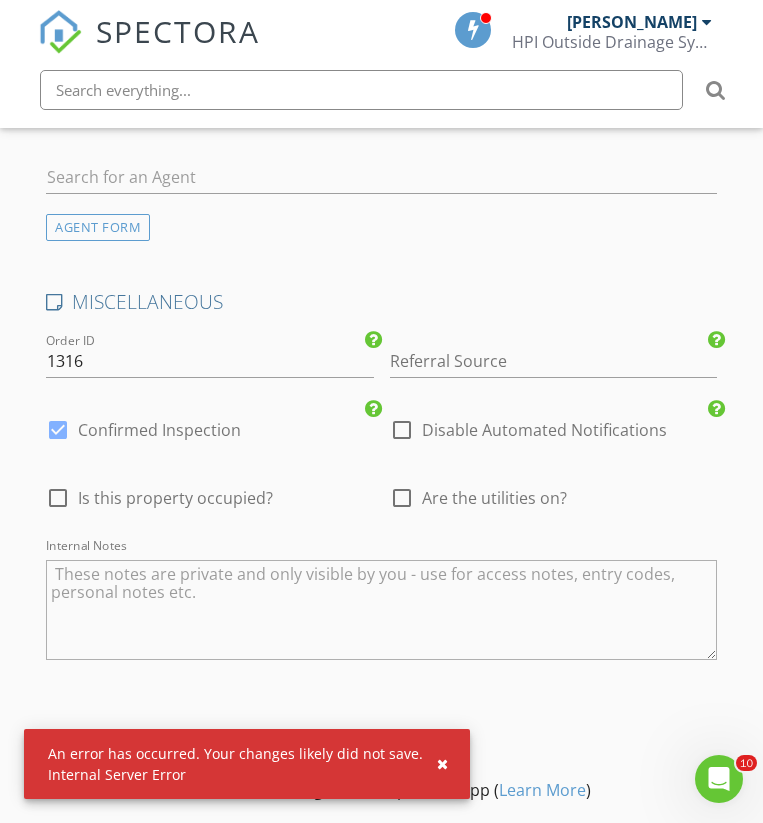 click on "New Inspection
Click here to use the New Order Form
INSPECTOR(S)
check_box   Scott Snow   PRIMARY   Scott Snow arrow_drop_down   check_box_outline_blank Scott Snow specifically requested
Date/Time
07/16/2025 9:00 AM
Location
Address Search       Address 59 Cape Victoria   Unit   City Aliso Viejo   State CA   Zip 92656   County Orange     Square Feet 1668   Year Built 1995   Foundation arrow_drop_down     Scott Snow     50.3 miles     (an hour)     exceeds travel range
client
check_box Enable Client CC email for this inspection   Client Search     check_box_outline_blank Client is a Company/Organization     First Name Suresh   Last Name Venkatramani   Email mailto:sureshvenks@gmail.com   CC Email   Phone 628-246-7369           Notes Community Gate Code: #8093   Private Notes
ADD ADDITIONAL client" at bounding box center [381, -1090] 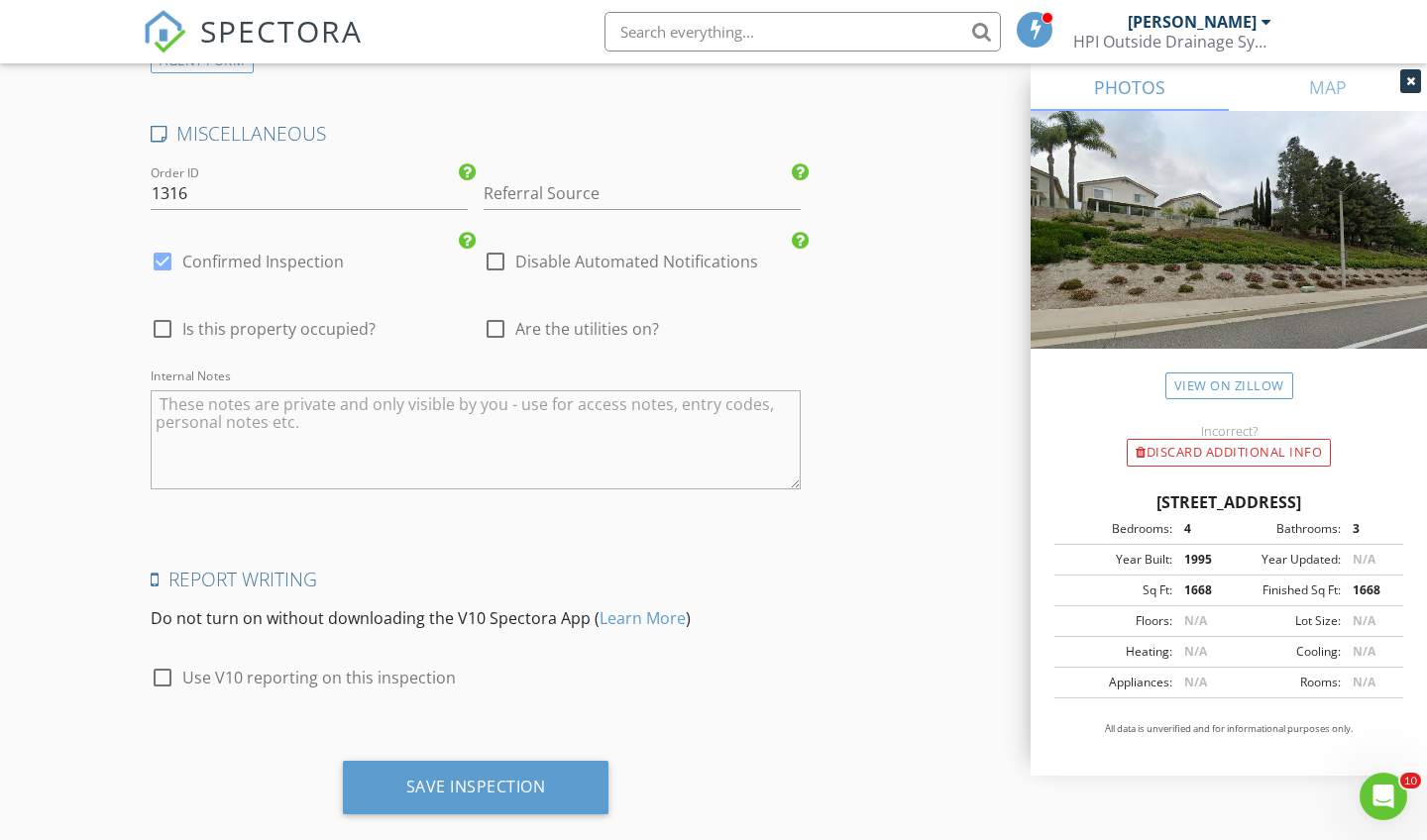 click on "INSPECTOR(S)
check_box   Scott Snow   PRIMARY   Scott Snow arrow_drop_down   check_box_outline_blank Scott Snow specifically requested
Date/Time
07/16/2025 9:00 AM
Location
Address Search       Address 59 Cape Victoria   Unit   City Aliso Viejo   State CA   Zip 92656   County Orange     Square Feet 1668   Year Built 1995   Foundation arrow_drop_down     Scott Snow     50.3 miles     (an hour)     exceeds travel range
client
check_box Enable Client CC email for this inspection   Client Search     check_box_outline_blank Client is a Company/Organization     First Name Suresh   Last Name Venkatramani   Email mailto:sureshvenks@gmail.com   CC Email   Phone 628-246-7369           Notes Community Gate Code: #8093   Private Notes
ADD ADDITIONAL client
SERVICES
check_box_outline_blank" at bounding box center [714, -1181] 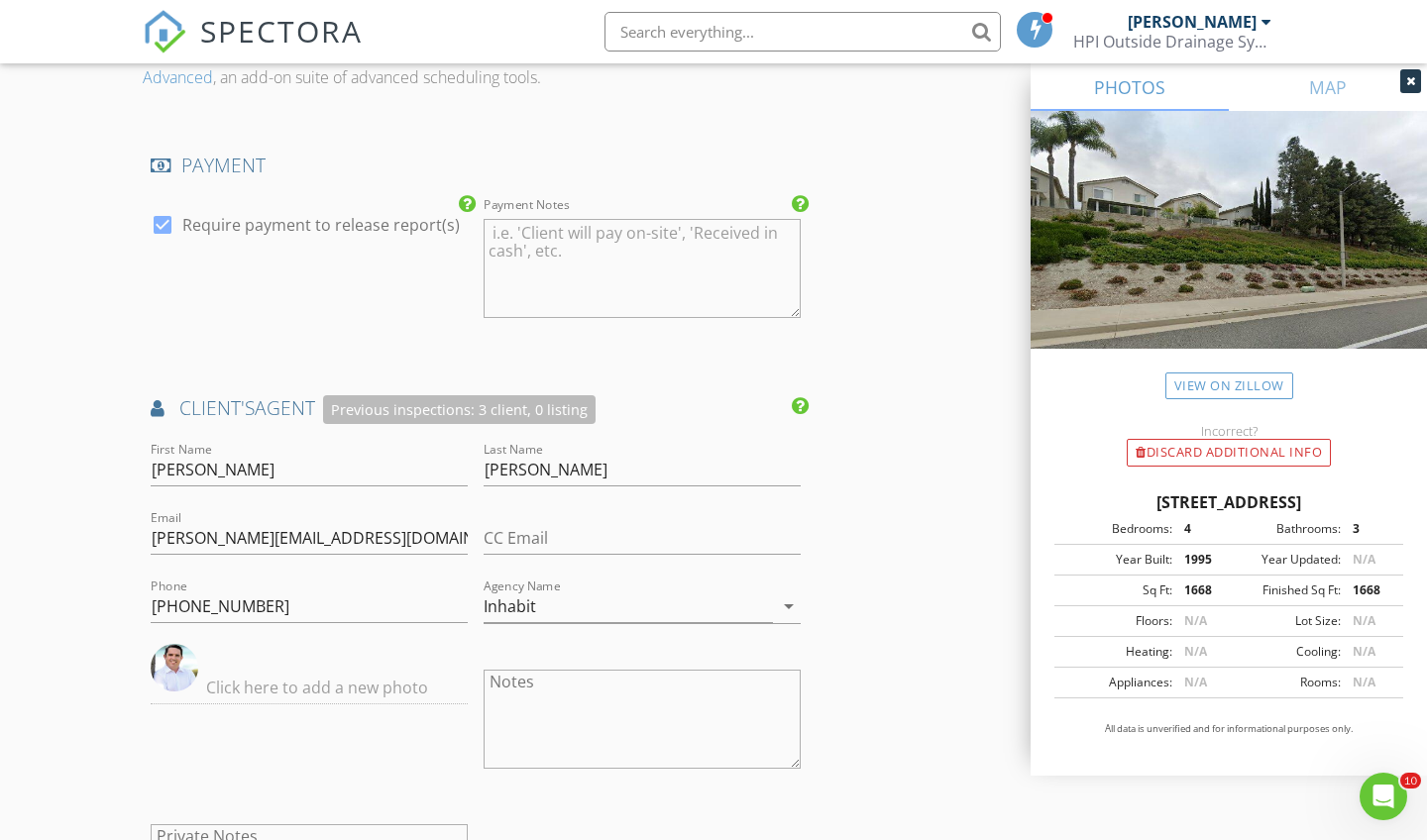 scroll, scrollTop: 2325, scrollLeft: 0, axis: vertical 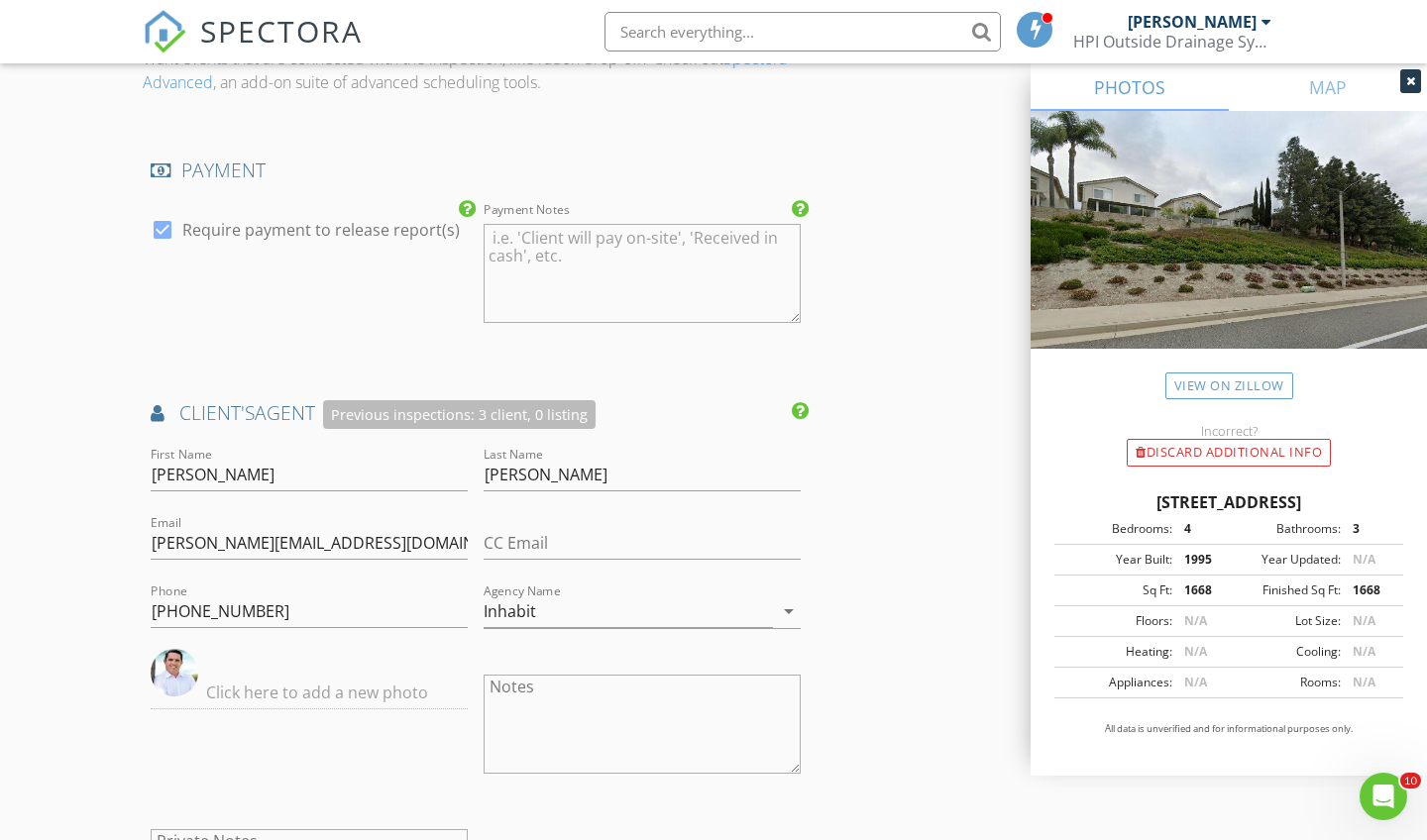 click on "INSPECTOR(S)
check_box   Scott Snow   PRIMARY   Scott Snow arrow_drop_down   check_box_outline_blank Scott Snow specifically requested
Date/Time
07/16/2025 9:00 AM
Location
Address Search       Address 59 Cape Victoria   Unit   City Aliso Viejo   State CA   Zip 92656   County Orange     Square Feet 1668   Year Built 1995   Foundation arrow_drop_down     Scott Snow     50.3 miles     (an hour)     exceeds travel range
client
check_box Enable Client CC email for this inspection   Client Search     check_box_outline_blank Client is a Company/Organization     First Name Suresh   Last Name Venkatramani   Email mailto:sureshvenks@gmail.com   CC Email   Phone 628-246-7369           Notes Community Gate Code: #8093   Private Notes
ADD ADDITIONAL client
SERVICES
check_box_outline_blank" at bounding box center [714, -86] 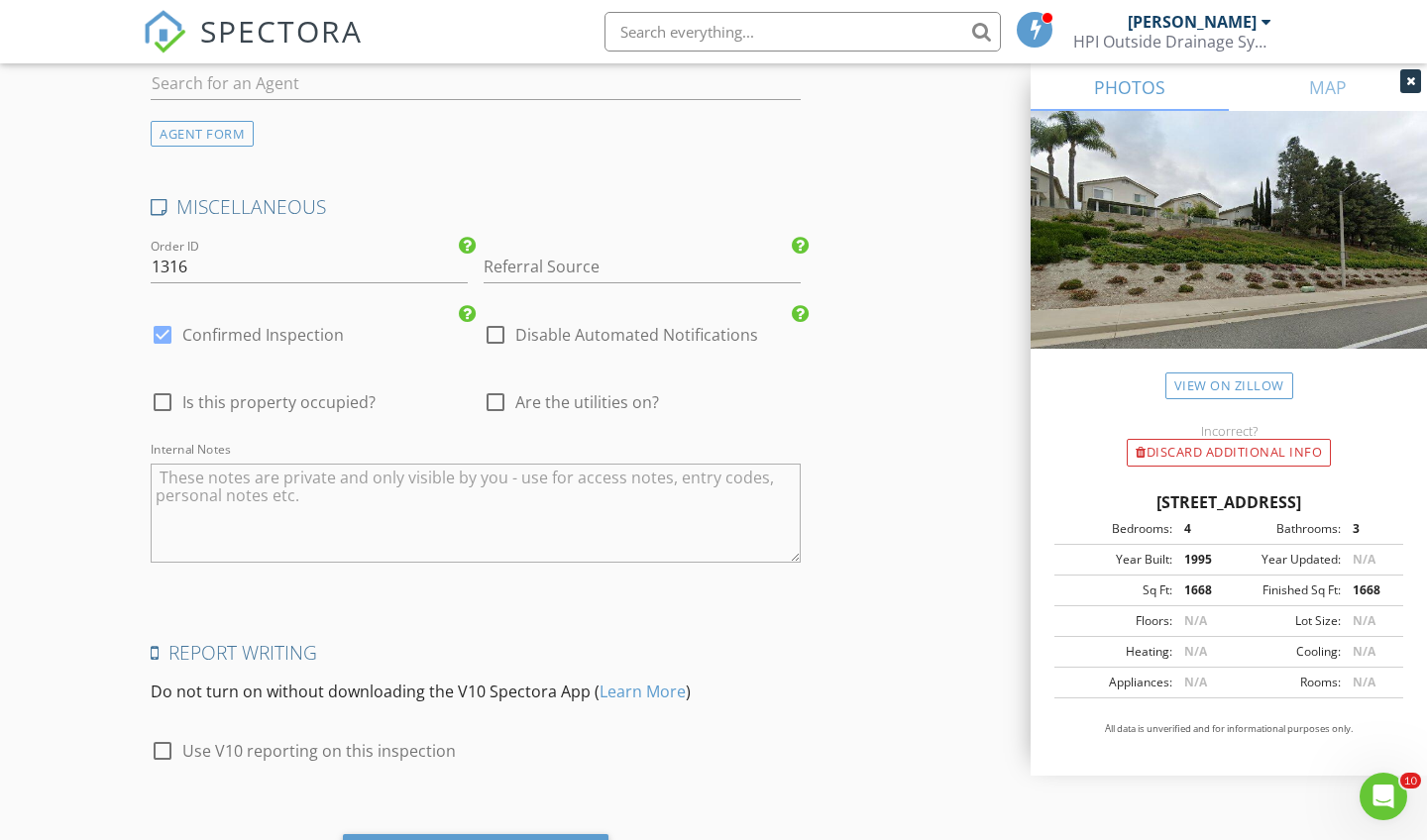 scroll, scrollTop: 3447, scrollLeft: 0, axis: vertical 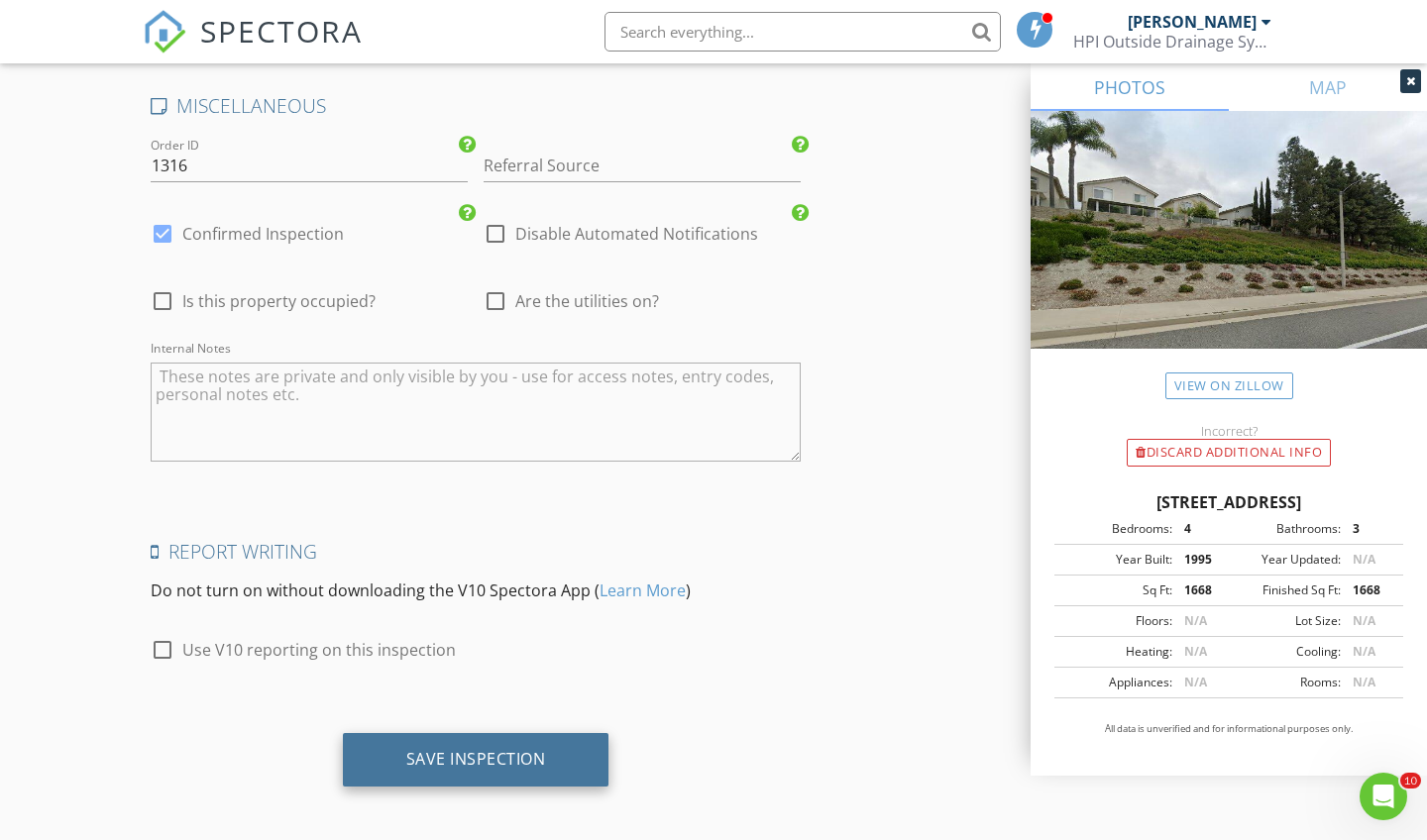 click on "Save Inspection" at bounding box center [476, 759] 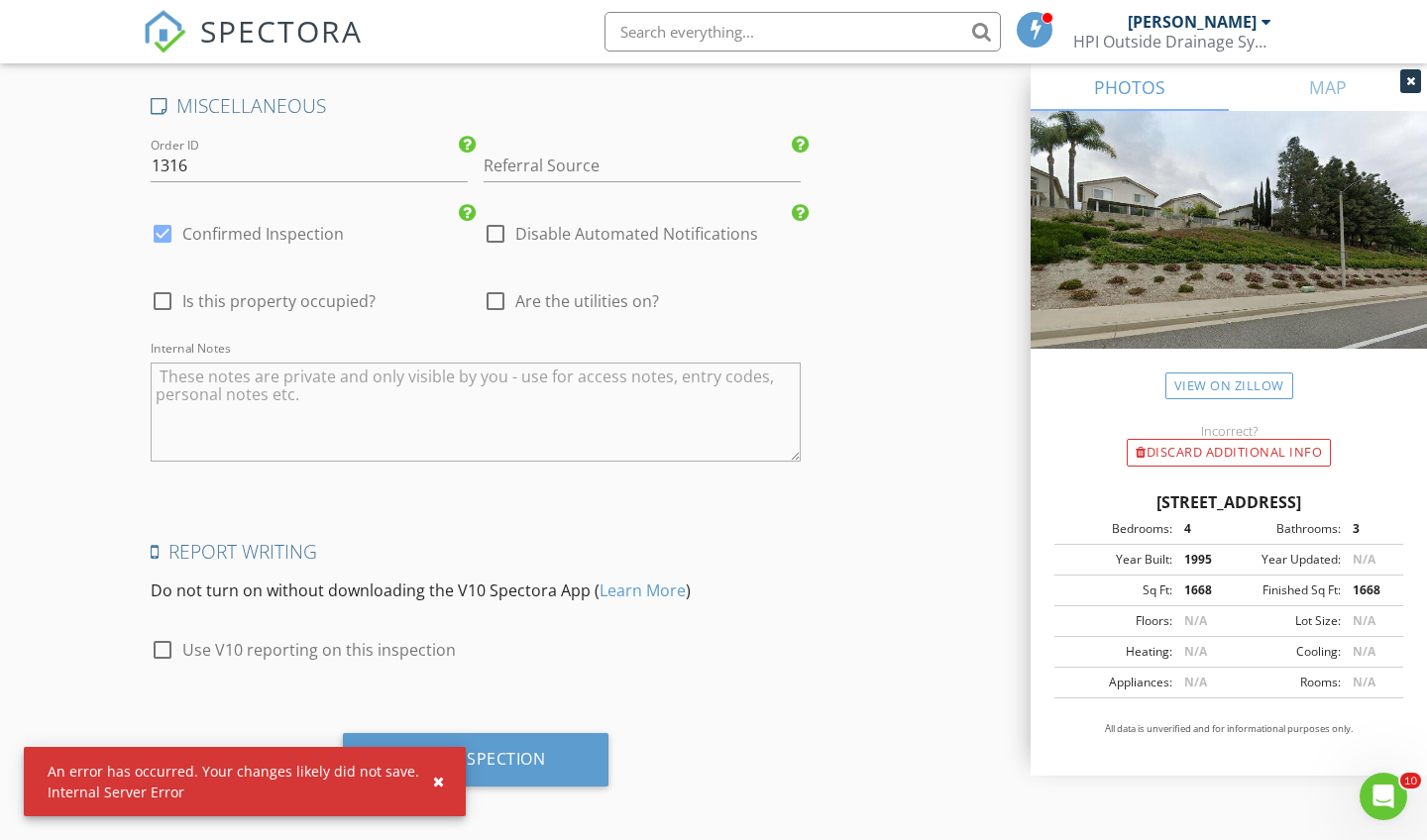 click at bounding box center [430, 782] 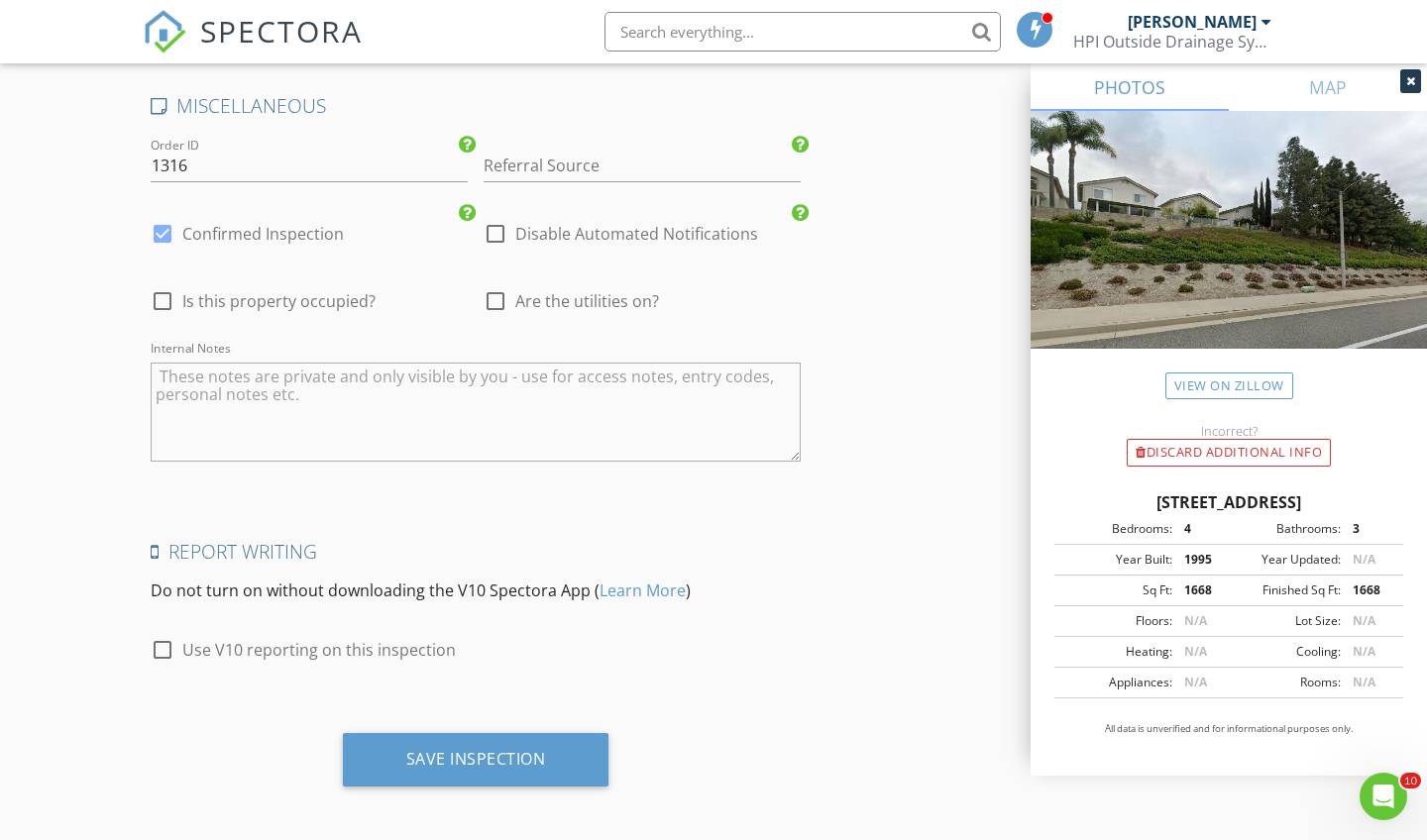 click on "INSPECTOR(S)
check_box   Scott Snow   PRIMARY   Scott Snow arrow_drop_down   check_box_outline_blank Scott Snow specifically requested
Date/Time
07/16/2025 9:00 AM
Location
Address Search       Address 59 Cape Victoria   Unit   City Aliso Viejo   State CA   Zip 92656   County Orange     Square Feet 1668   Year Built 1995   Foundation arrow_drop_down     Scott Snow     50.3 miles     (an hour)     exceeds travel range
client
check_box Enable Client CC email for this inspection   Client Search     check_box_outline_blank Client is a Company/Organization     First Name Suresh   Last Name Venkatramani   Email mailto:sureshvenks@gmail.com   CC Email   Phone 628-246-7369           Notes Community Gate Code: #8093   Private Notes
ADD ADDITIONAL client
SERVICES
check_box_outline_blank" at bounding box center [714, -1208] 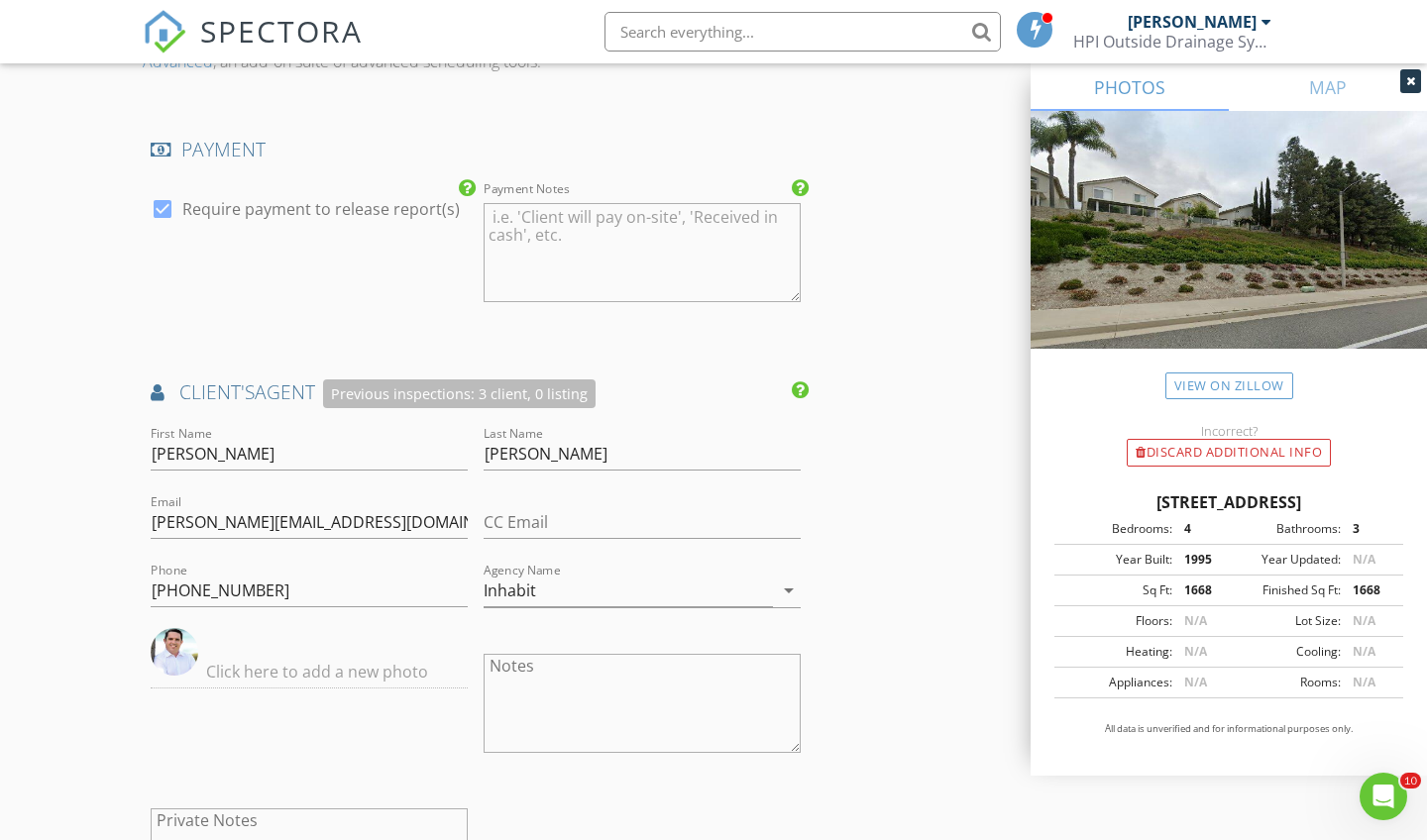 scroll, scrollTop: 2325, scrollLeft: 0, axis: vertical 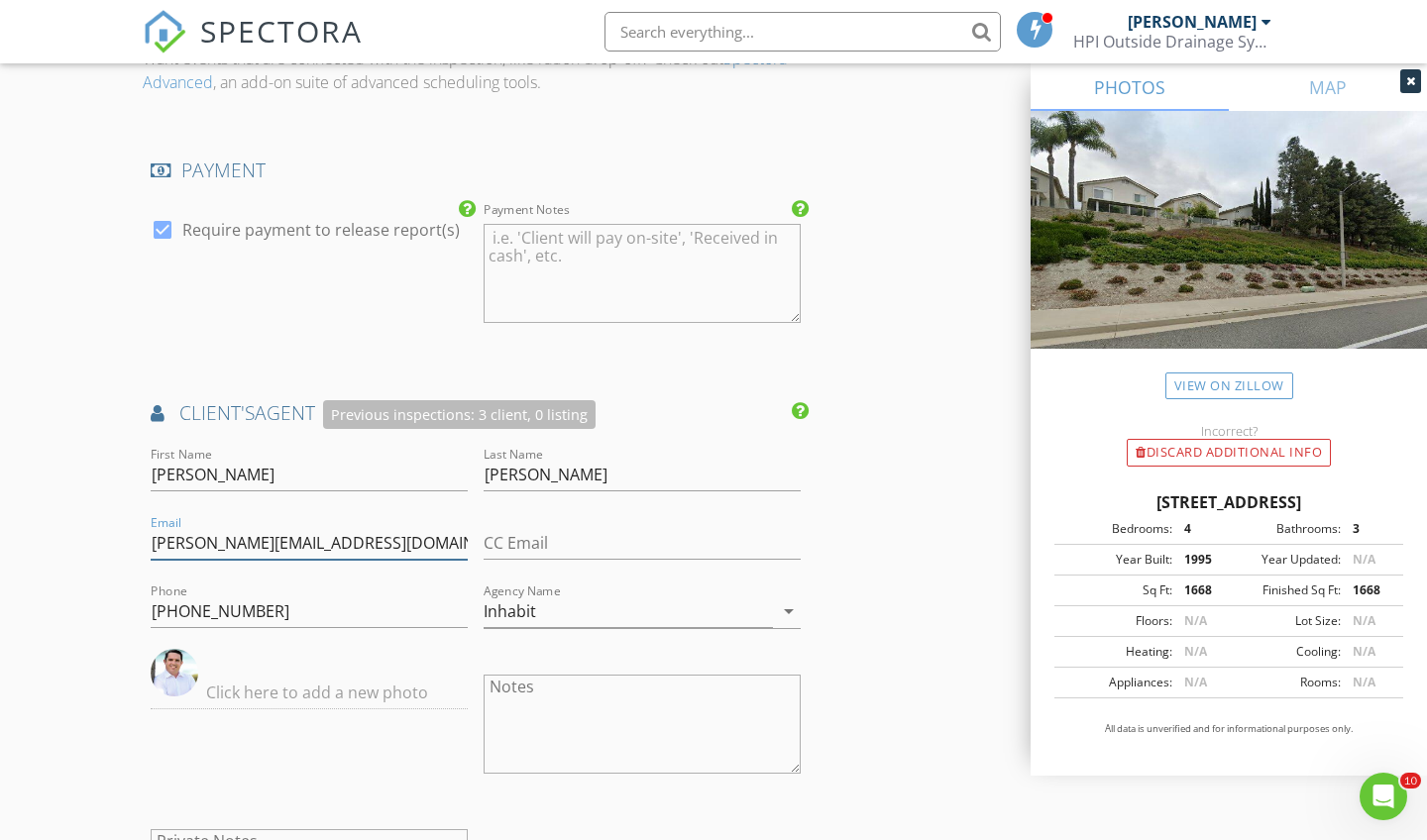 drag, startPoint x: 368, startPoint y: 538, endPoint x: 149, endPoint y: 542, distance: 219.0365 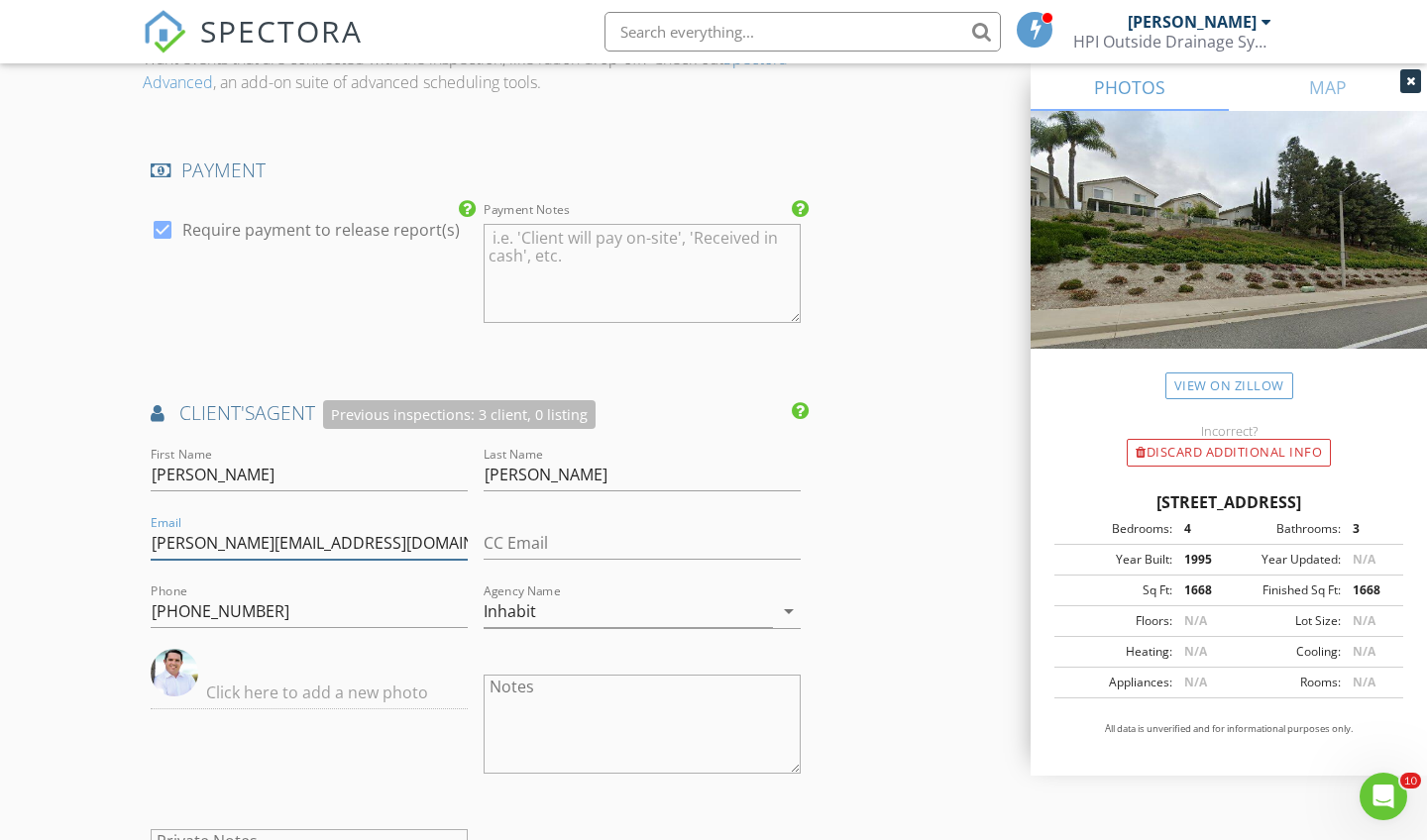 click on "Email adam@inhabitrealestate.com" at bounding box center (309, 545) 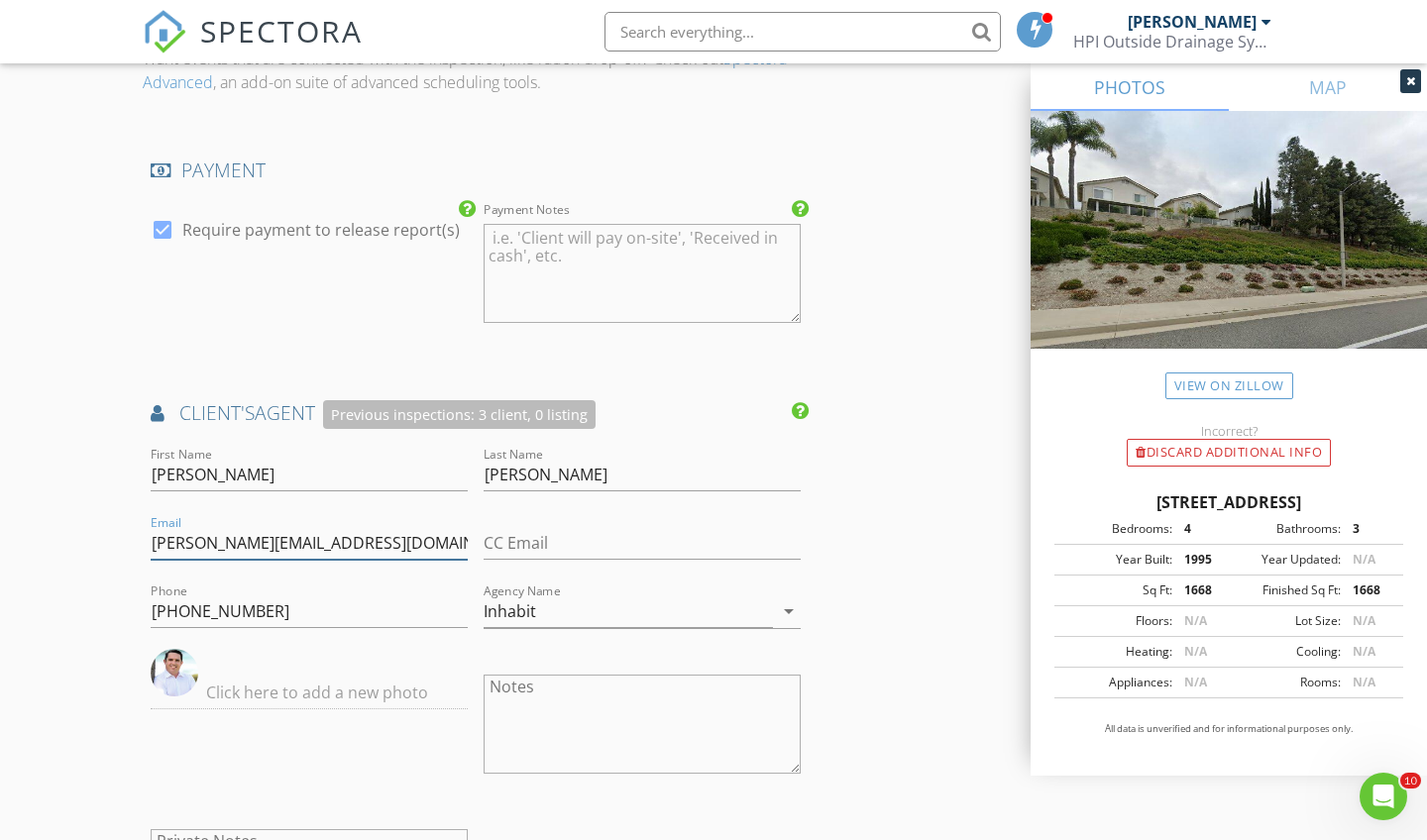 drag, startPoint x: 367, startPoint y: 537, endPoint x: 165, endPoint y: 526, distance: 202.29928 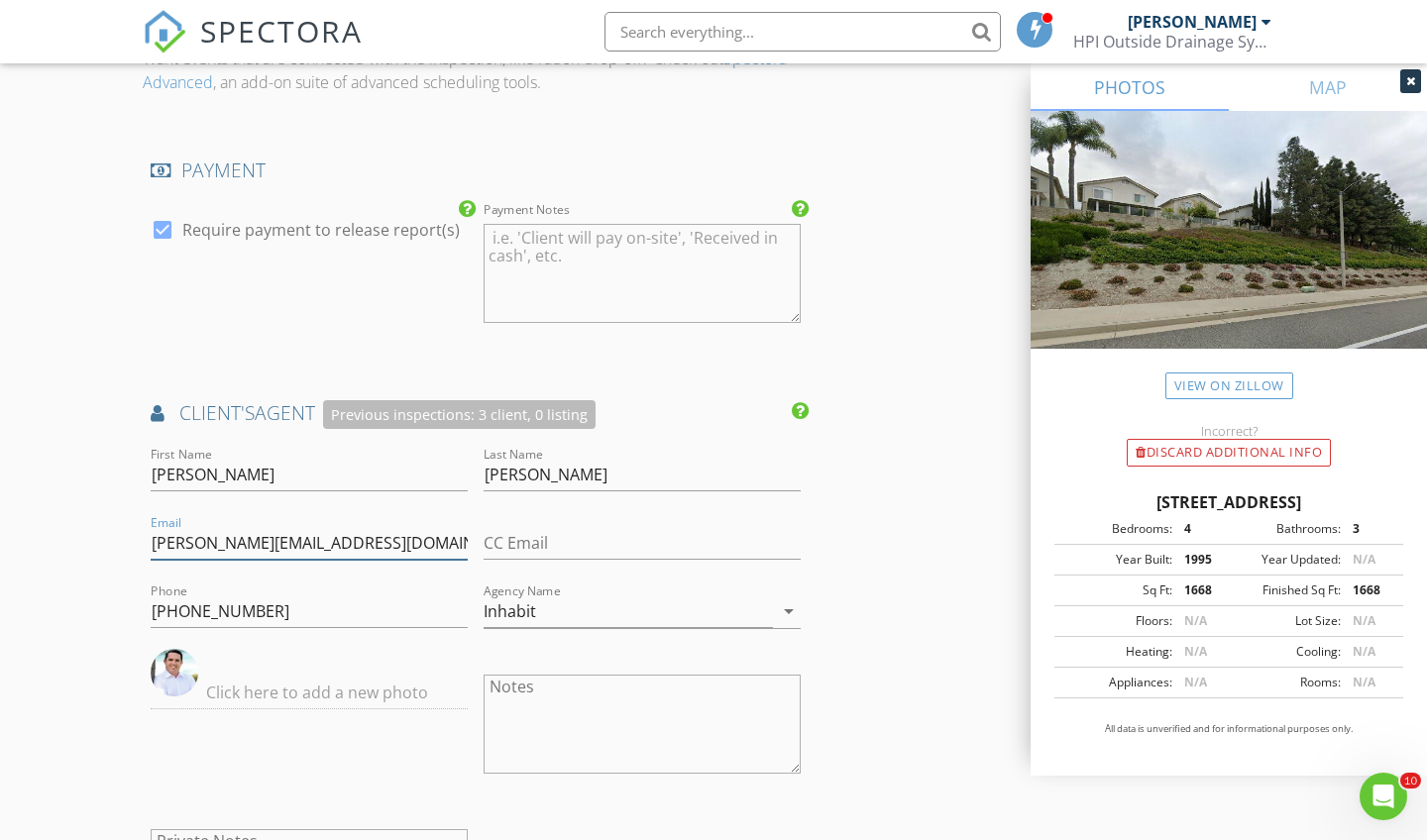 click on "adam@inhabitrealestate.com" at bounding box center [309, 543] 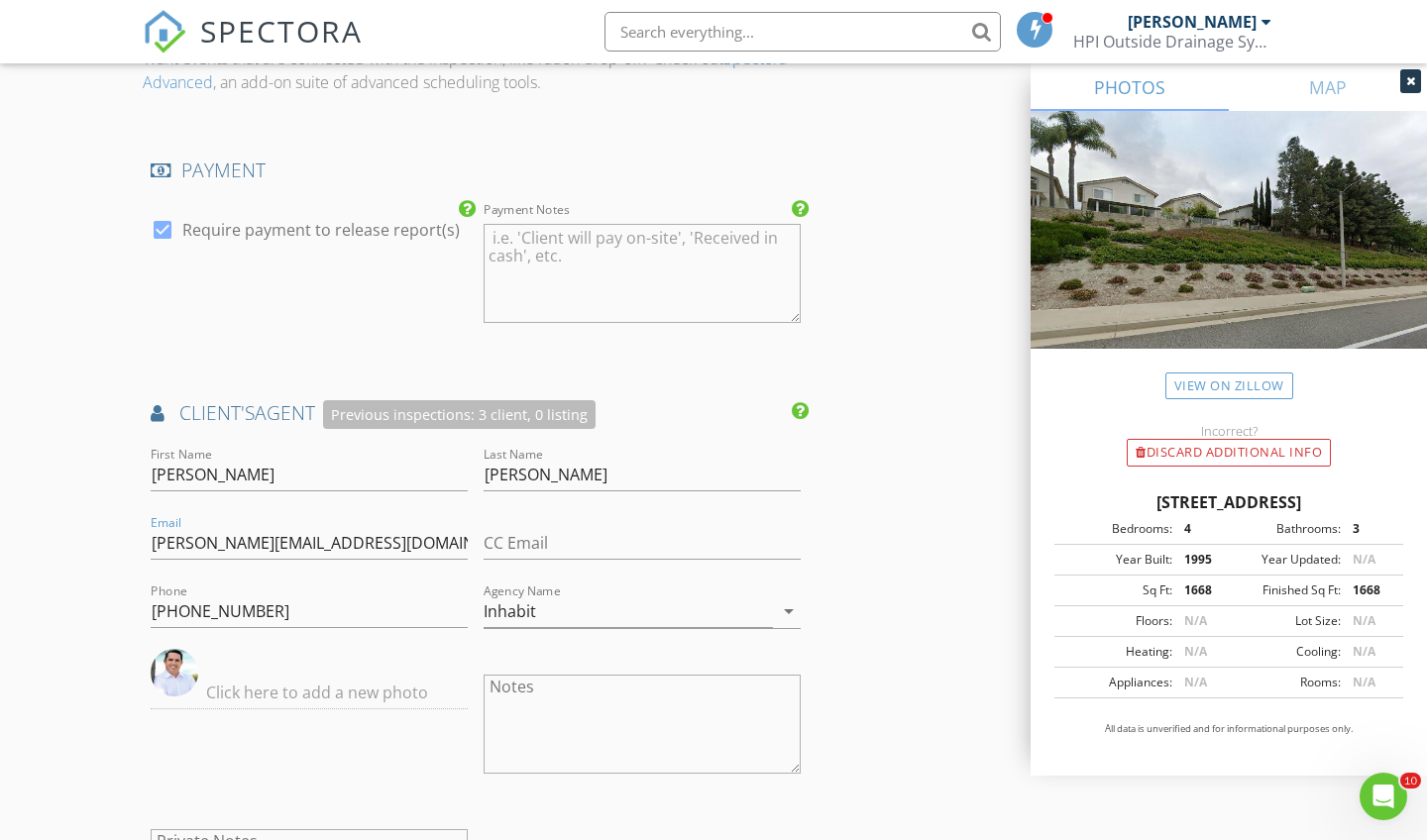 click on "INSPECTOR(S)
check_box   Scott Snow   PRIMARY   Scott Snow arrow_drop_down   check_box_outline_blank Scott Snow specifically requested
Date/Time
07/16/2025 9:00 AM
Location
Address Search       Address 59 Cape Victoria   Unit   City Aliso Viejo   State CA   Zip 92656   County Orange     Square Feet 1668   Year Built 1995   Foundation arrow_drop_down     Scott Snow     50.3 miles     (an hour)     exceeds travel range
client
check_box Enable Client CC email for this inspection   Client Search     check_box_outline_blank Client is a Company/Organization     First Name Suresh   Last Name Venkatramani   Email mailto:sureshvenks@gmail.com   CC Email   Phone 628-246-7369           Notes Community Gate Code: #8093   Private Notes
ADD ADDITIONAL client
SERVICES
check_box_outline_blank" at bounding box center [714, -86] 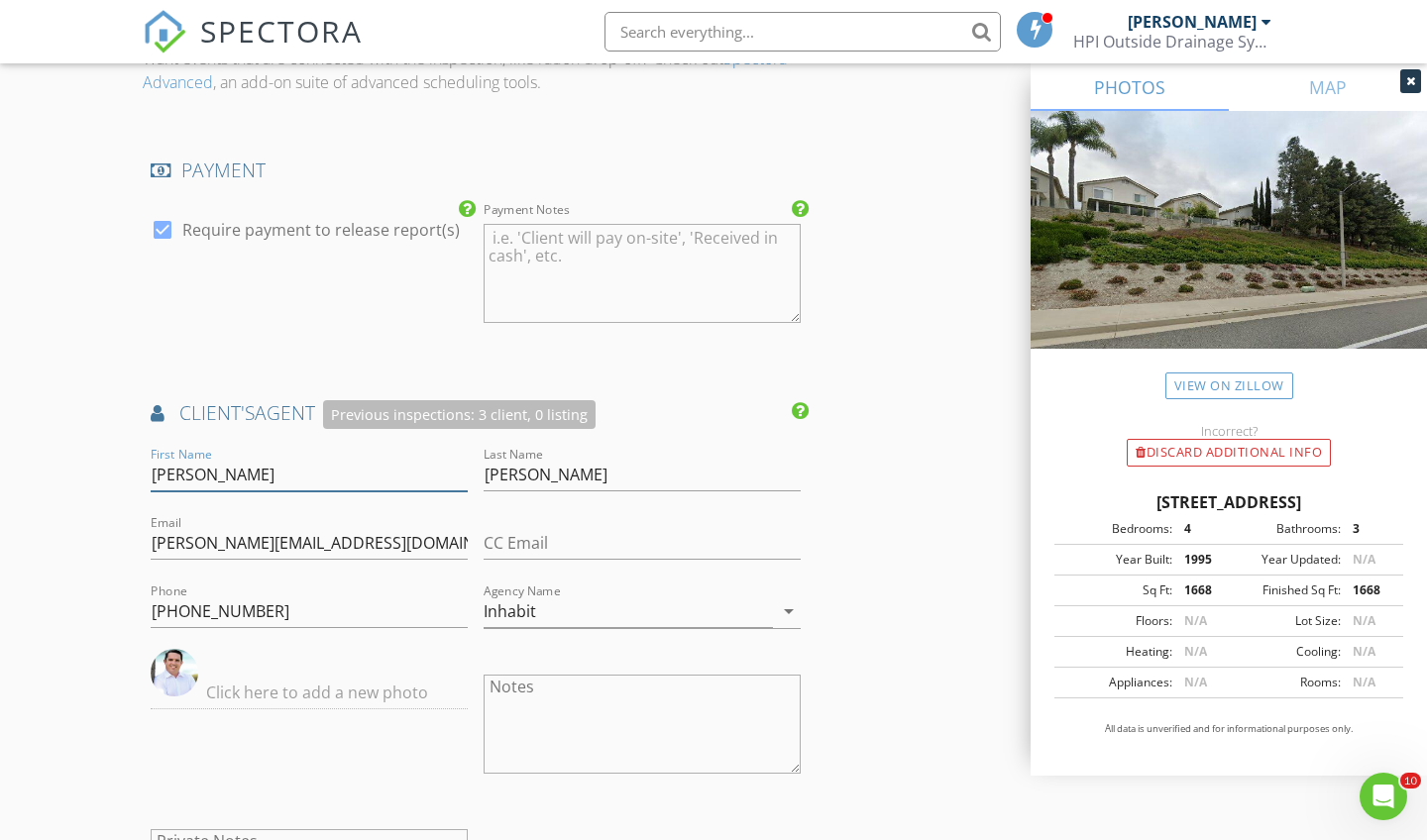 drag, startPoint x: 153, startPoint y: 465, endPoint x: 222, endPoint y: 465, distance: 69 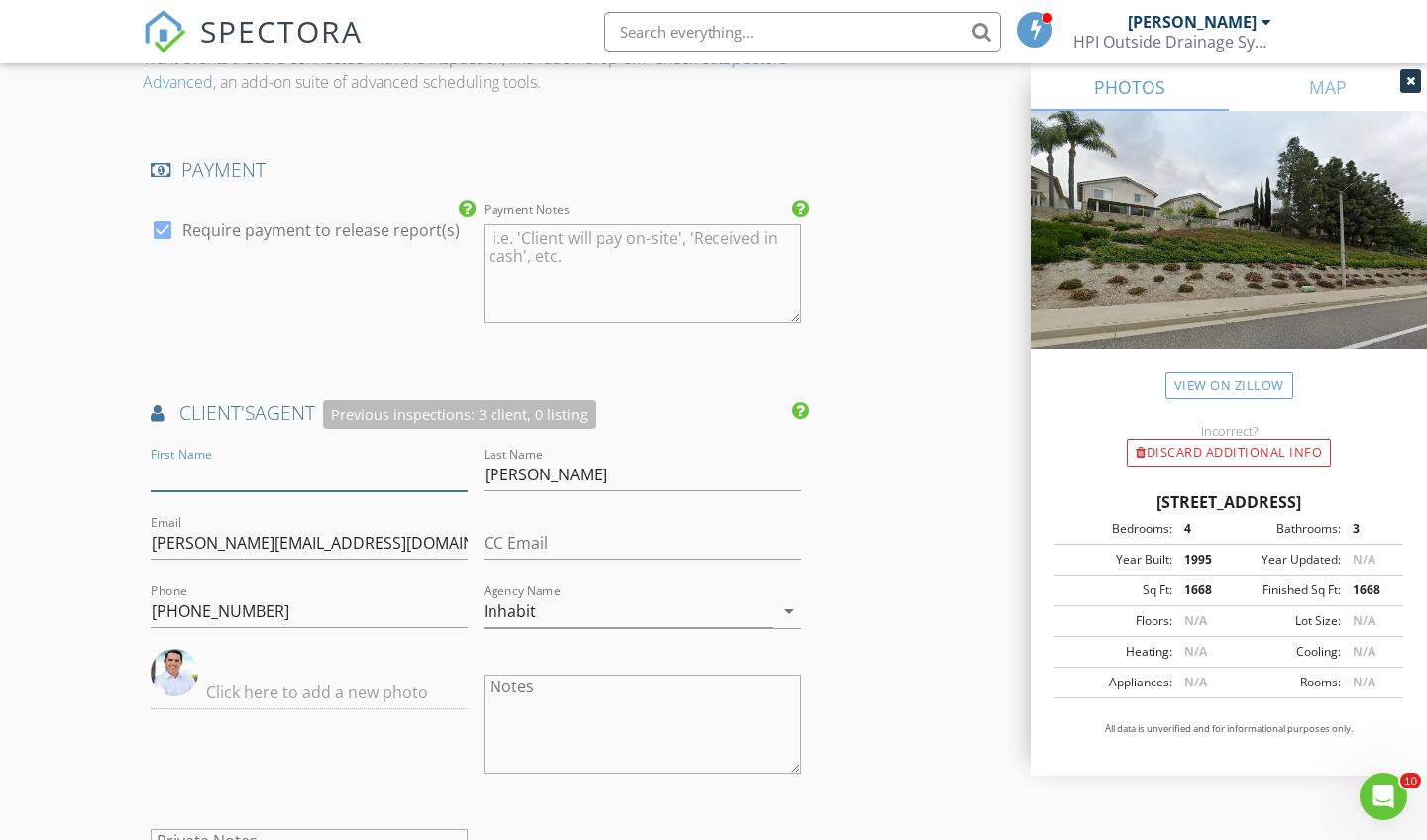 type 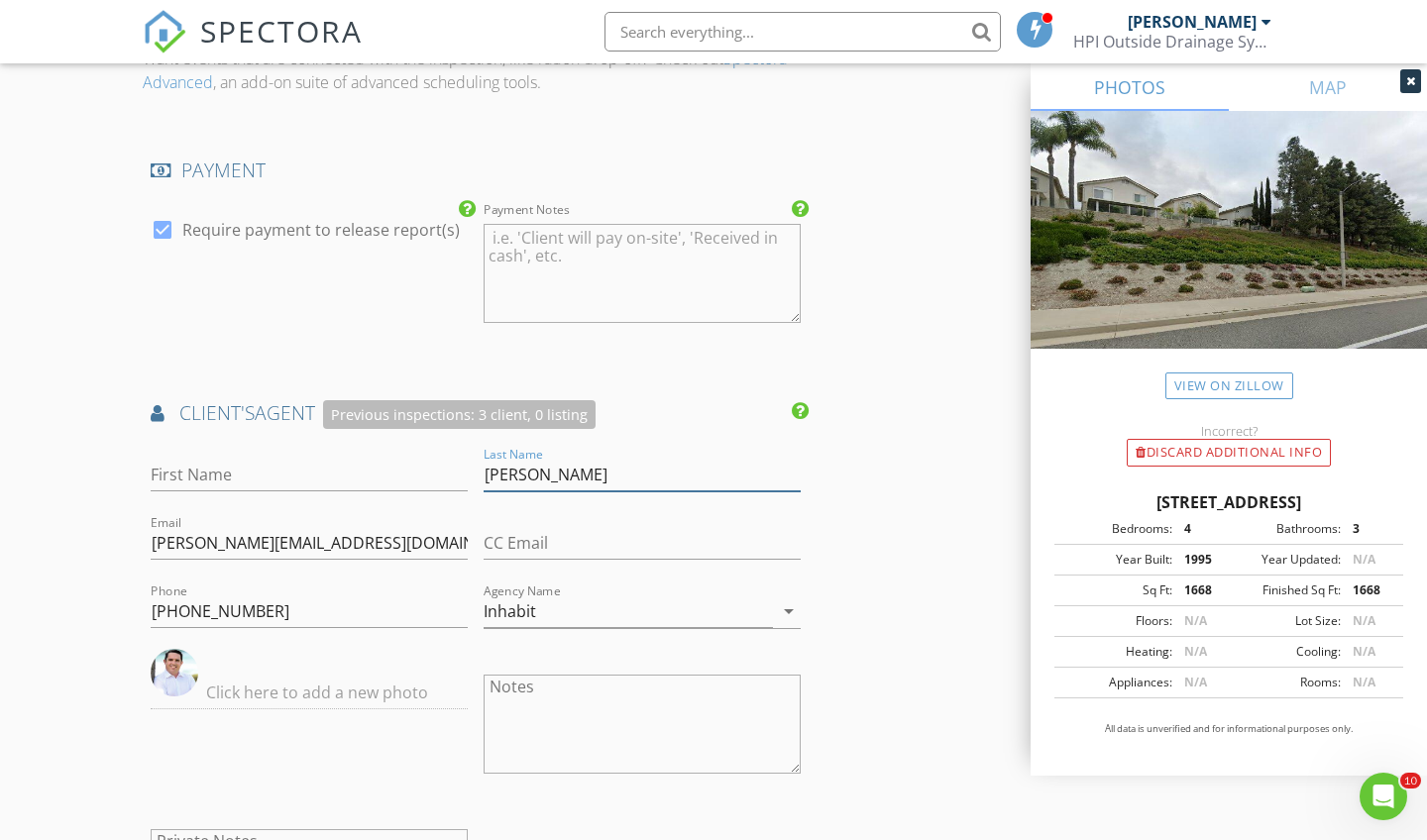 drag, startPoint x: 486, startPoint y: 473, endPoint x: 528, endPoint y: 475, distance: 42.047592 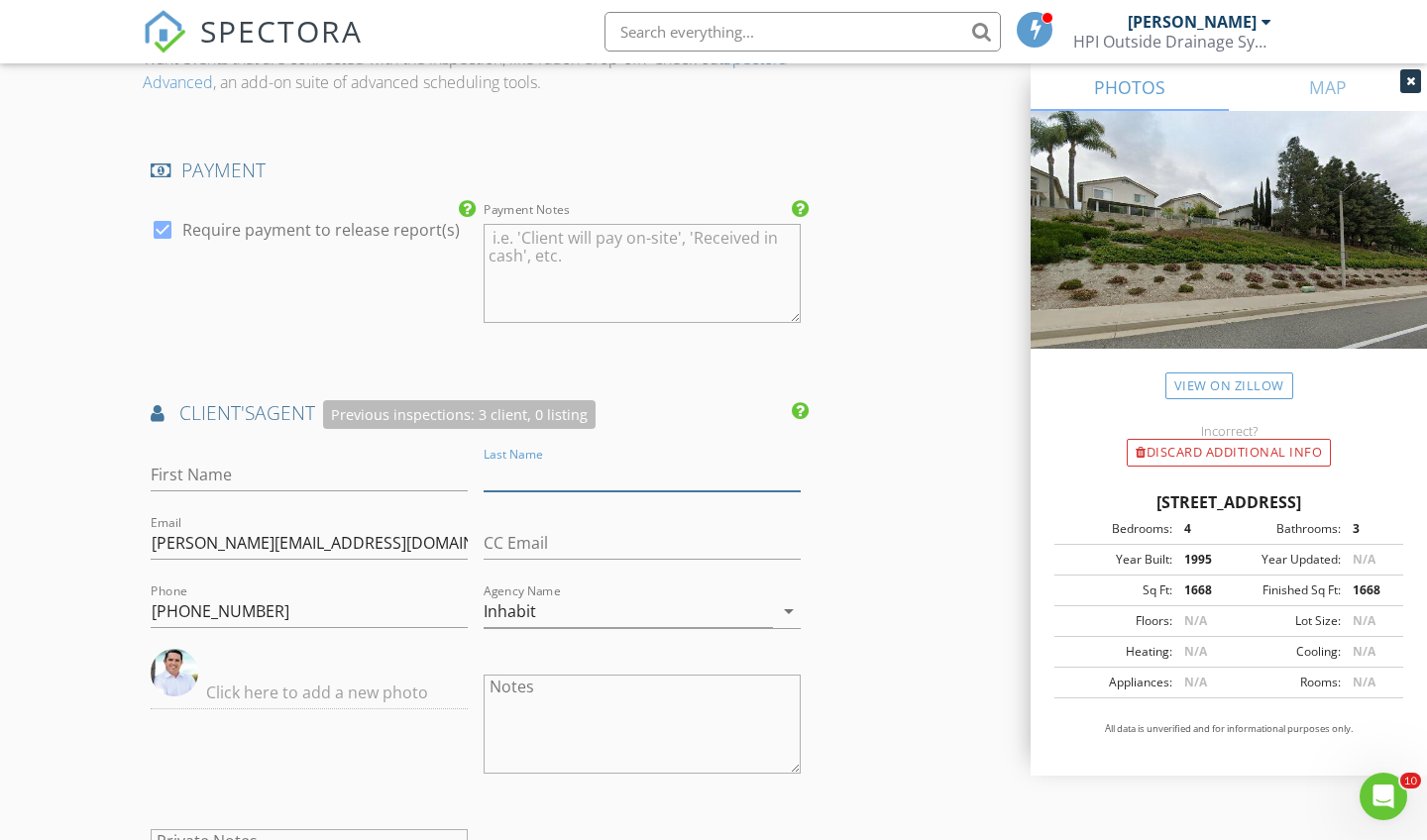 type 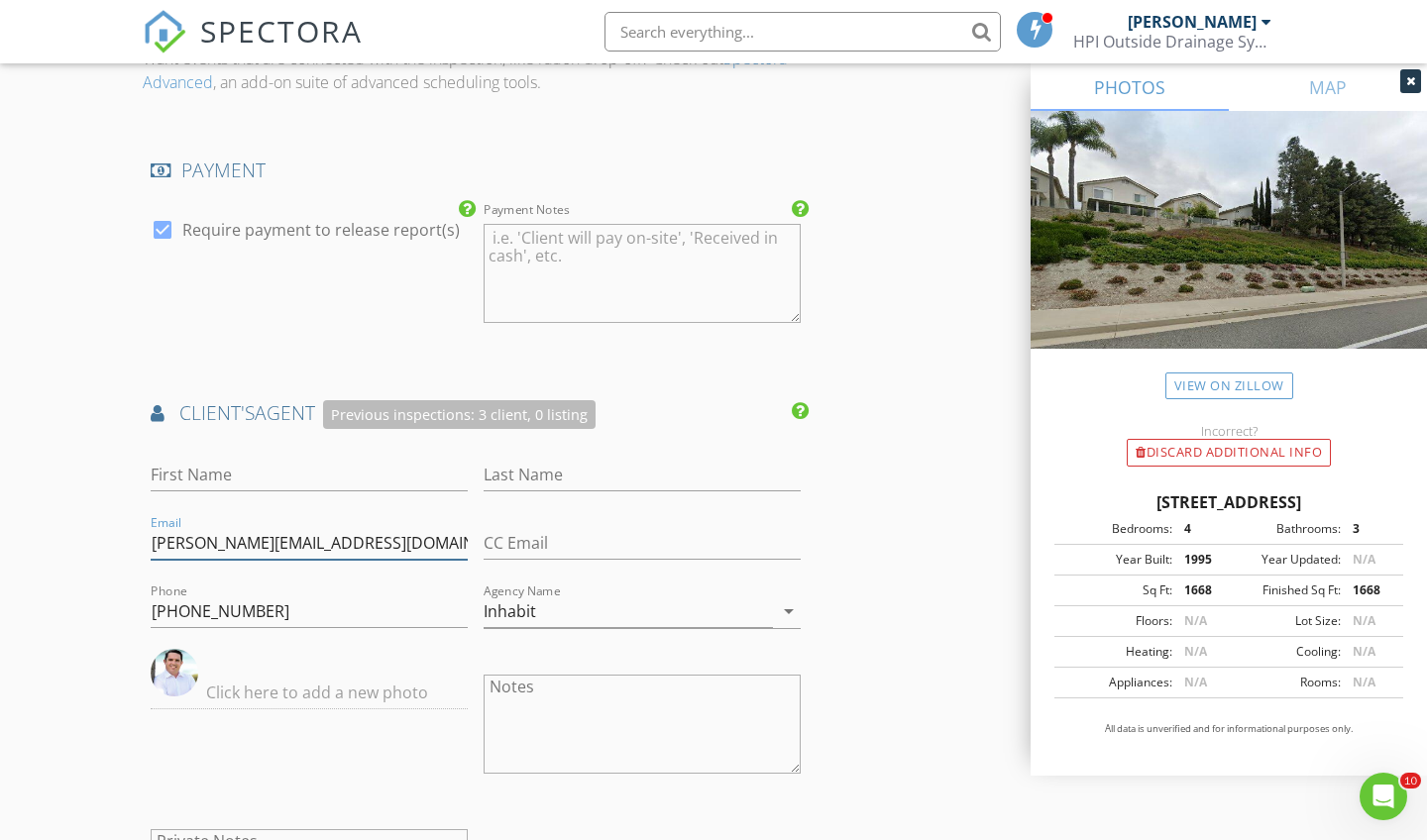 drag, startPoint x: 152, startPoint y: 530, endPoint x: 374, endPoint y: 531, distance: 222.00225 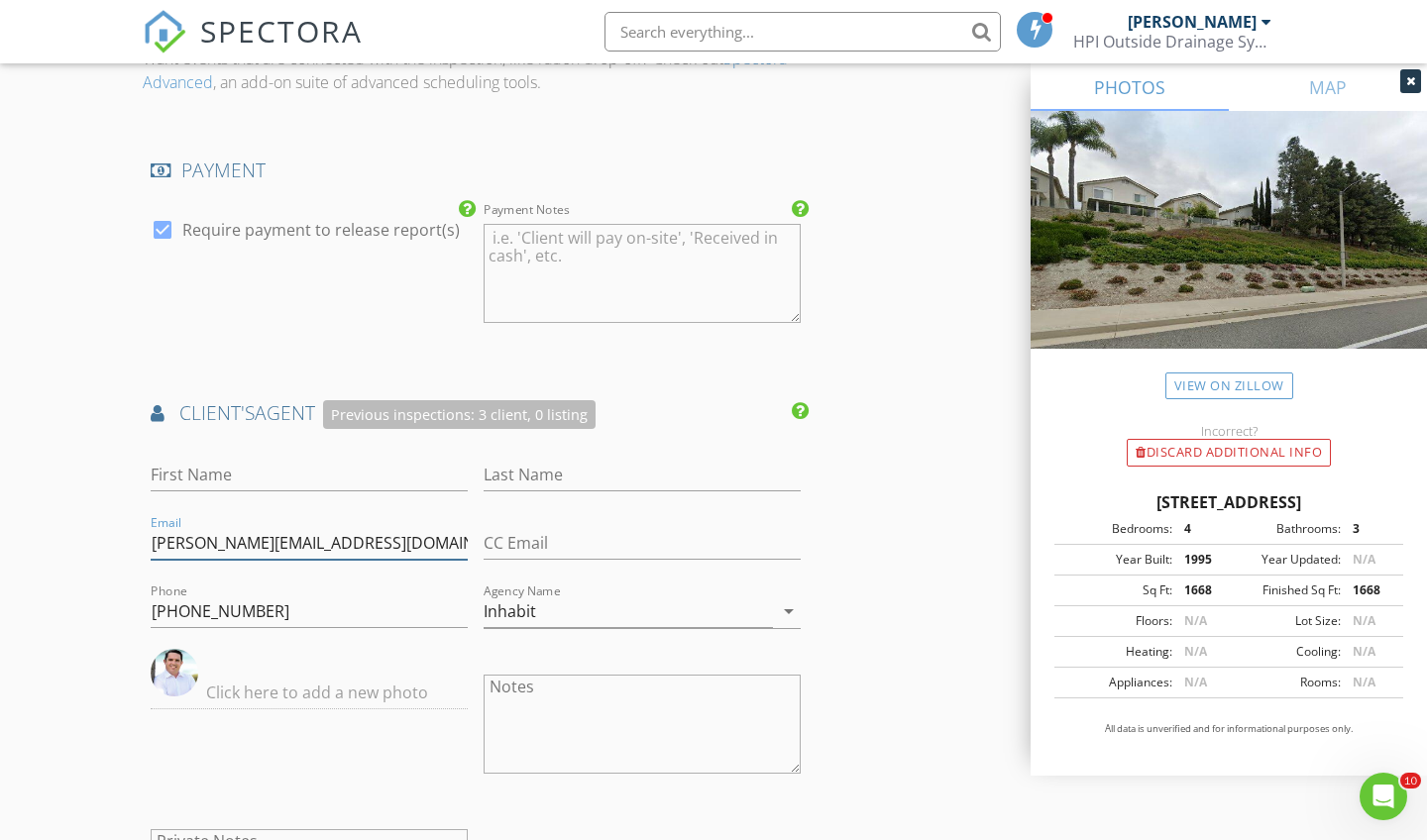 click on "adam@inhabitrealestate.com" at bounding box center (309, 543) 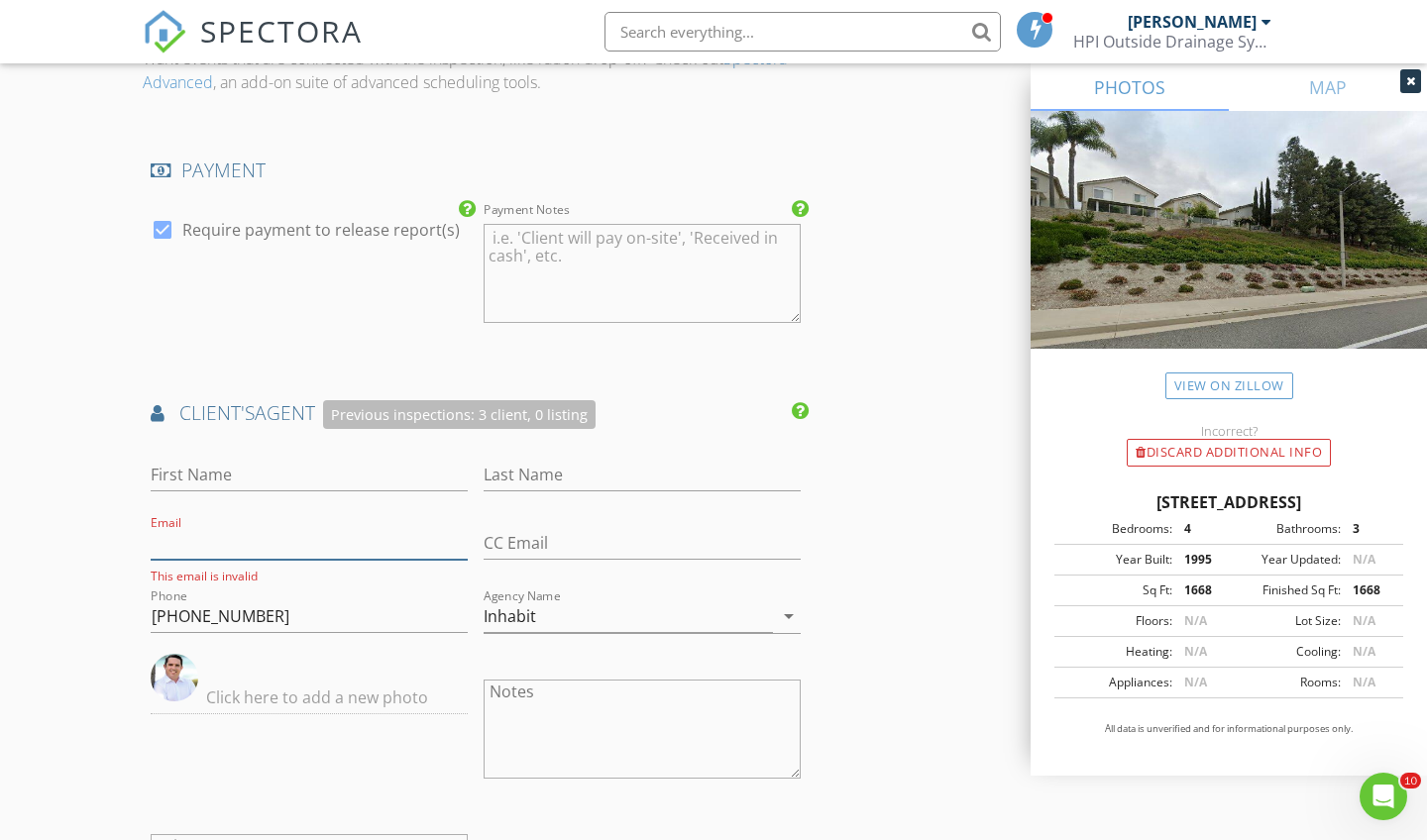 type 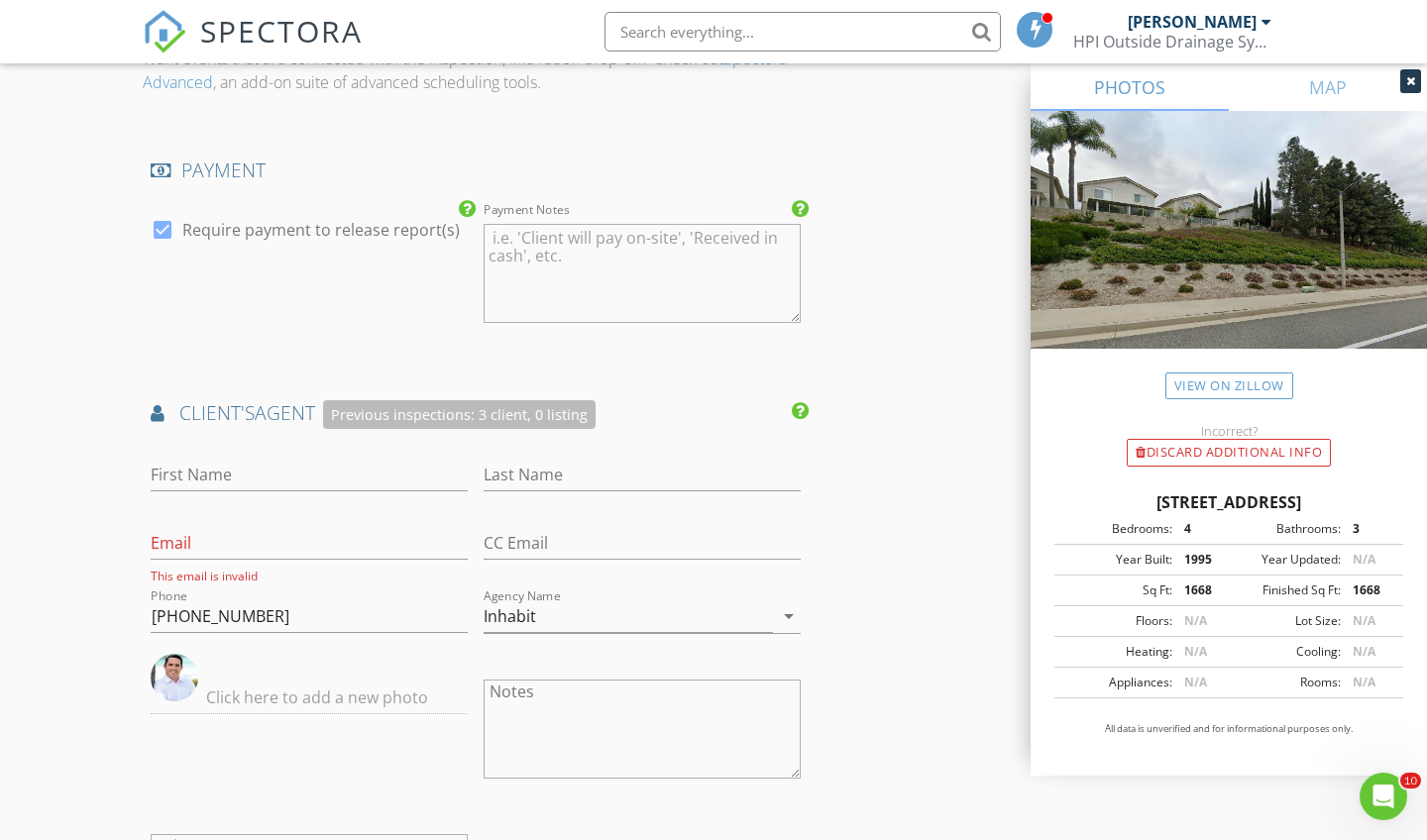 drag, startPoint x: 150, startPoint y: 610, endPoint x: 258, endPoint y: 615, distance: 108.11568 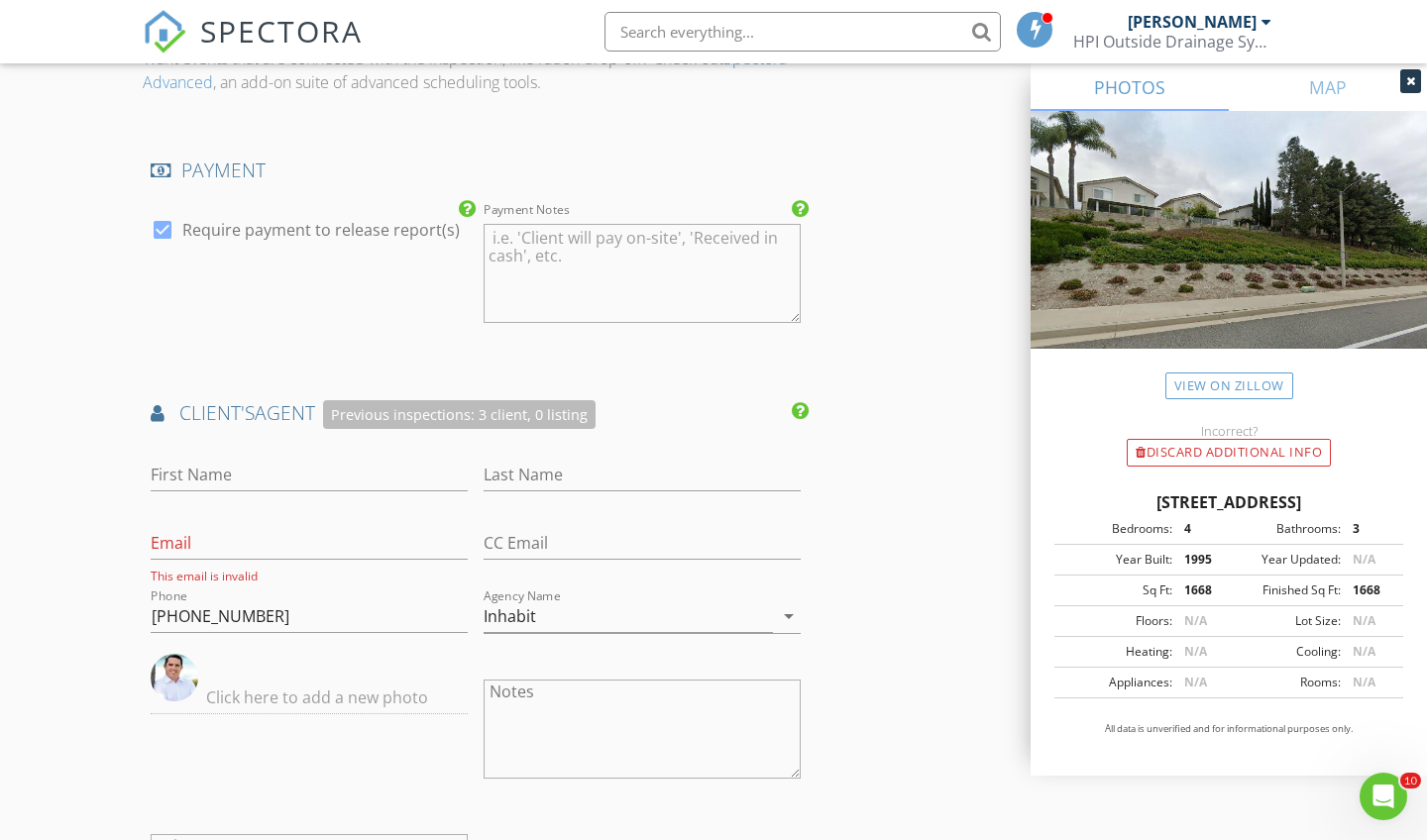 click on "Phone 949-498-7711" at bounding box center (309, 619) 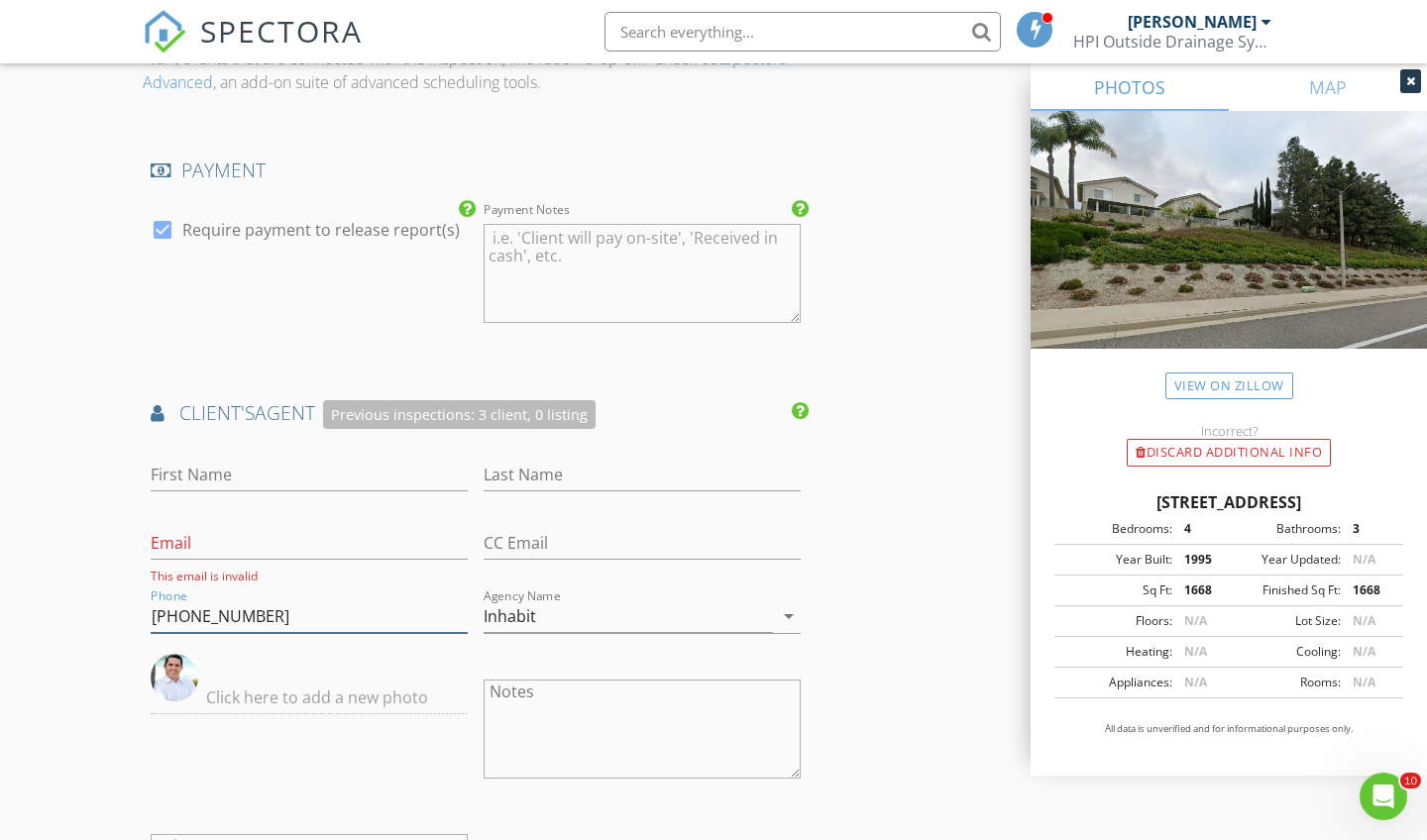 drag, startPoint x: 258, startPoint y: 615, endPoint x: 135, endPoint y: 615, distance: 123 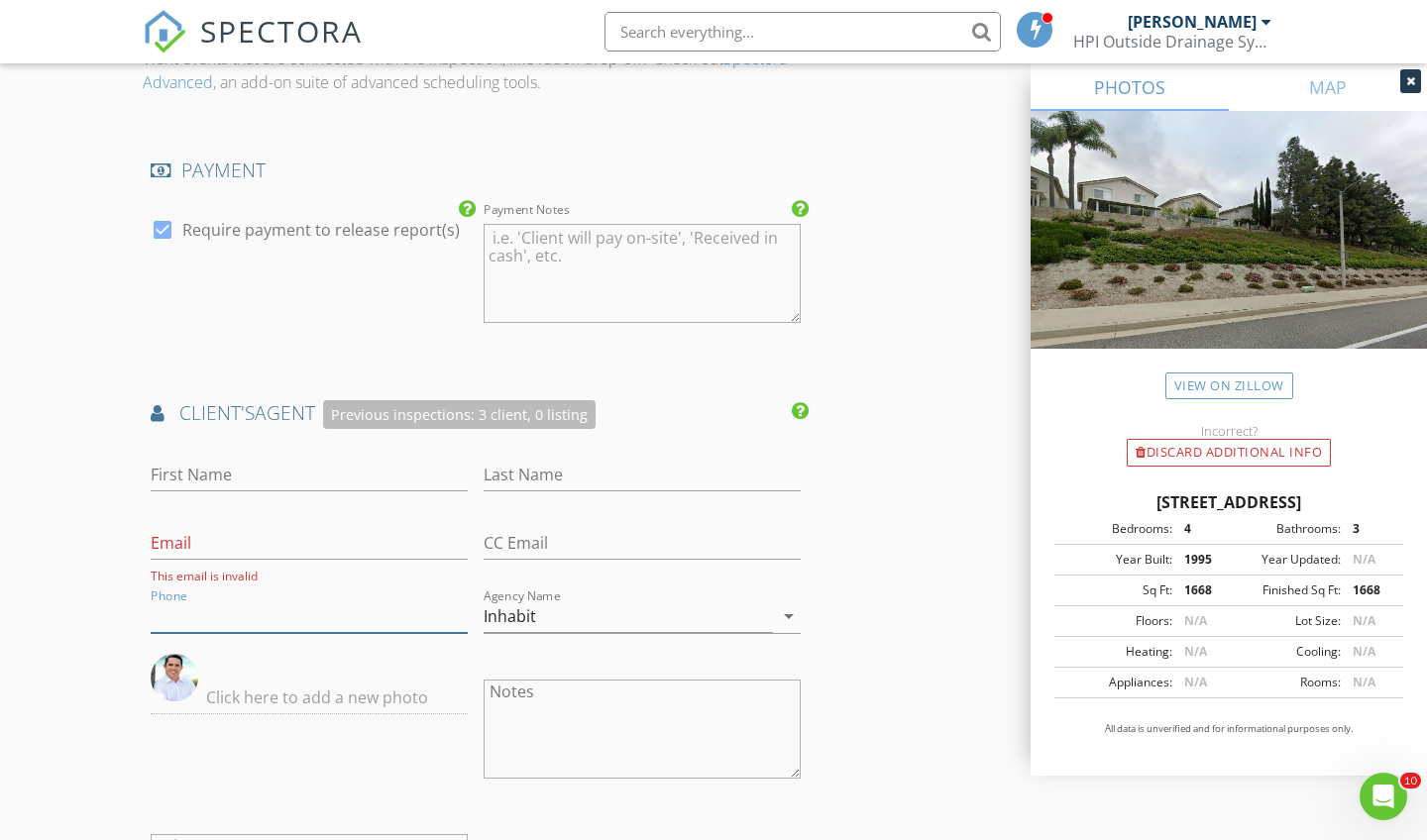 type 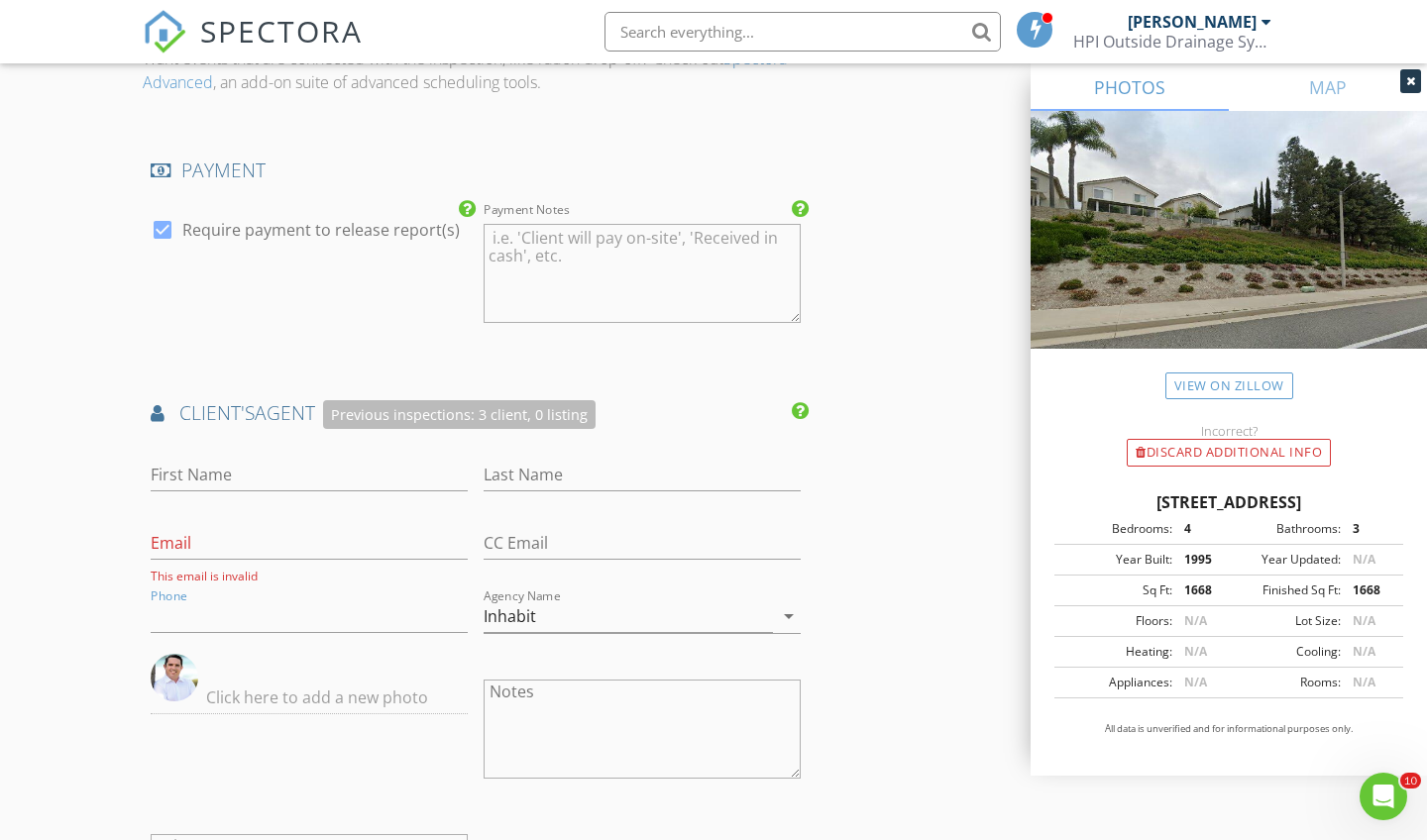 click at bounding box center (309, 697) 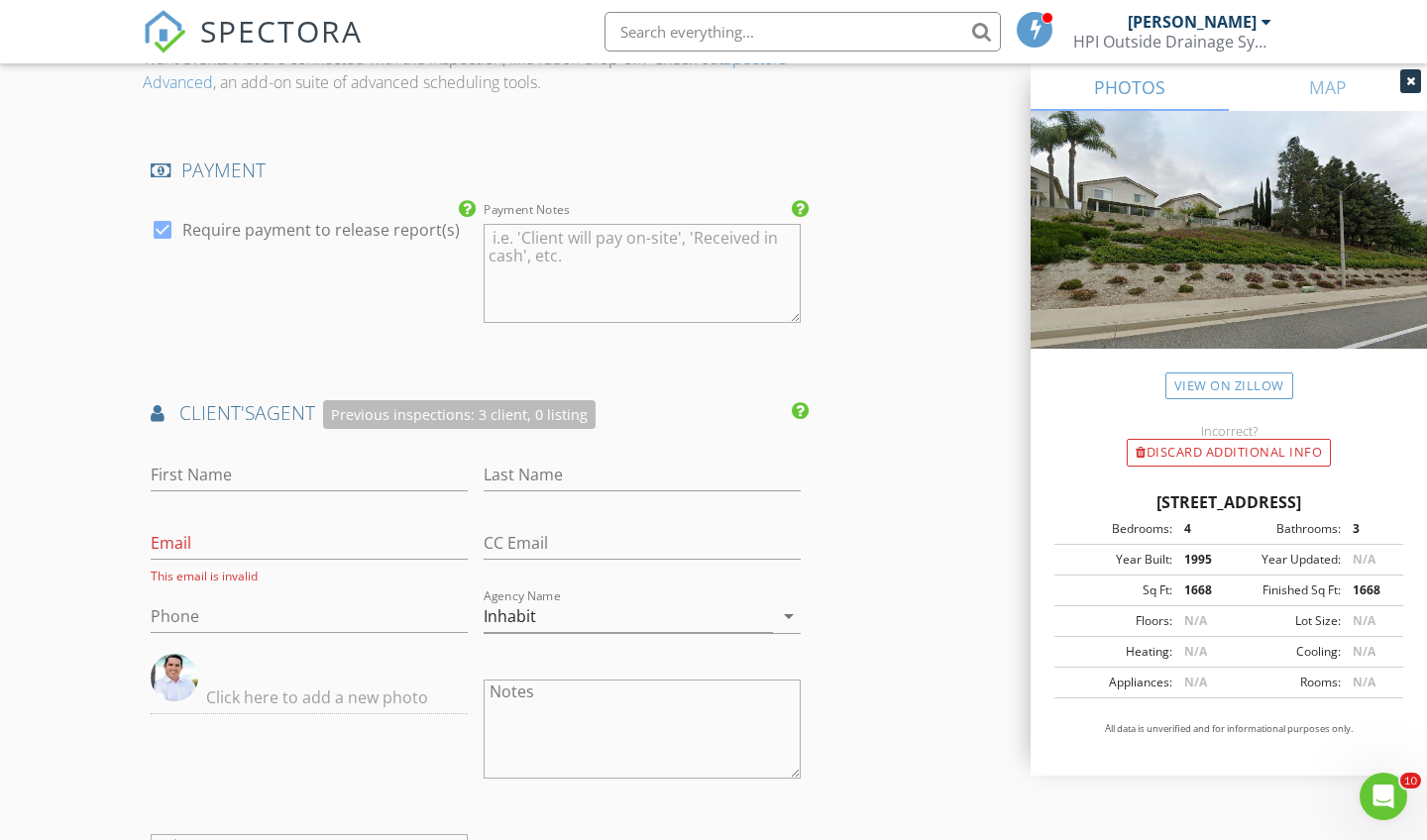 click on "INSPECTOR(S)
check_box   Scott Snow   PRIMARY   Scott Snow arrow_drop_down   check_box_outline_blank Scott Snow specifically requested
Date/Time
07/16/2025 9:00 AM
Location
Address Search       Address 59 Cape Victoria   Unit   City Aliso Viejo   State CA   Zip 92656   County Orange     Square Feet 1668   Year Built 1995   Foundation arrow_drop_down     Scott Snow     50.3 miles     (an hour)     exceeds travel range
client
check_box Enable Client CC email for this inspection   Client Search     check_box_outline_blank Client is a Company/Organization     First Name Suresh   Last Name Venkatramani   Email mailto:sureshvenks@gmail.com   CC Email   Phone 628-246-7369           Notes Community Gate Code: #8093   Private Notes
ADD ADDITIONAL client
SERVICES
check_box_outline_blank" at bounding box center (714, -84) 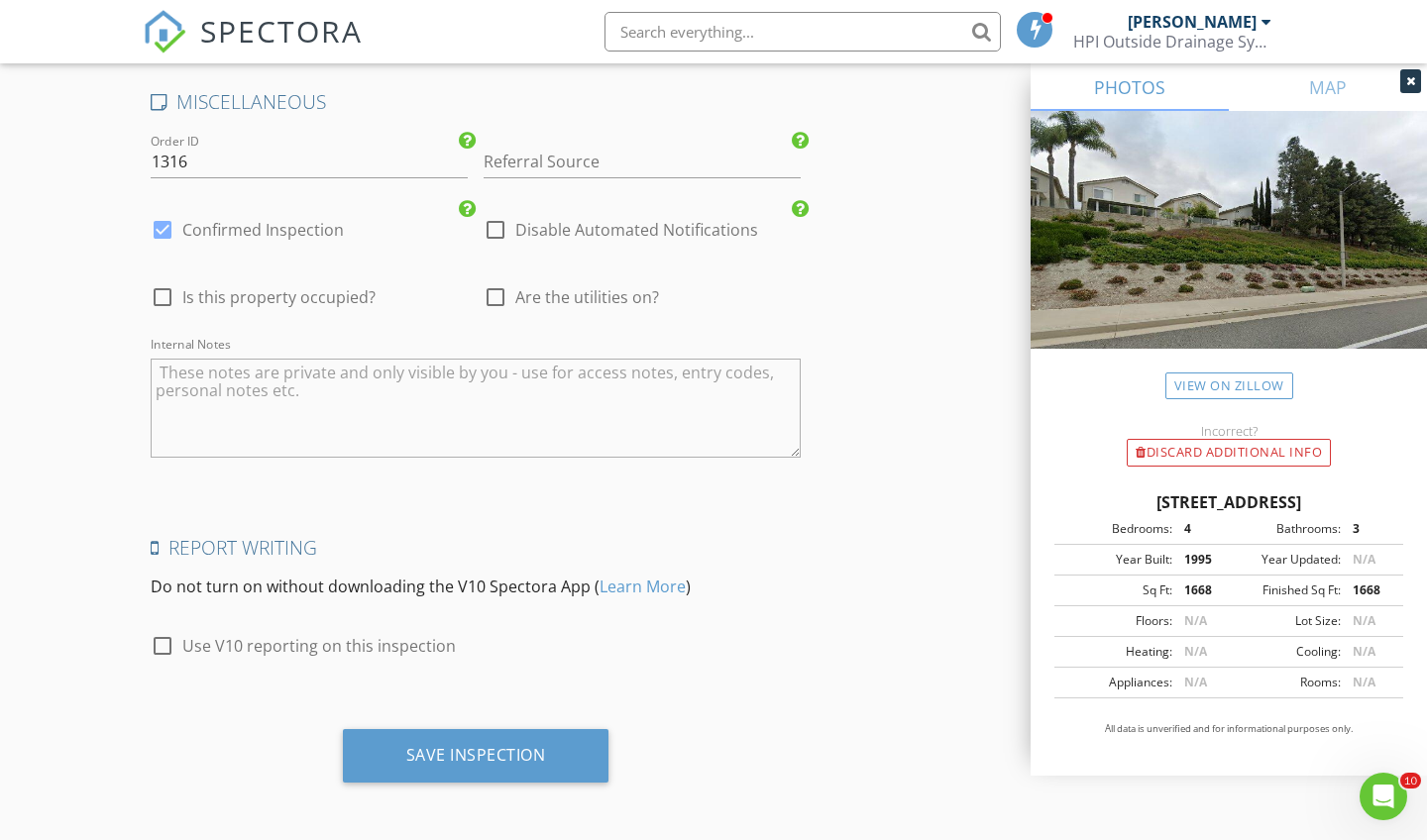 scroll, scrollTop: 3452, scrollLeft: 0, axis: vertical 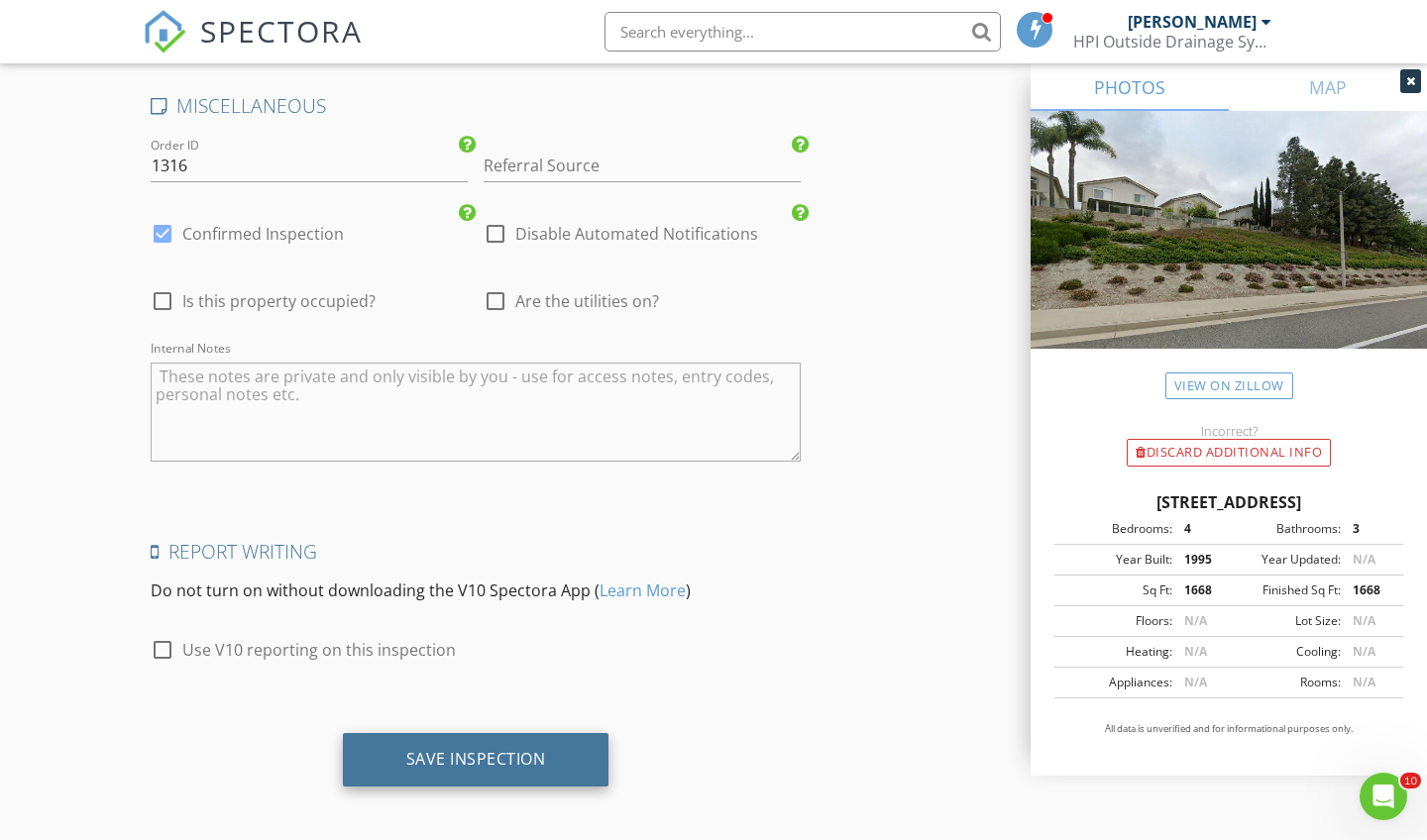 click on "Save Inspection" at bounding box center [476, 760] 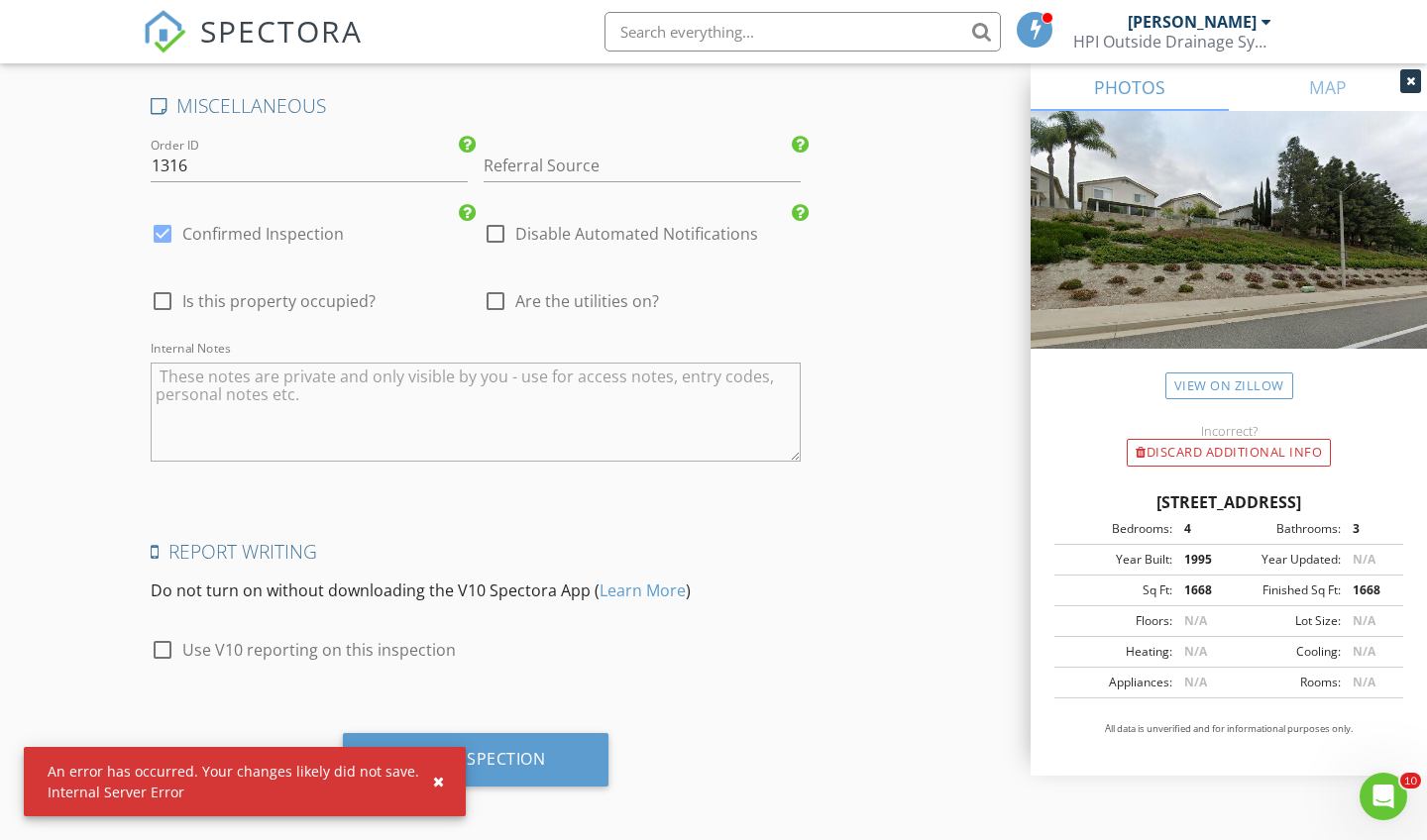 click at bounding box center (438, 782) 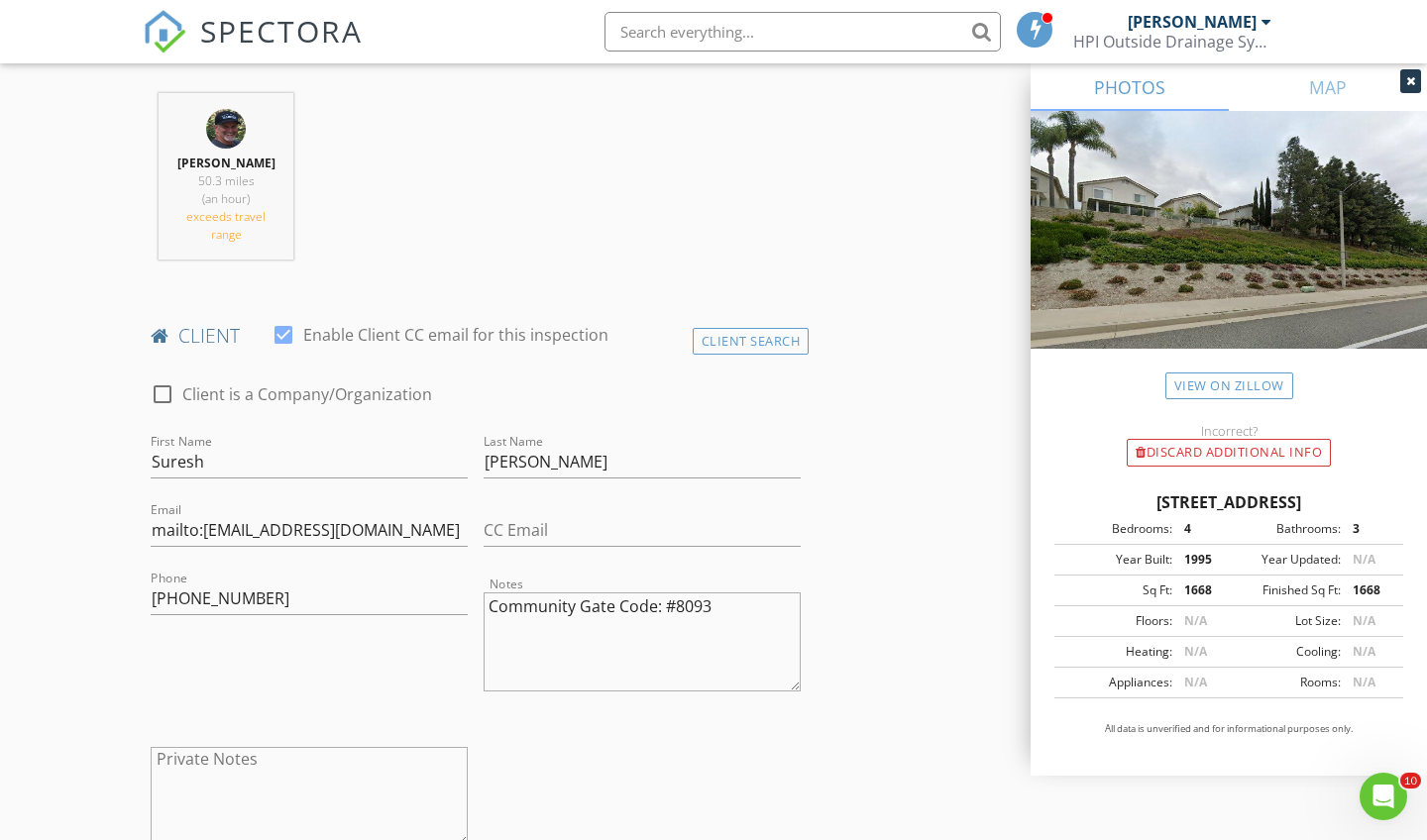 scroll, scrollTop: 774, scrollLeft: 0, axis: vertical 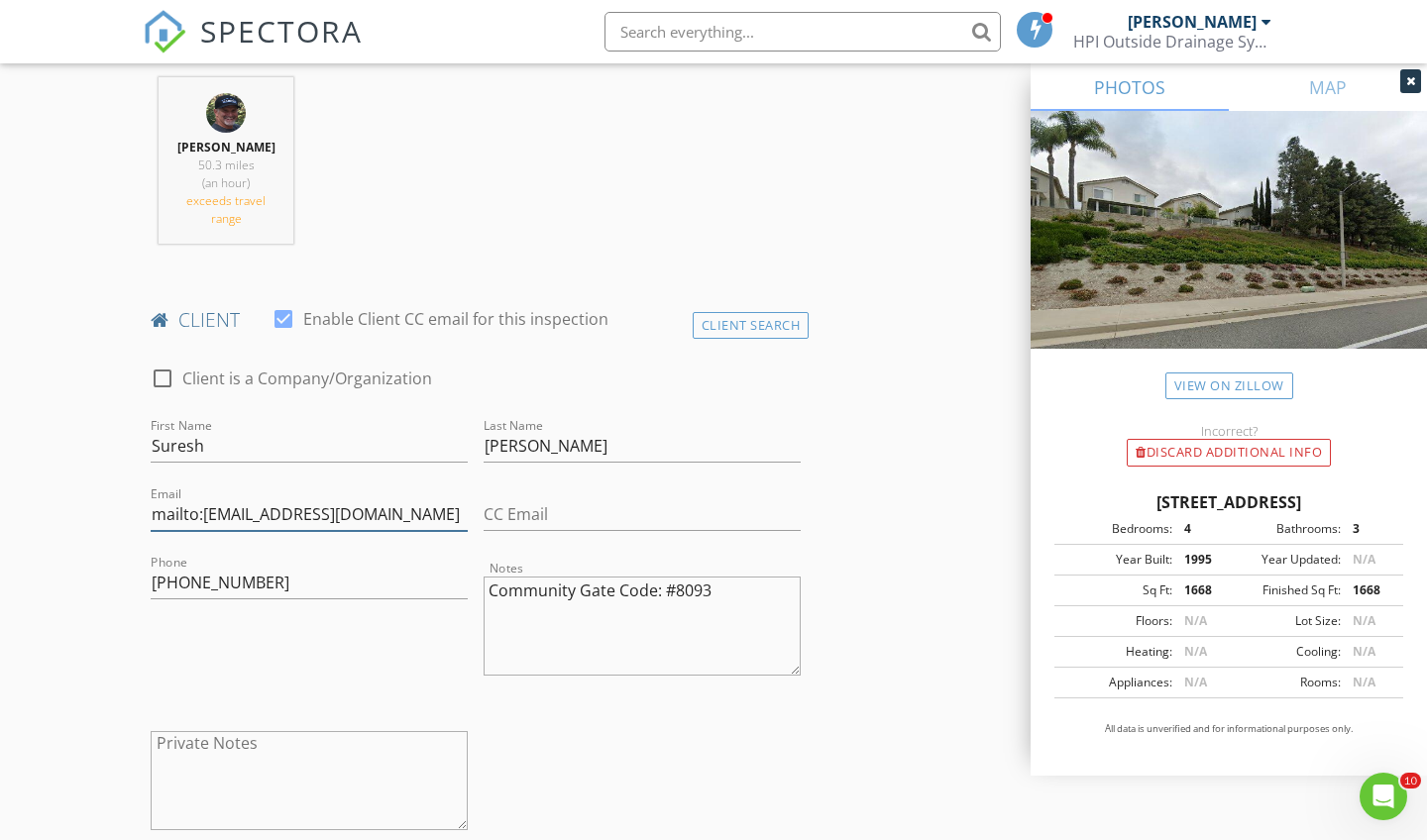 click on "mailto:sureshvenks@gmail.com" at bounding box center (309, 514) 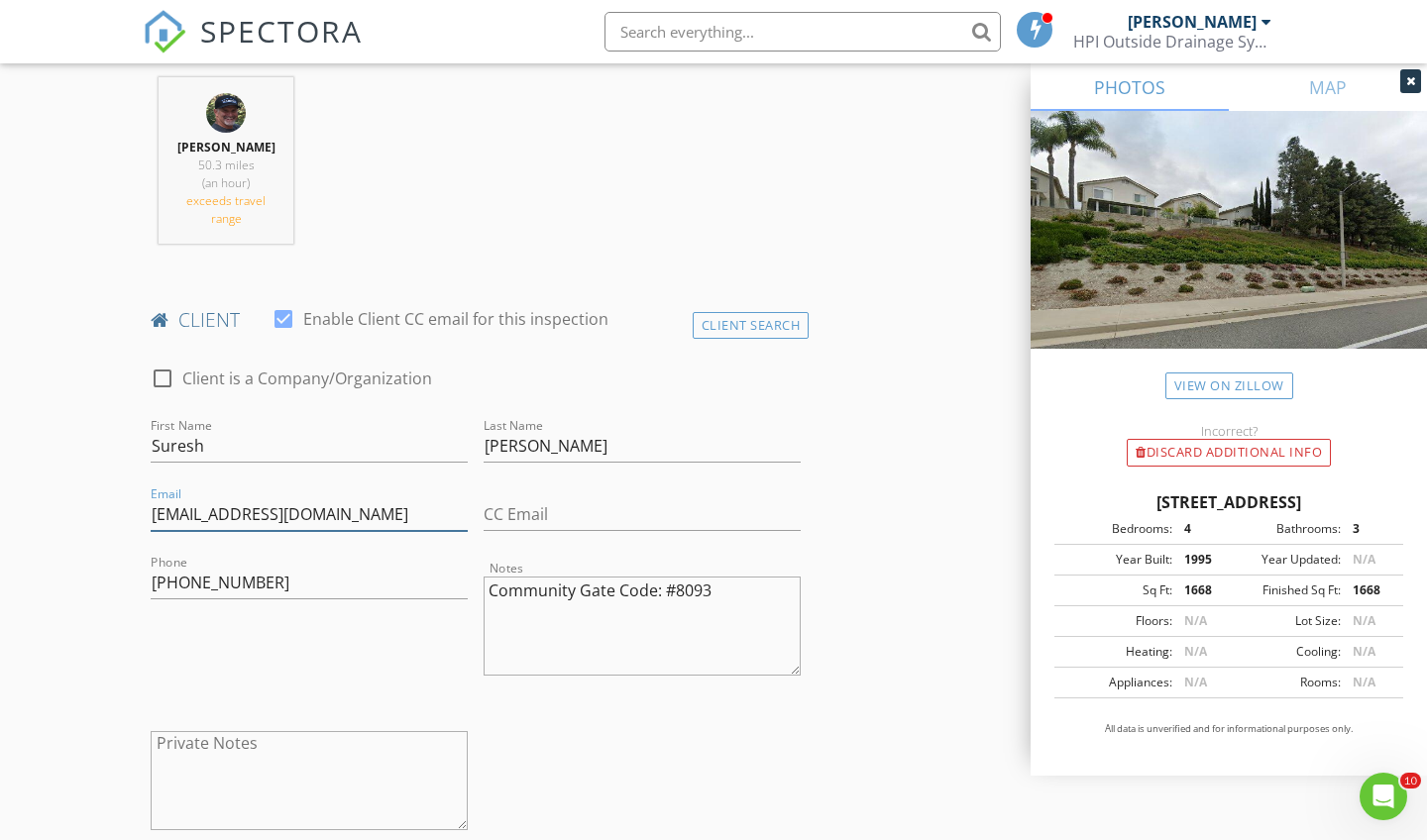 type on "sureshvenks@gmail.com" 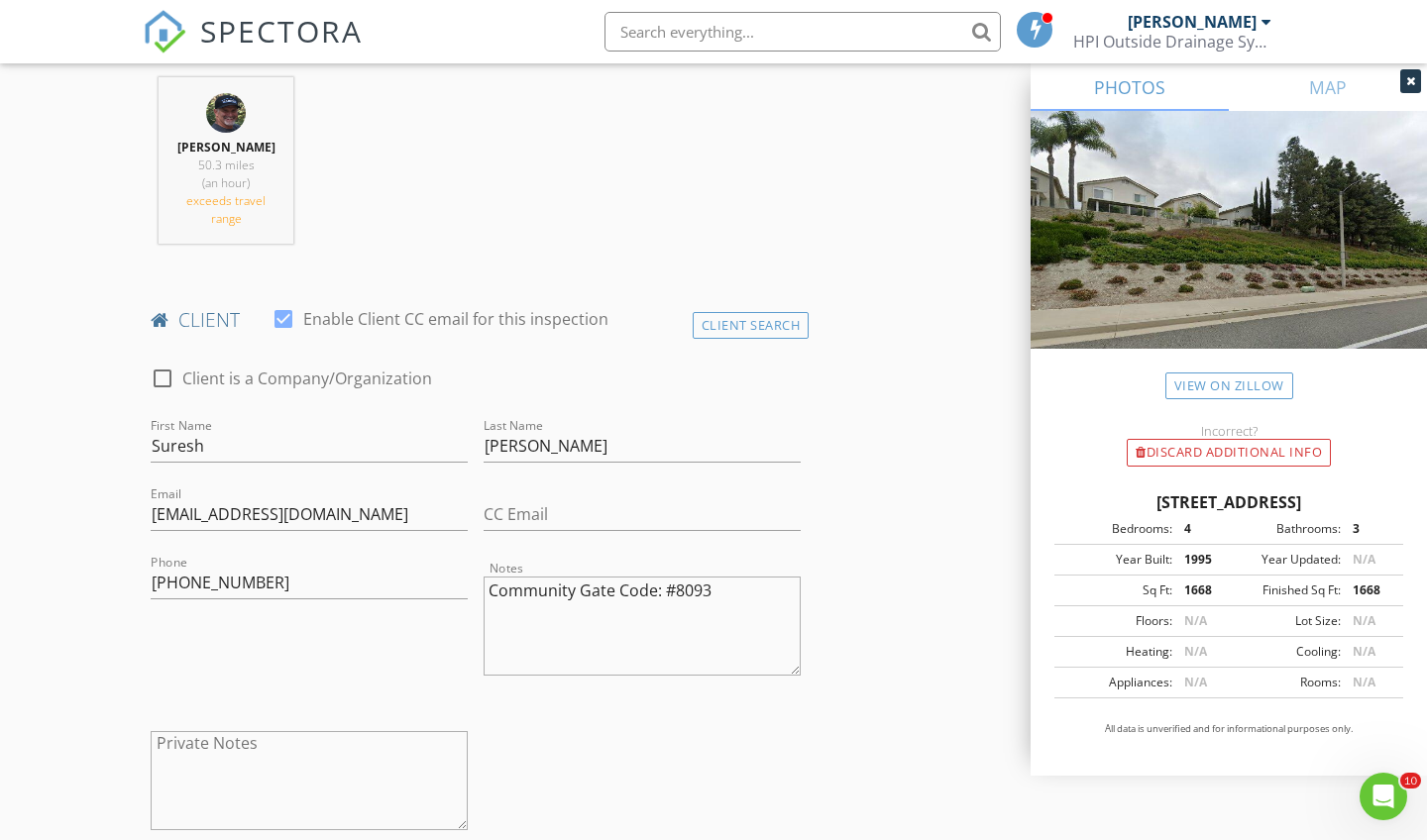 click on "INSPECTOR(S)
check_box   Scott Snow   PRIMARY   Scott Snow arrow_drop_down   check_box_outline_blank Scott Snow specifically requested
Date/Time
07/16/2025 9:00 AM
Location
Address Search       Address 59 Cape Victoria   Unit   City Aliso Viejo   State CA   Zip 92656   County Orange     Square Feet 1668   Year Built 1995   Foundation arrow_drop_down     Scott Snow     50.3 miles     (an hour)     exceeds travel range
client
check_box Enable Client CC email for this inspection   Client Search     check_box_outline_blank Client is a Company/Organization     First Name Suresh   Last Name Venkatramani   Email sureshvenks@gmail.com   CC Email   Phone 628-246-7369           Notes Community Gate Code: #8093   Private Notes
ADD ADDITIONAL client
SERVICES
check_box_outline_blank" at bounding box center (714, 1467) 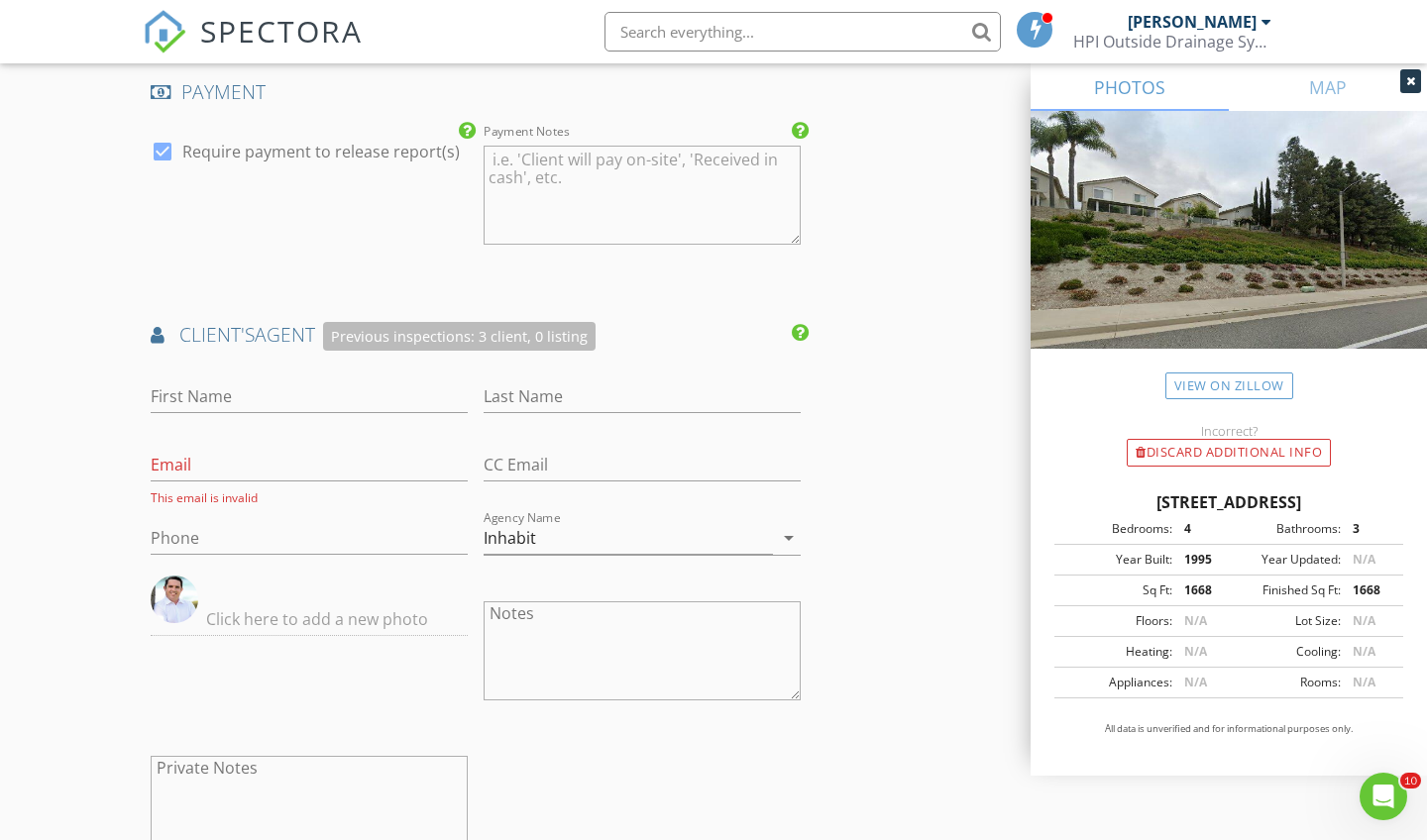scroll, scrollTop: 2408, scrollLeft: 0, axis: vertical 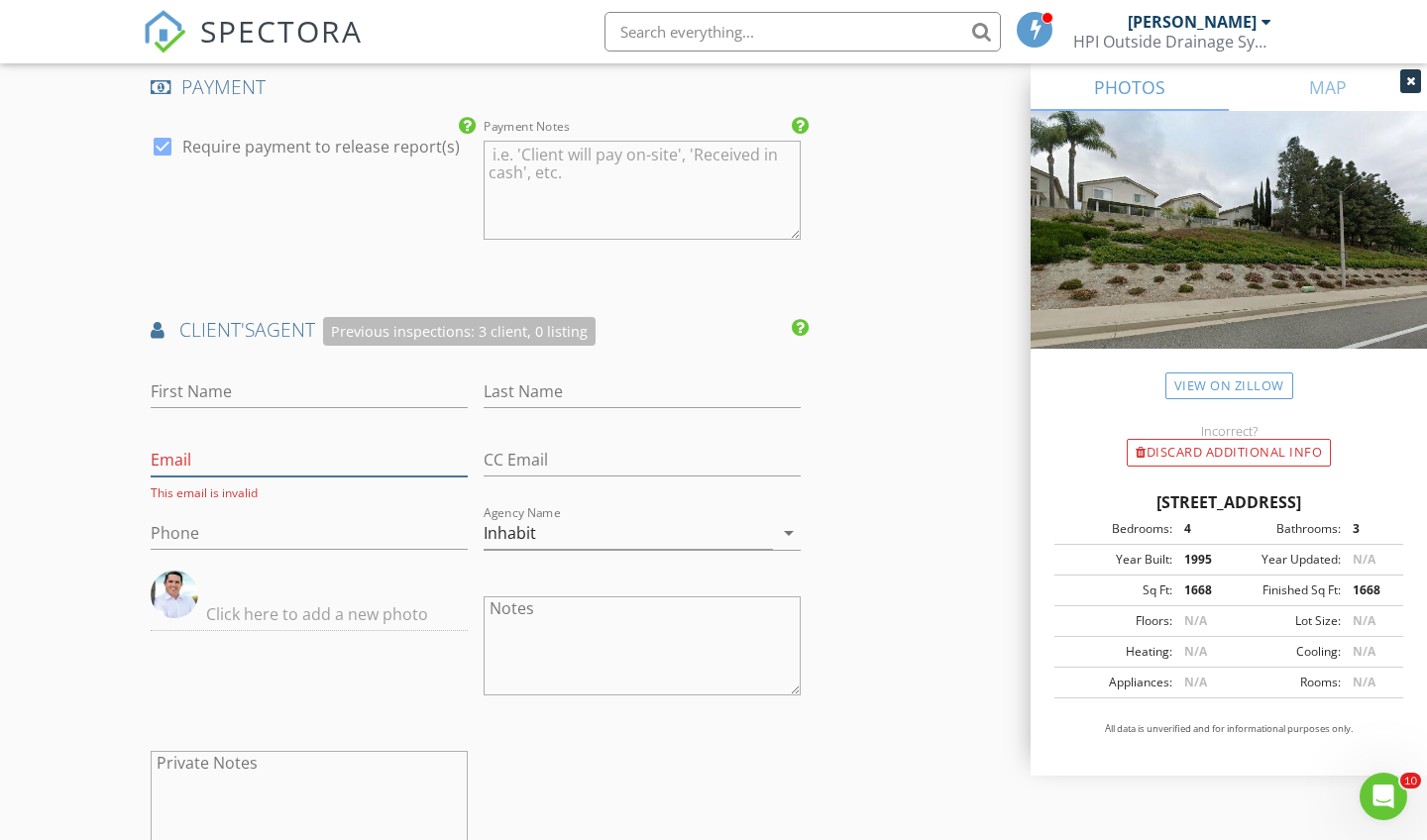 click on "Email" at bounding box center (309, 460) 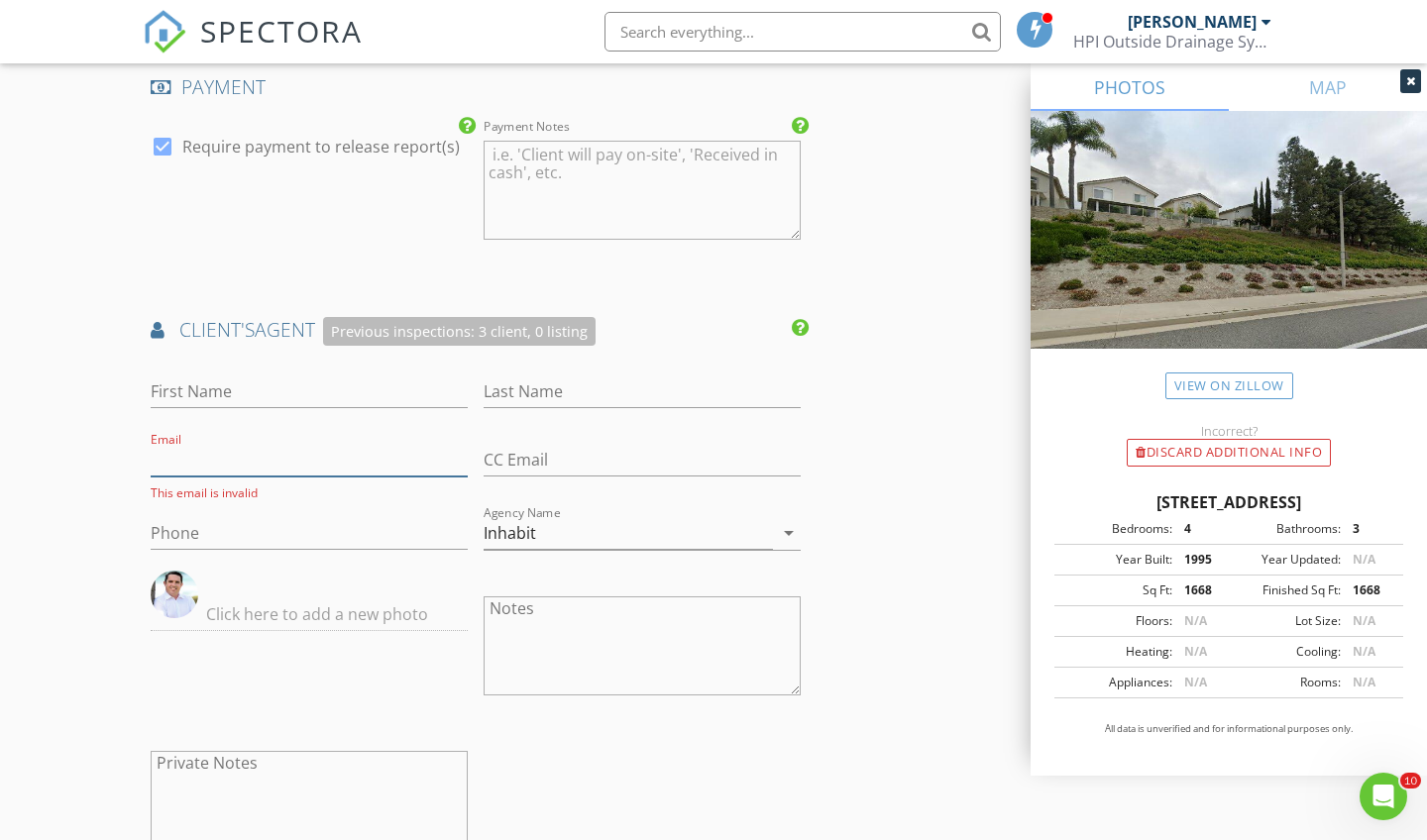 paste on "adam@inhabitrealestate.com" 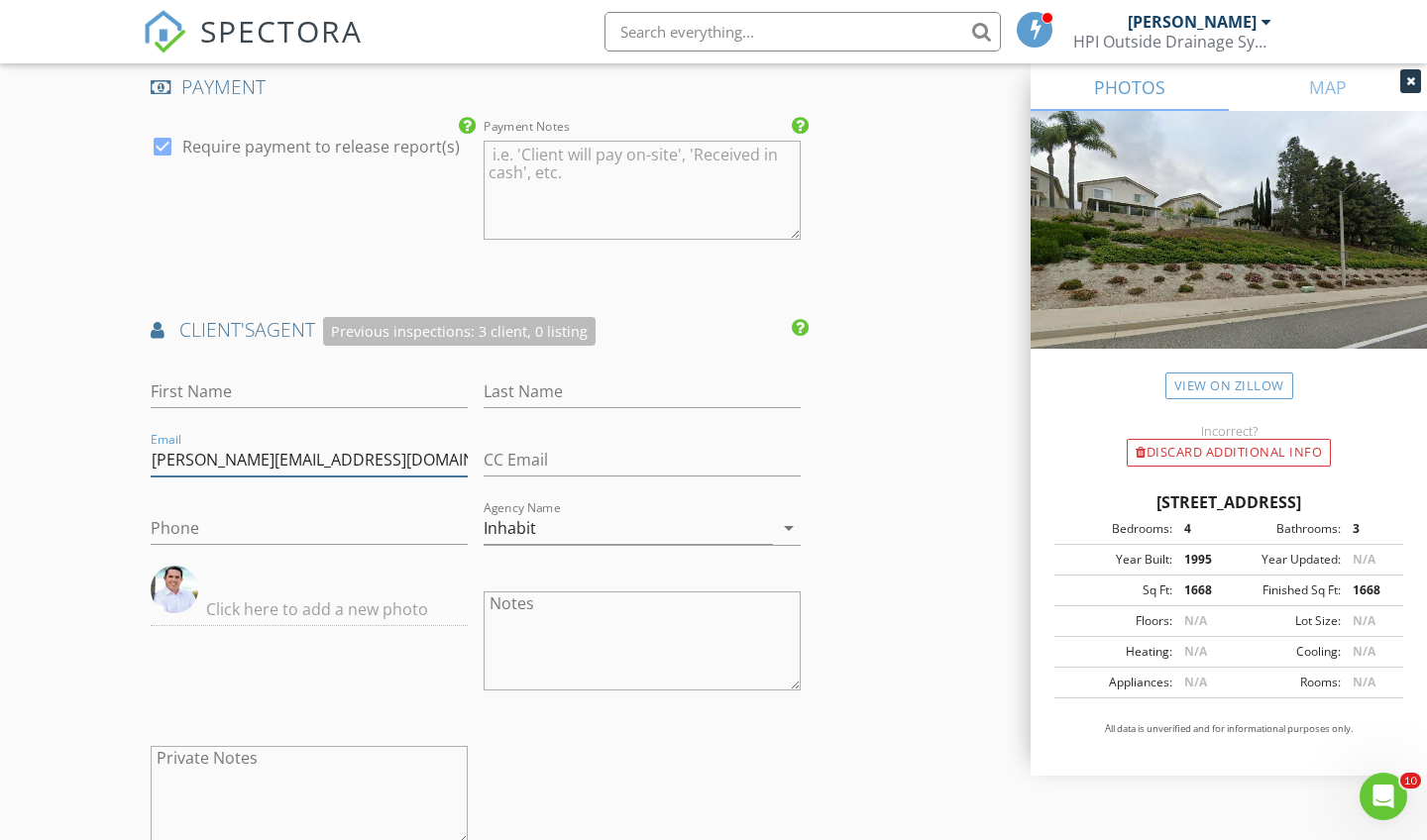 type on "adam@inhabitrealestate.com" 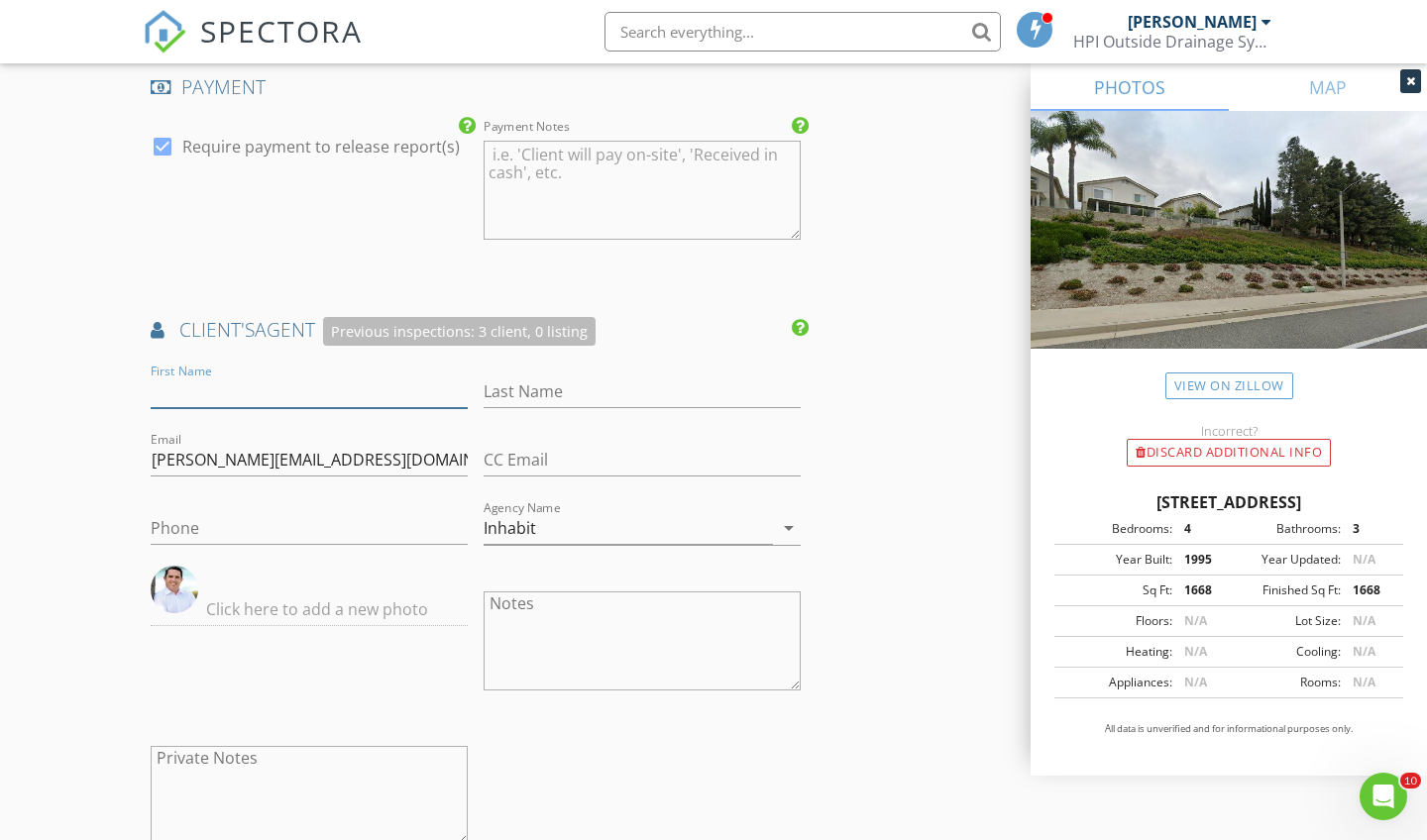 click on "First Name" at bounding box center [309, 391] 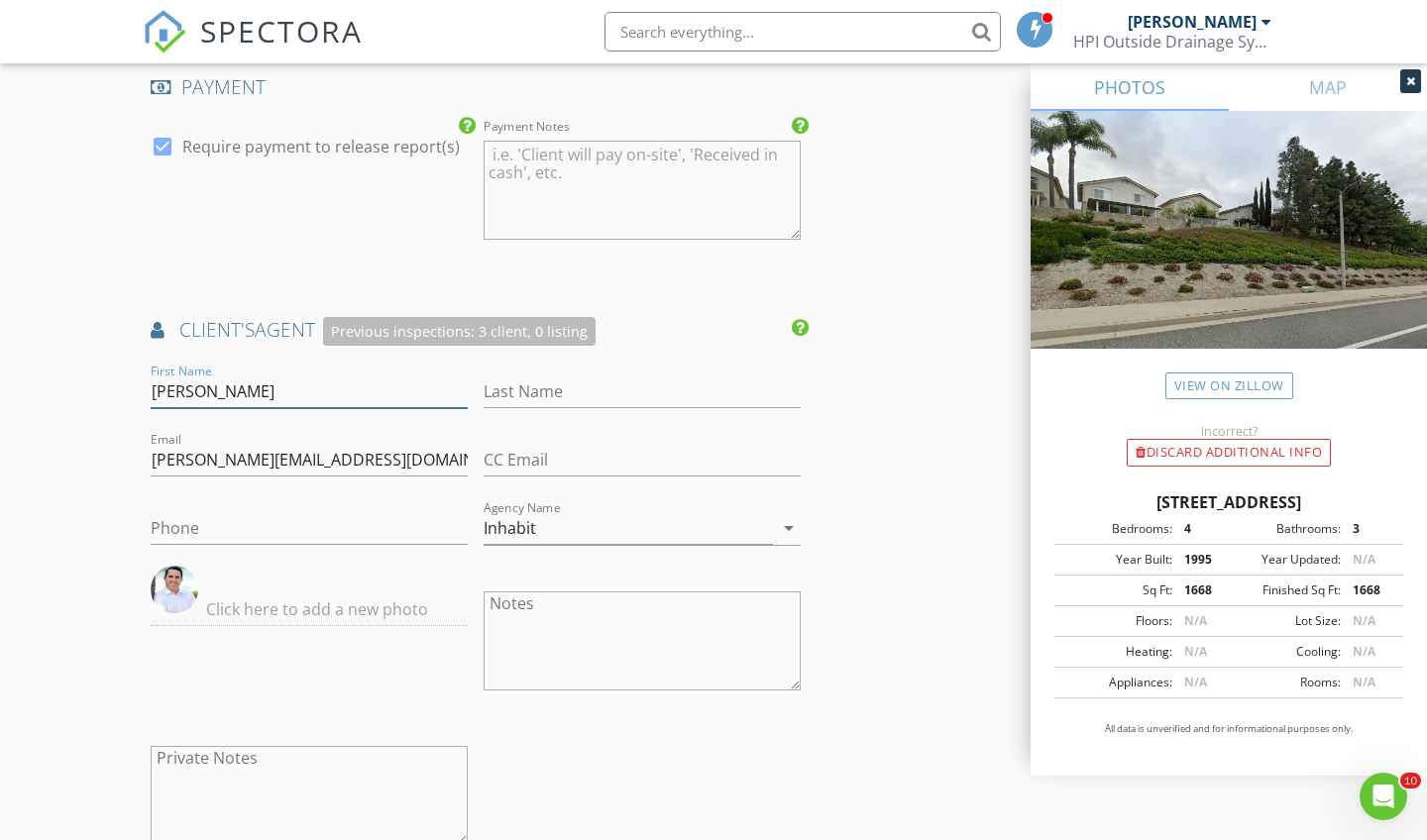 type on "Adam" 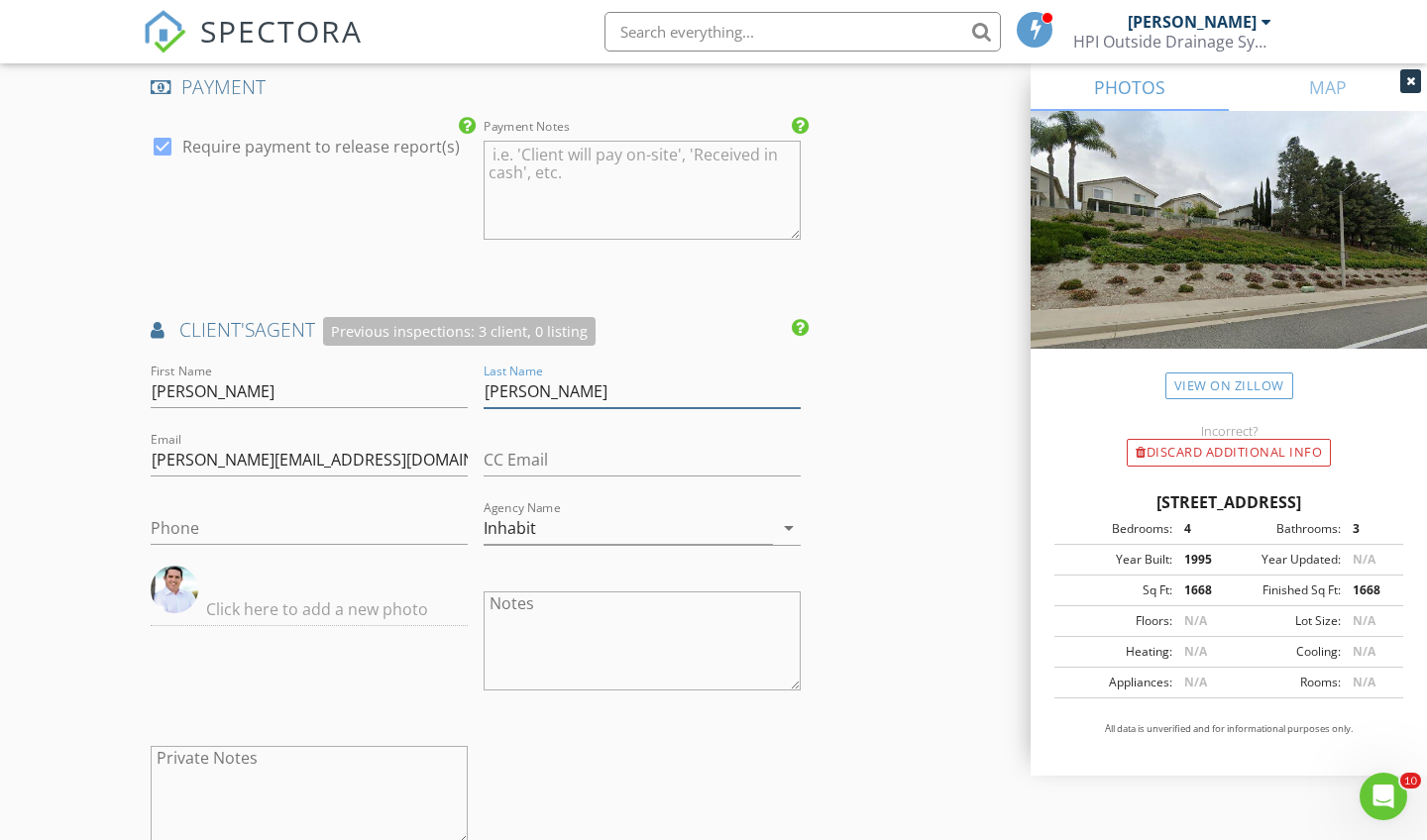 type on "Trejo" 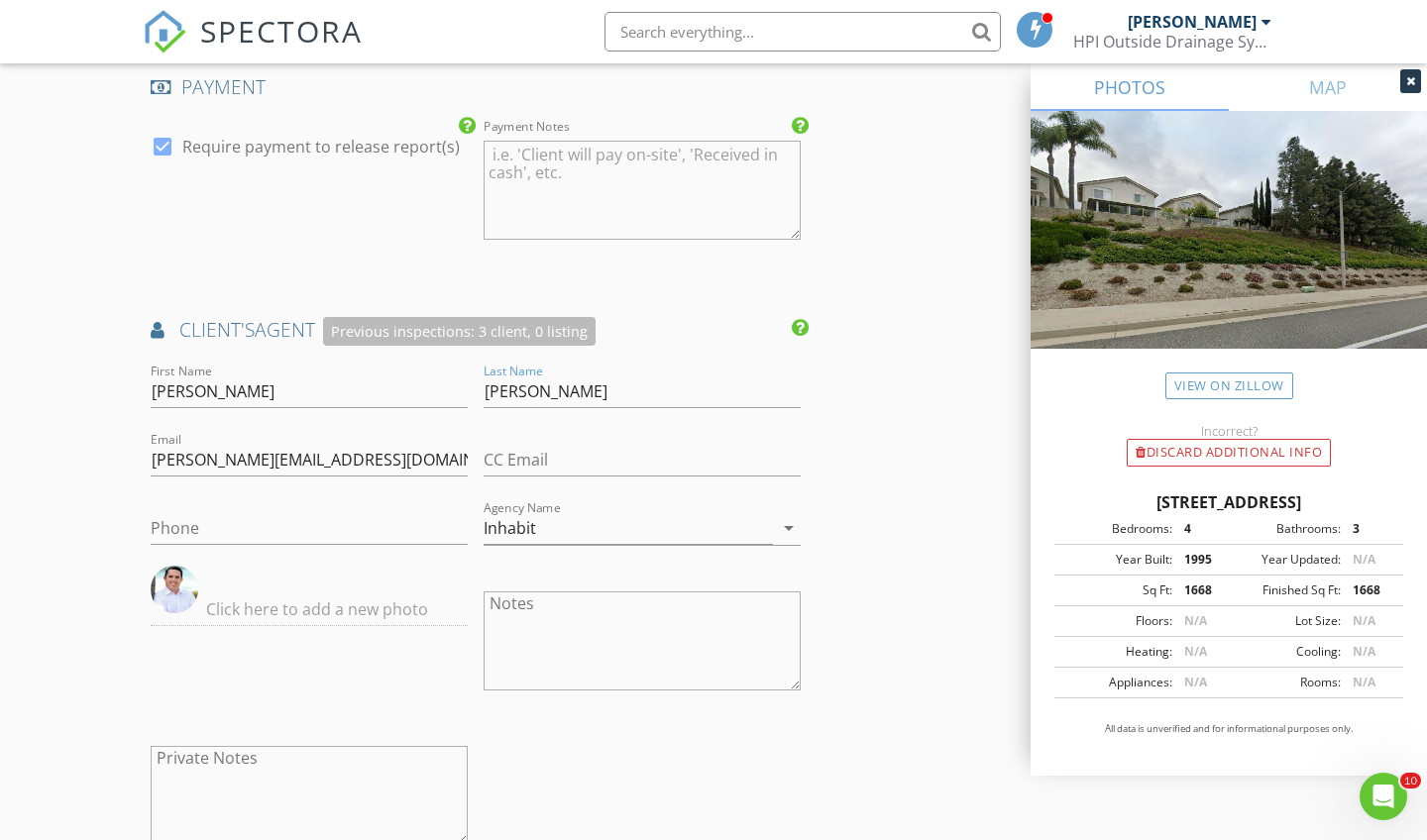 click on "INSPECTOR(S)
check_box   Scott Snow   PRIMARY   Scott Snow arrow_drop_down   check_box_outline_blank Scott Snow specifically requested
Date/Time
07/16/2025 9:00 AM
Location
Address Search       Address 59 Cape Victoria   Unit   City Aliso Viejo   State CA   Zip 92656   County Orange     Square Feet 1668   Year Built 1995   Foundation arrow_drop_down     Scott Snow     50.3 miles     (an hour)     exceeds travel range
client
check_box Enable Client CC email for this inspection   Client Search     check_box_outline_blank Client is a Company/Organization     First Name Suresh   Last Name Venkatramani   Email sureshvenks@gmail.com   CC Email   Phone 628-246-7369           Notes Community Gate Code: #8093   Private Notes
ADD ADDITIONAL client
SERVICES
check_box_outline_blank" at bounding box center [714, -169] 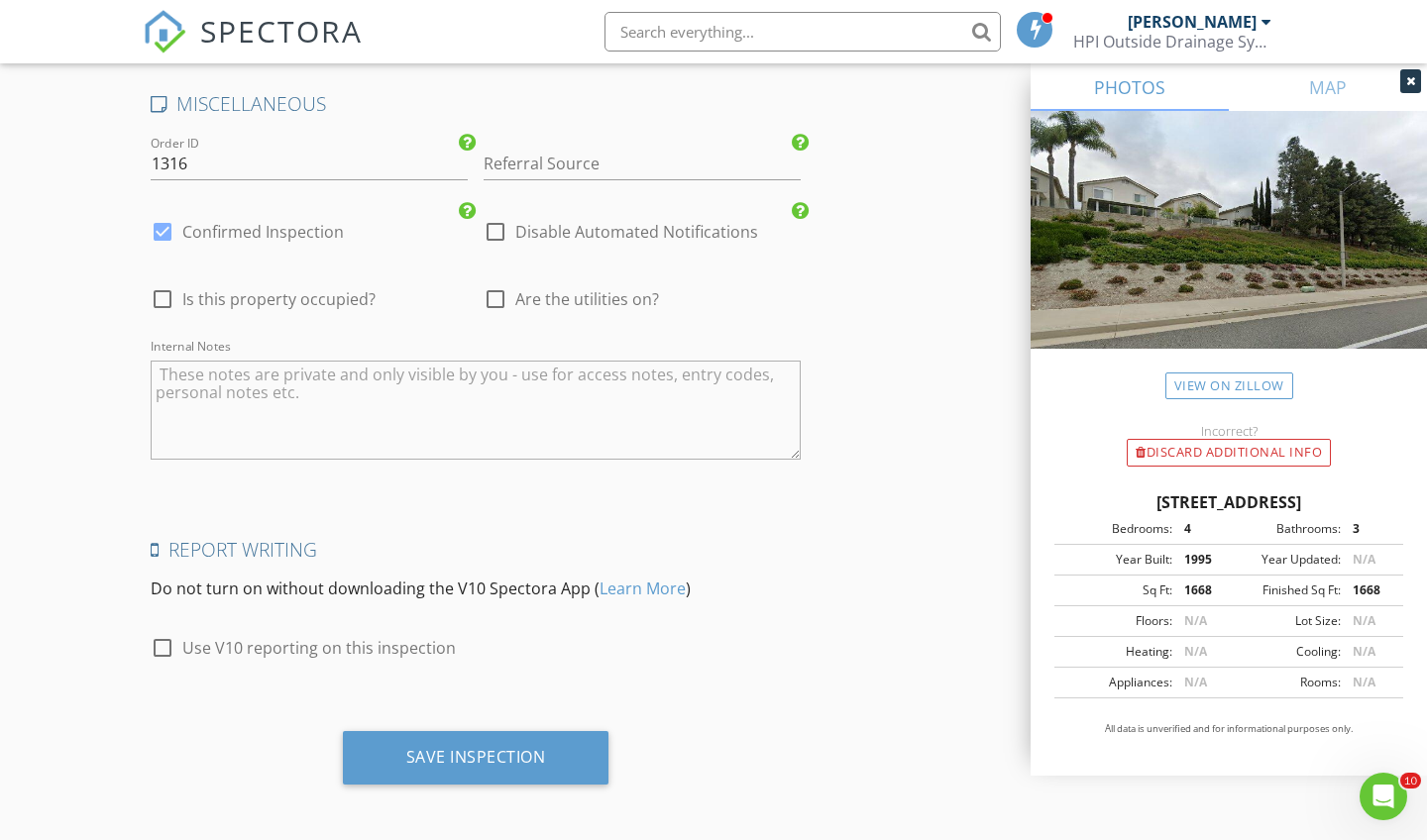 scroll, scrollTop: 3447, scrollLeft: 0, axis: vertical 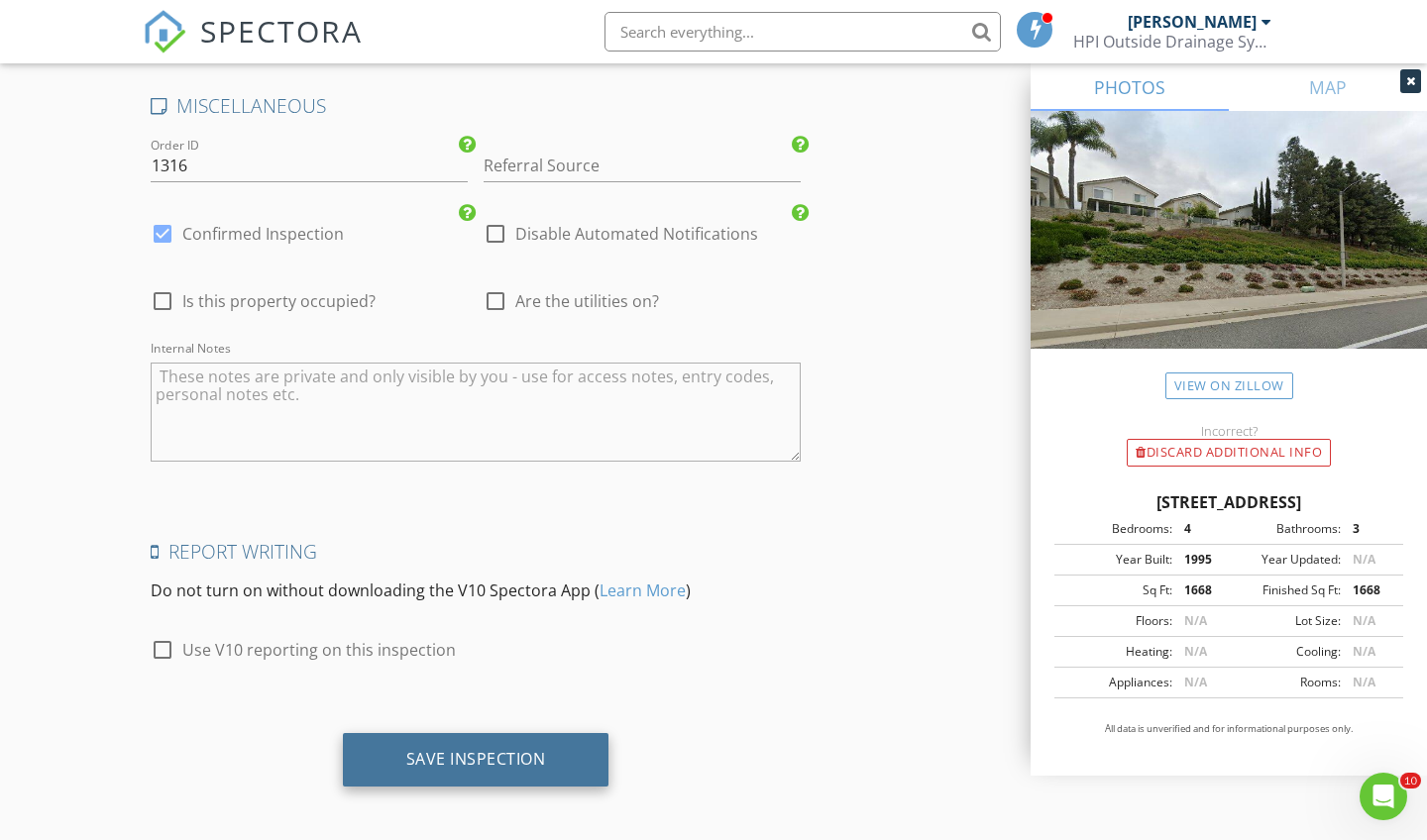 click on "Save Inspection" at bounding box center (476, 759) 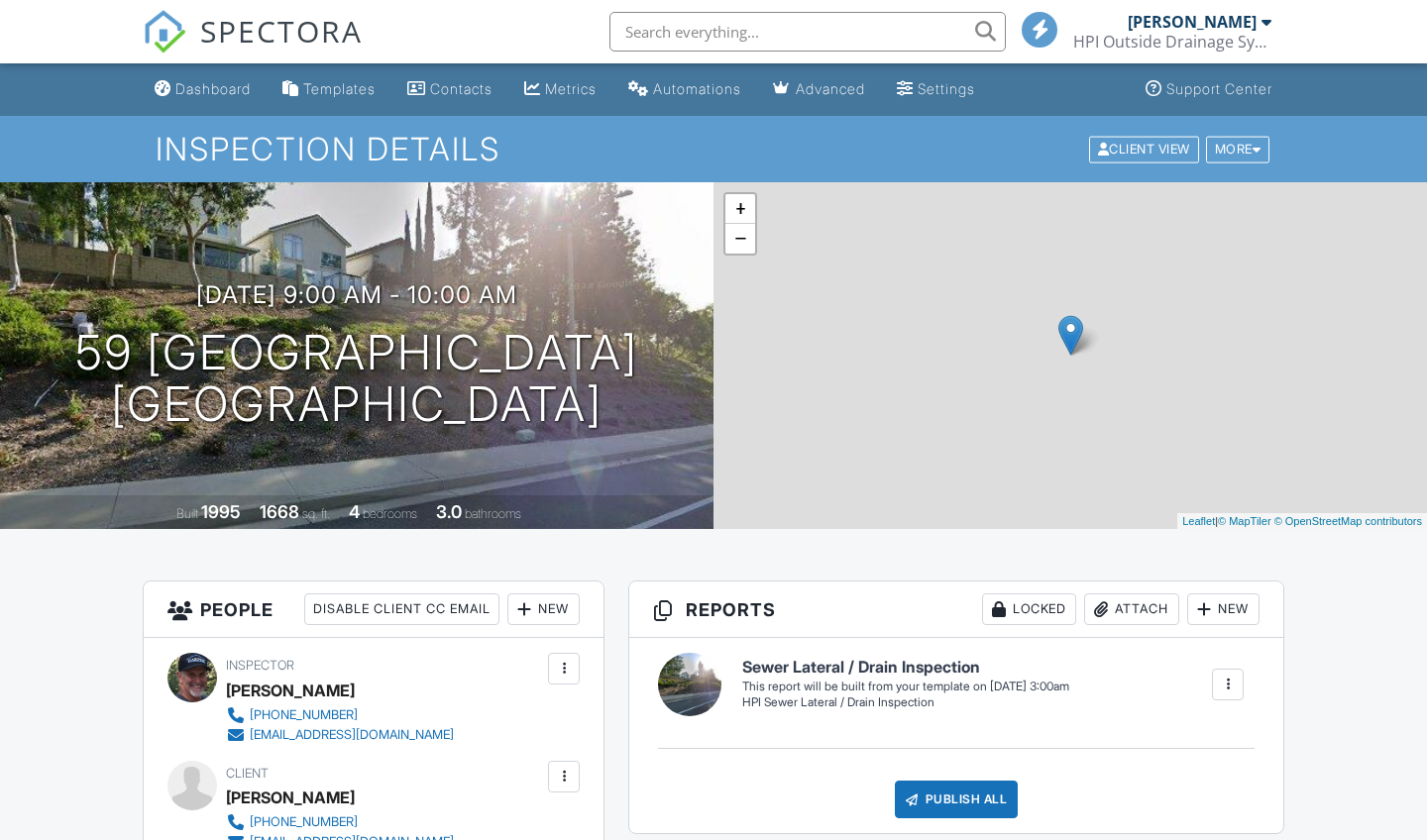 scroll, scrollTop: 0, scrollLeft: 0, axis: both 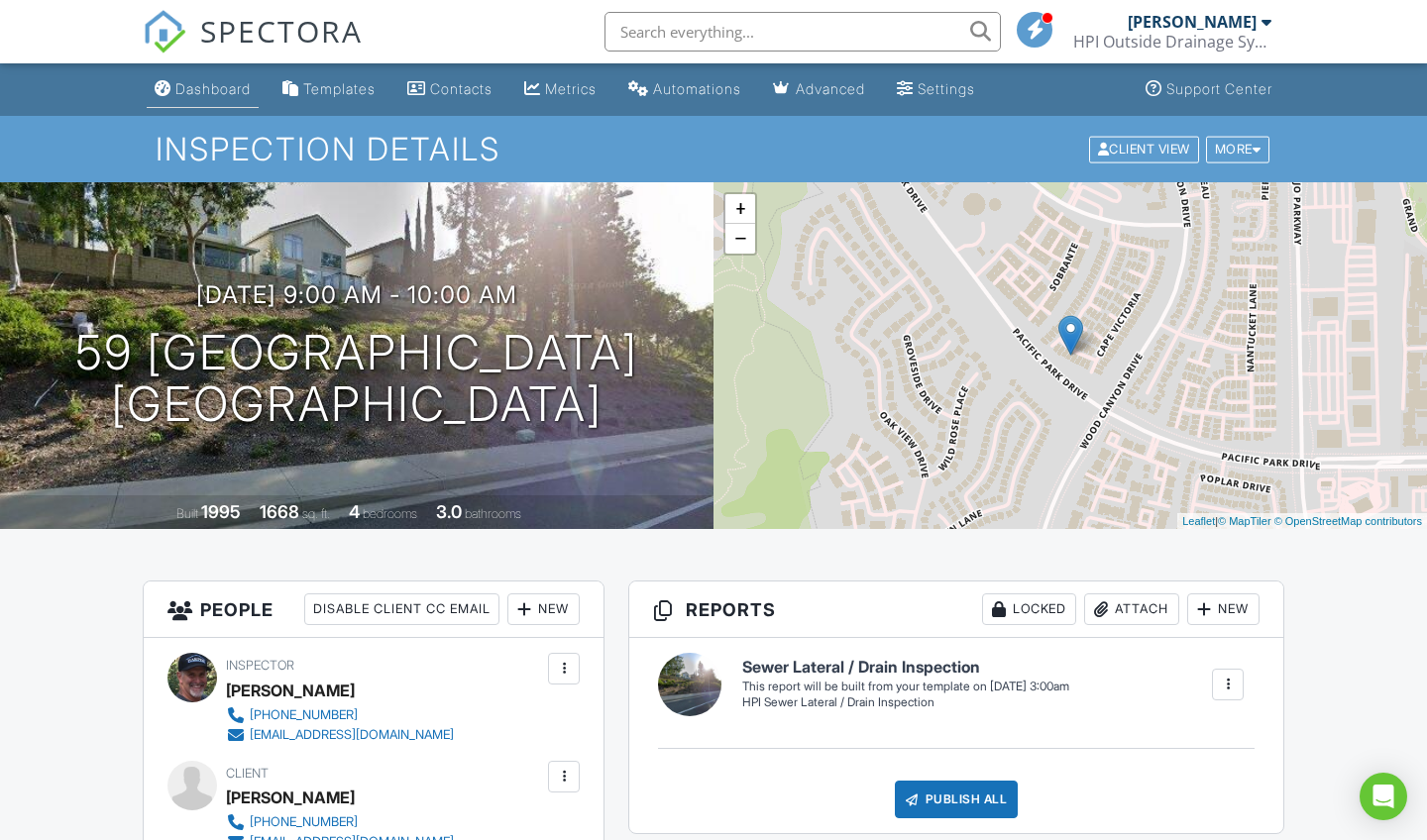 click on "Dashboard" at bounding box center [213, 88] 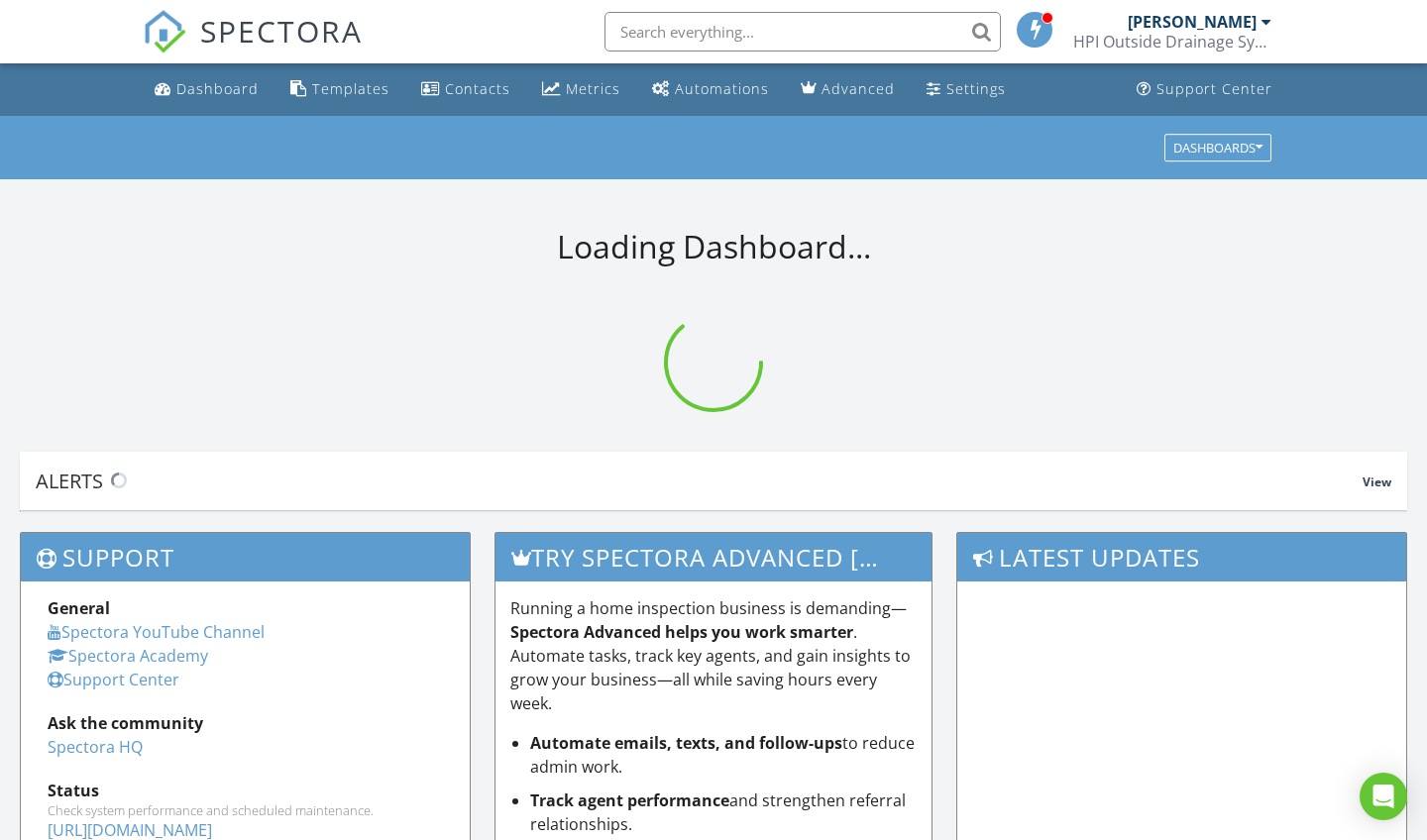 scroll, scrollTop: 0, scrollLeft: 0, axis: both 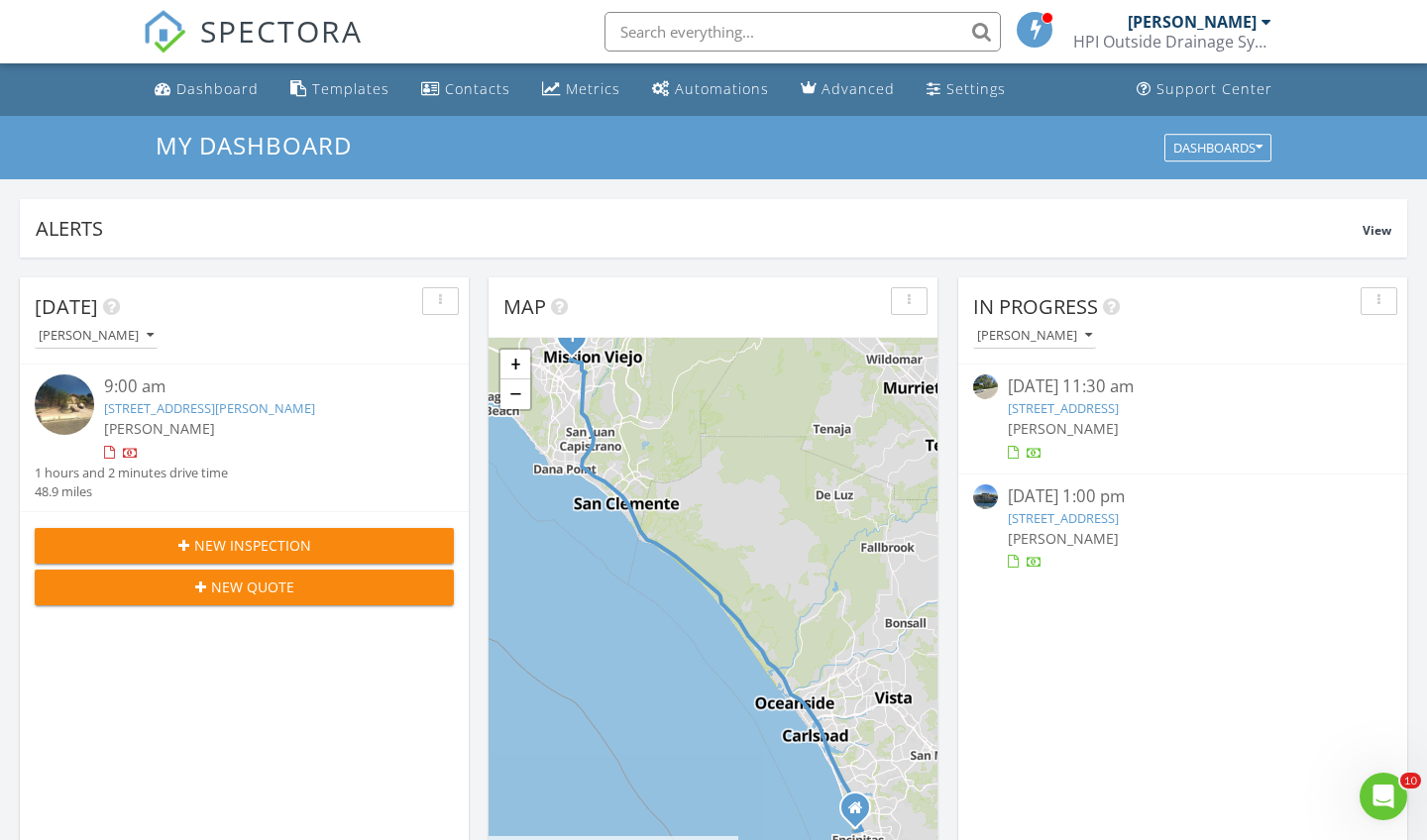 click on "Today
Scott Snow
9:00 am
25261 Grissom Rd, Laguna Hills, CA 92653
Scott Snow
1 hours and 2 minutes drive time   48.9 miles       New Inspection     New Quote         Map               1 + − San Diego Freeway, Paseo de Valencia 78.7 km, 1 h 2 min Head north on 3rd Street 100 m Turn right onto B Street 200 m Continue onto Encinitas Boulevard (S9) 800 m Take the ramp on the left towards I 5 North: Los Angeles 300 m Merge left onto San Diego Freeway (I 5) 70 km Keep left onto San Diego Freeway (I 5) 4.5 km Take the ramp towards Oso Parkway 700 m Turn left onto Oso Parkway 450 m Turn right onto Cabot Road 1 km Turn left onto Paseo de Valencia 1.5 km Turn right 60 m Turn right onto Grissom Road 200 m You have arrived at your destination, on the left 0 m Leaflet  |  © MapTiler   © OpenStreetMap contributors     In Progress
Scott Snow
07/08/25 11:30 am" at bounding box center (714, 1159) 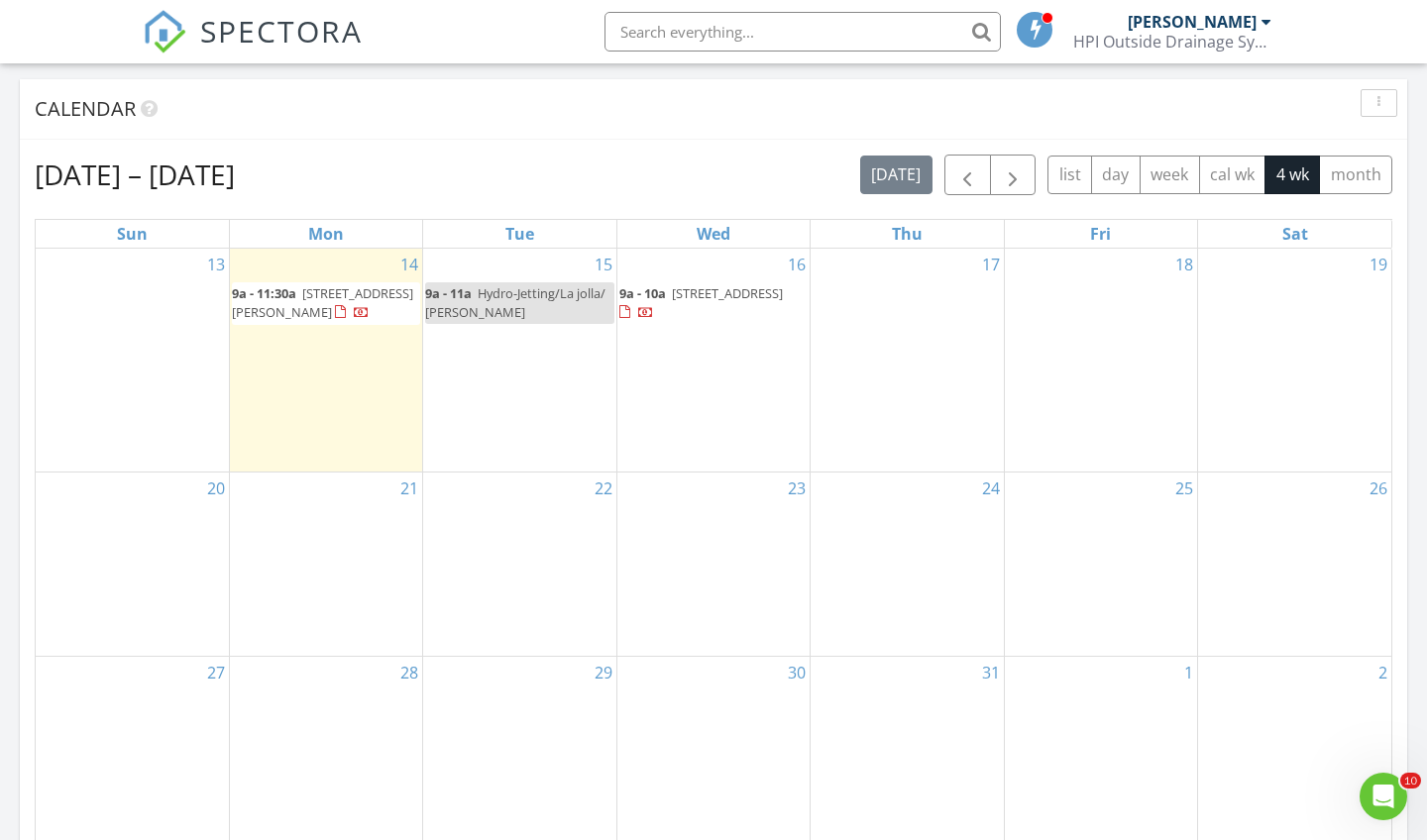 scroll, scrollTop: 797, scrollLeft: 0, axis: vertical 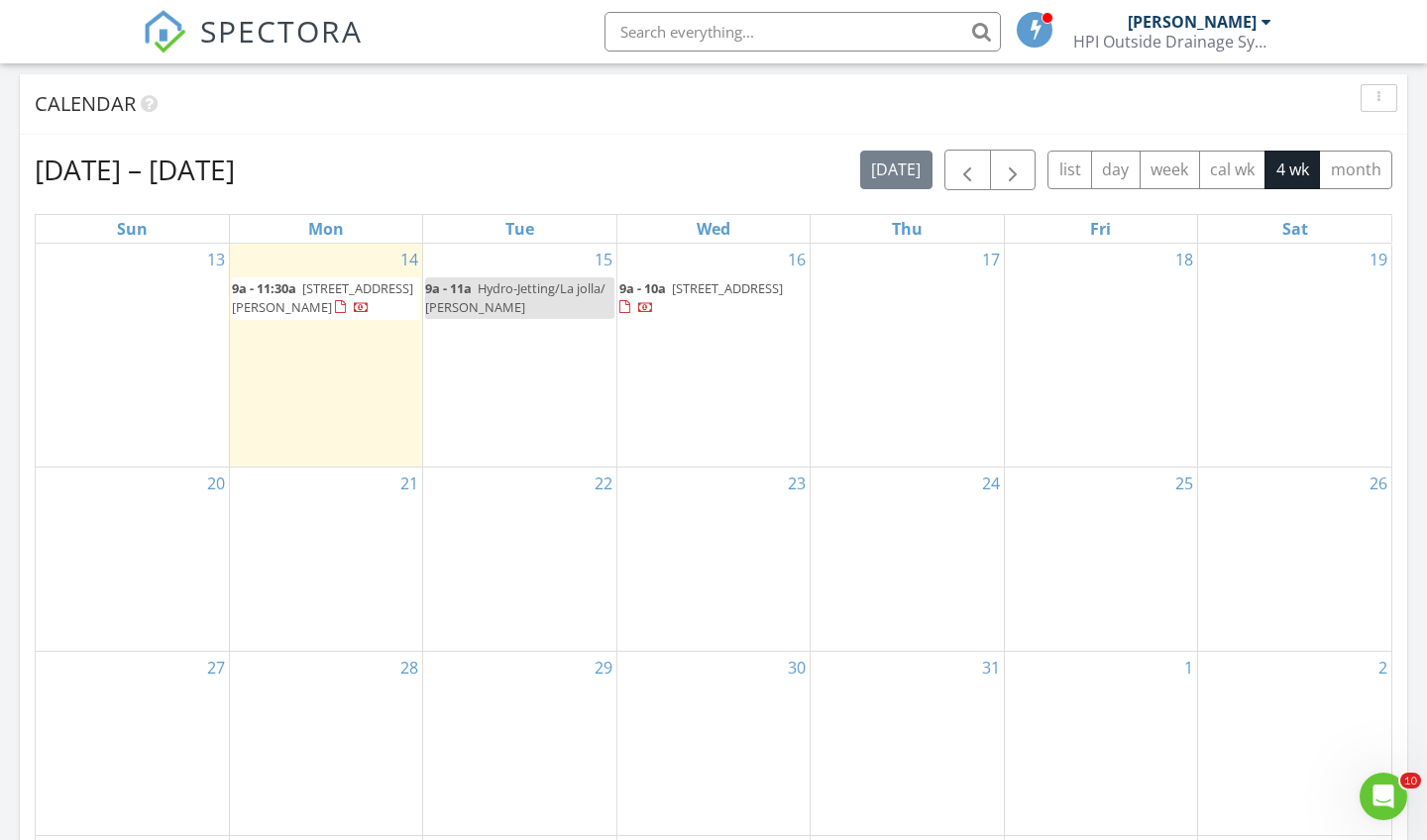 click on "25261 Grissom Rd, Laguna Hills 92653" at bounding box center [322, 297] 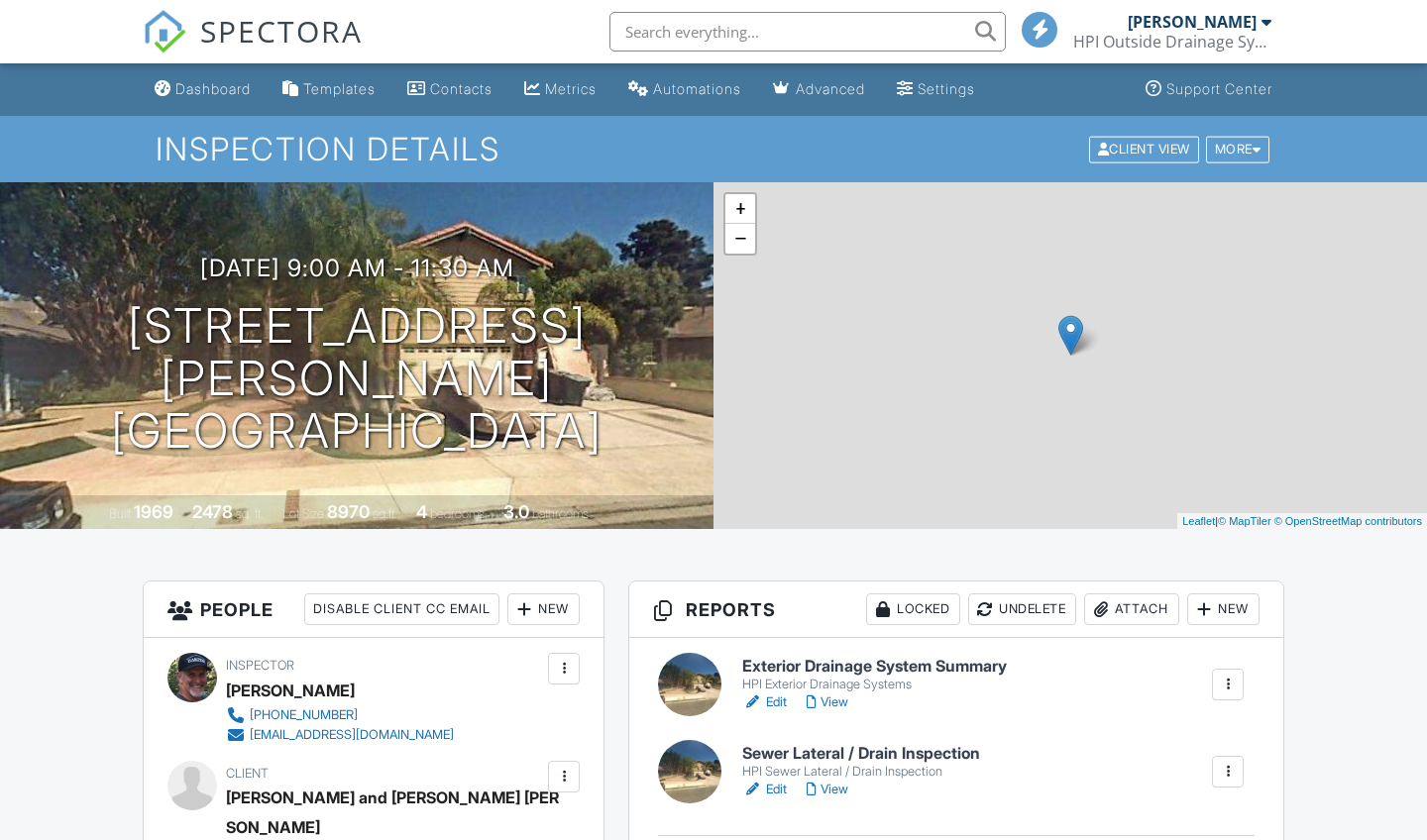 scroll, scrollTop: 0, scrollLeft: 0, axis: both 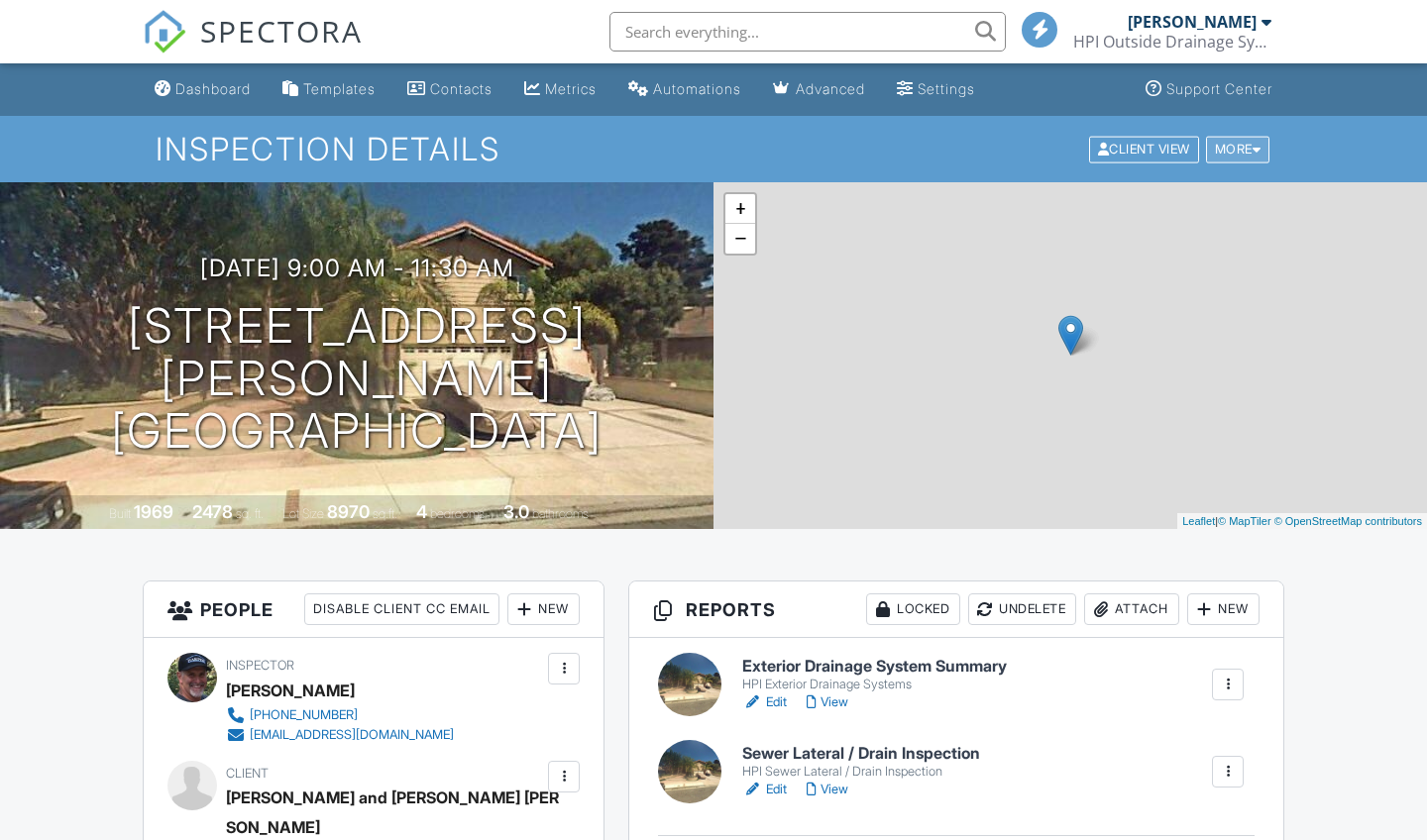 click on "More" at bounding box center (1238, 149) 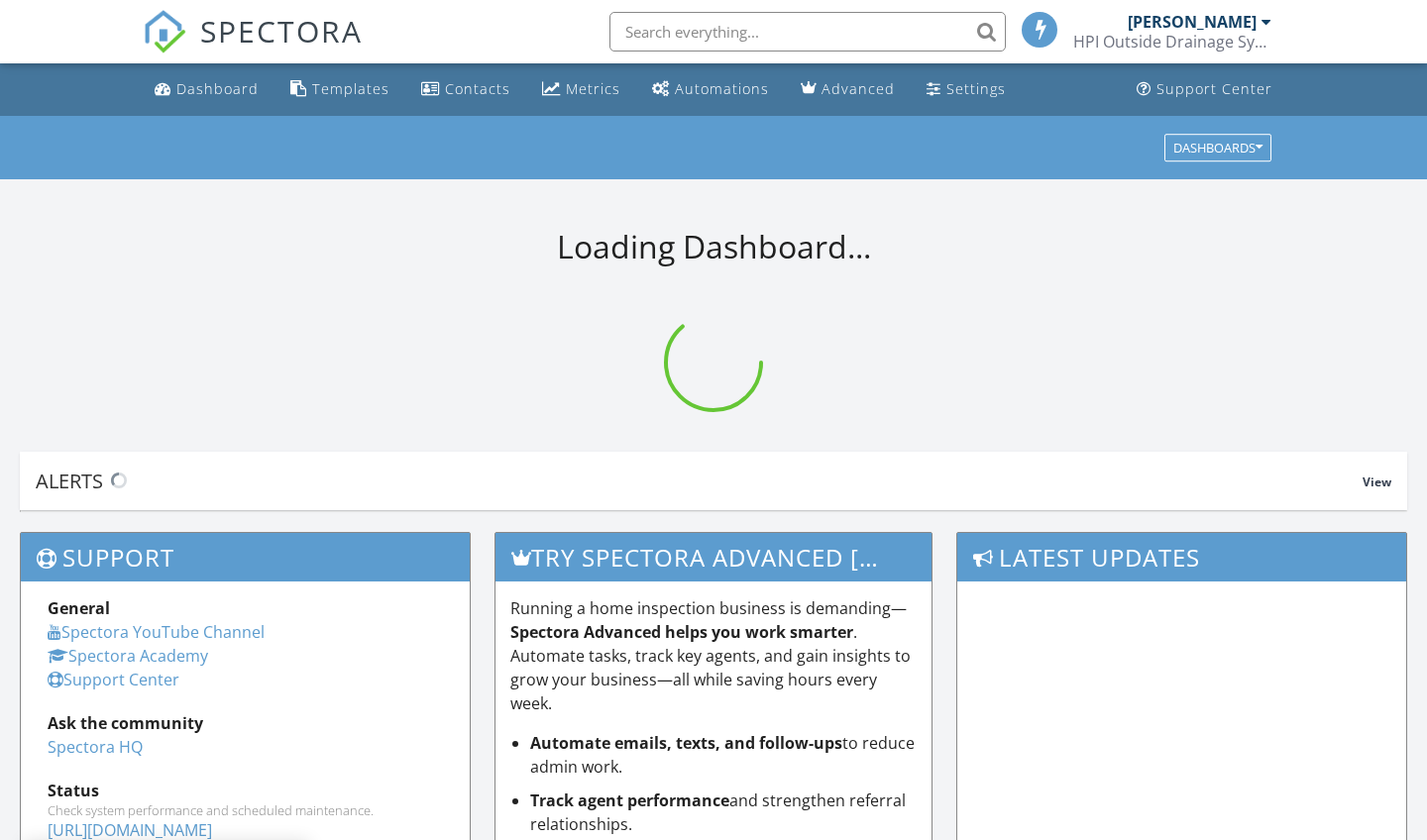 scroll, scrollTop: 0, scrollLeft: 0, axis: both 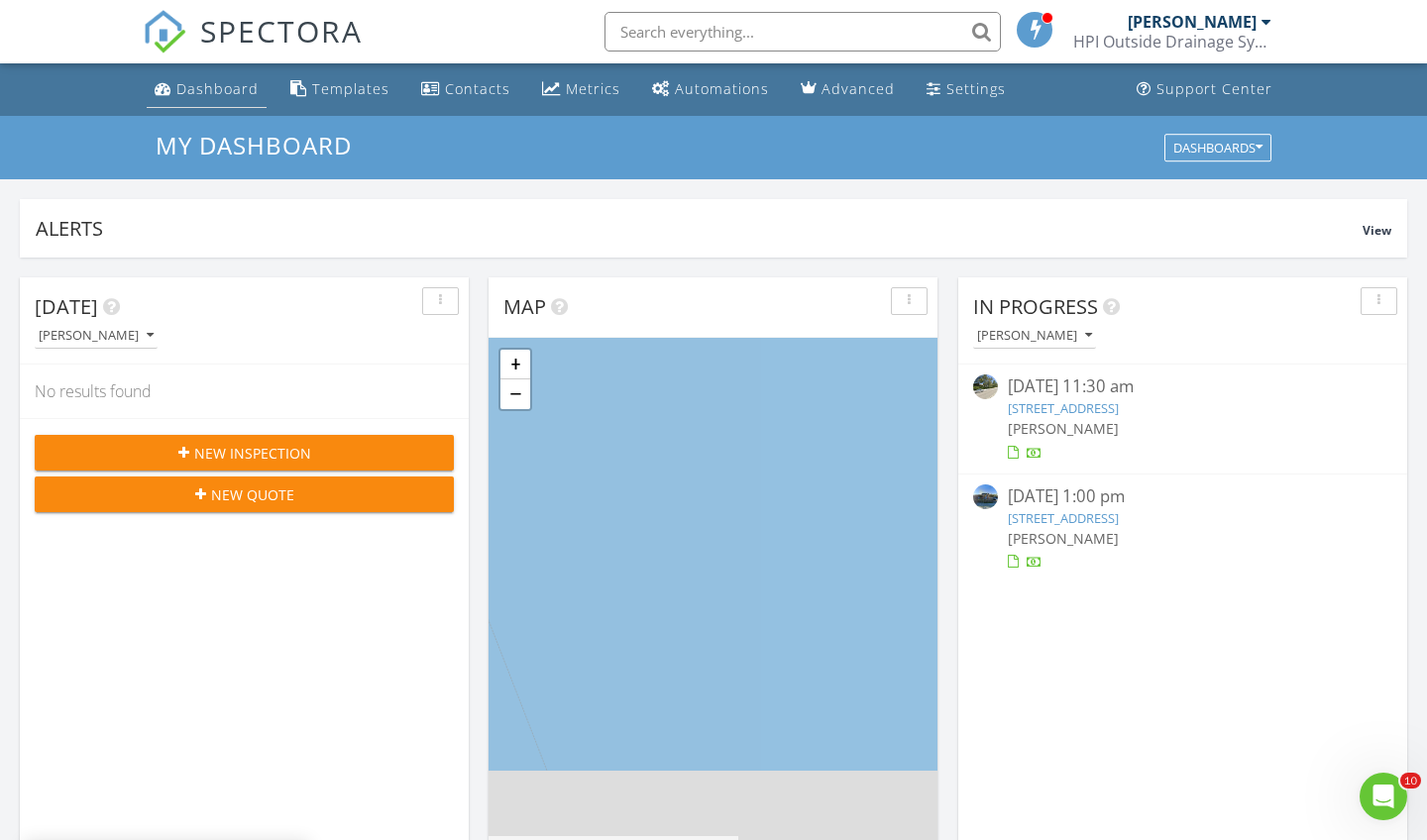 click on "Dashboard" at bounding box center [217, 88] 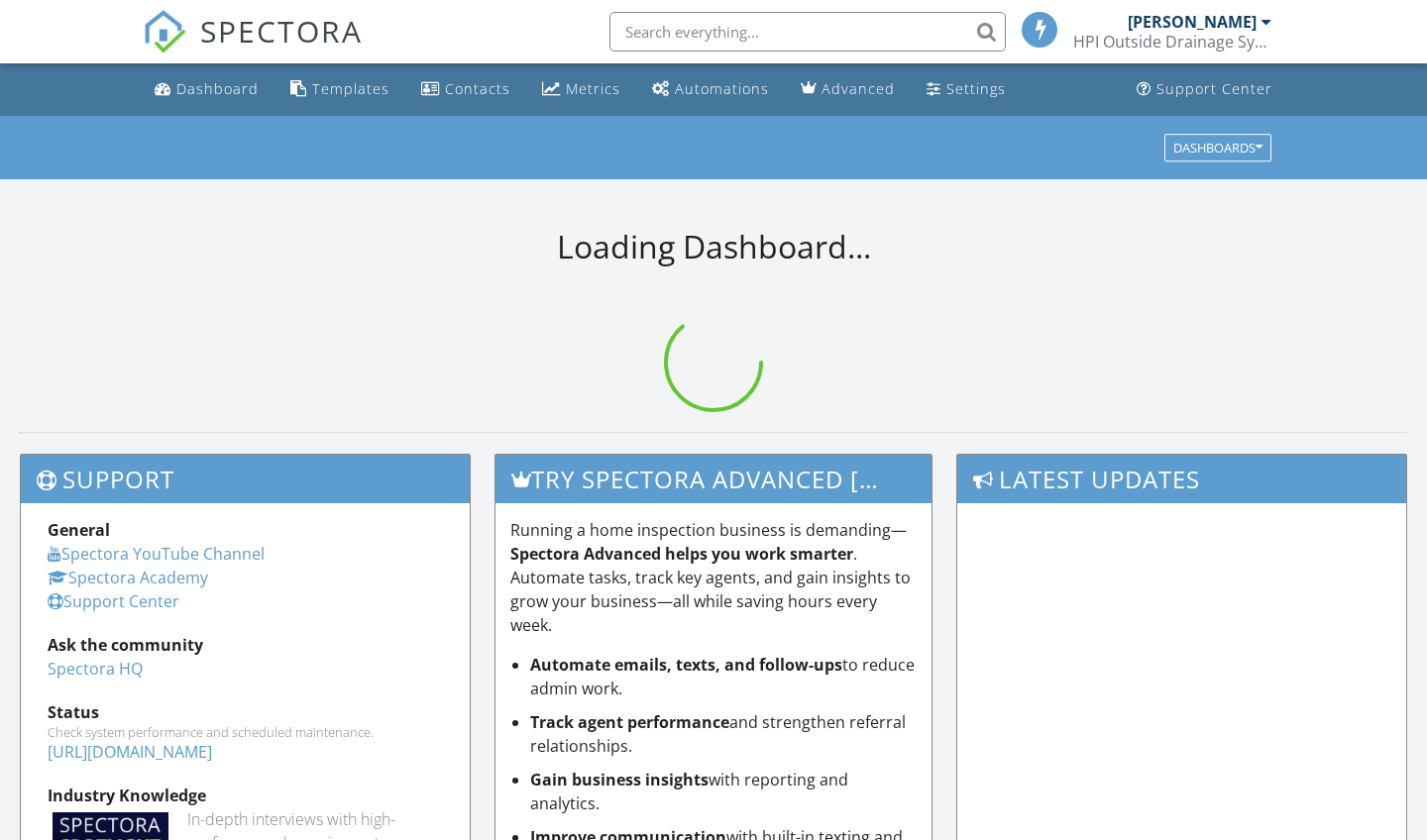scroll, scrollTop: 0, scrollLeft: 0, axis: both 